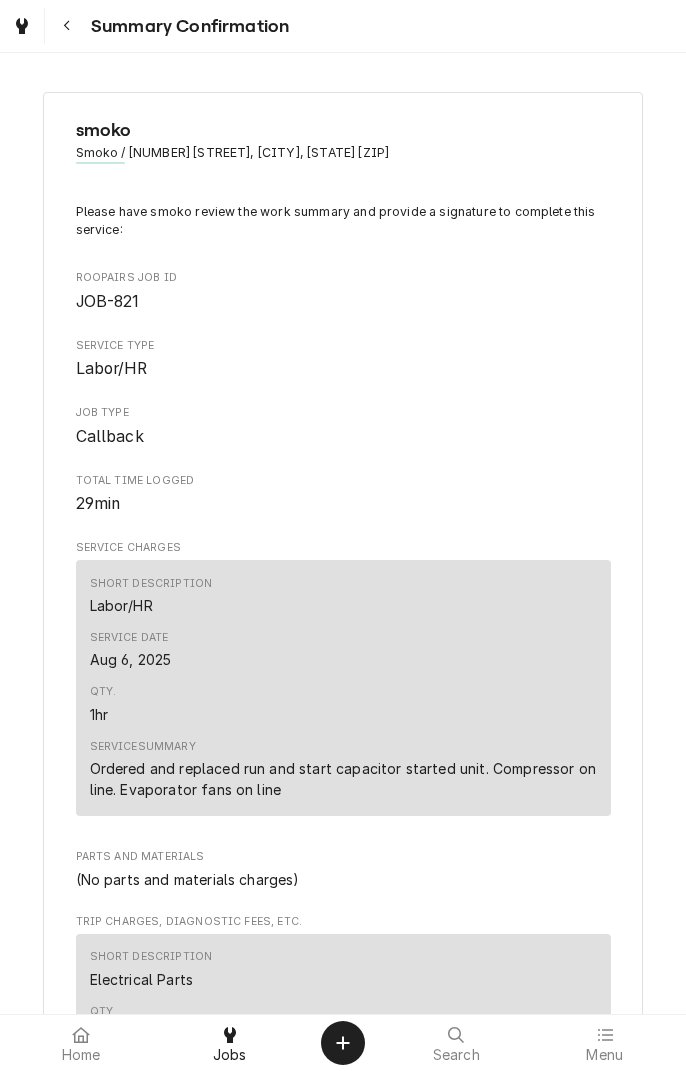 scroll, scrollTop: 0, scrollLeft: 0, axis: both 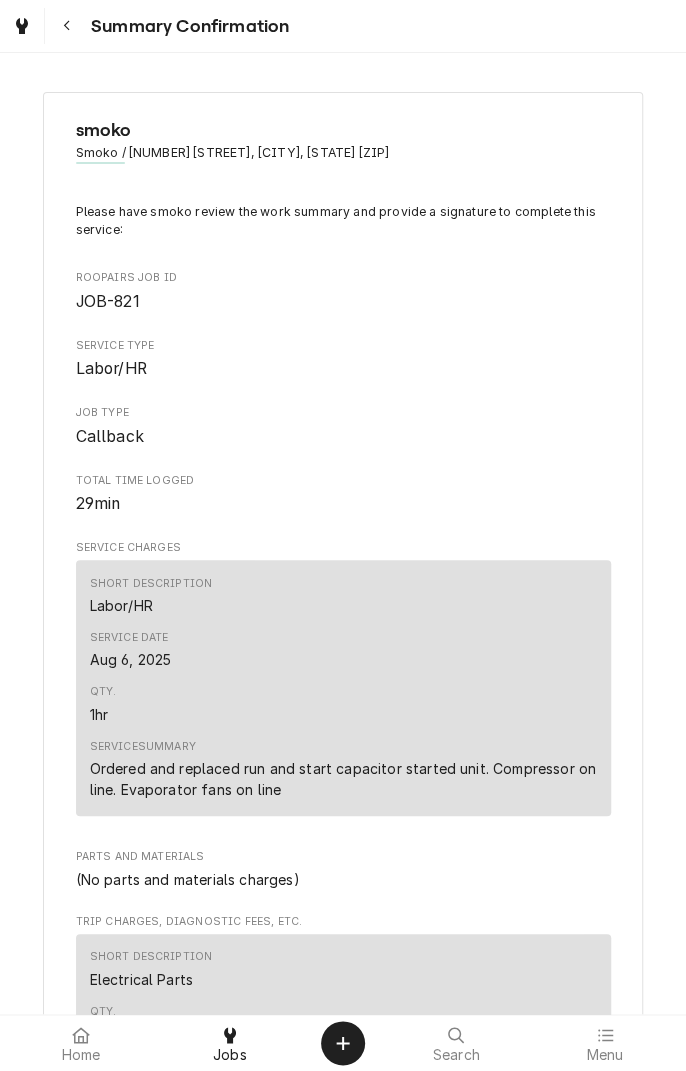 click at bounding box center [67, 26] 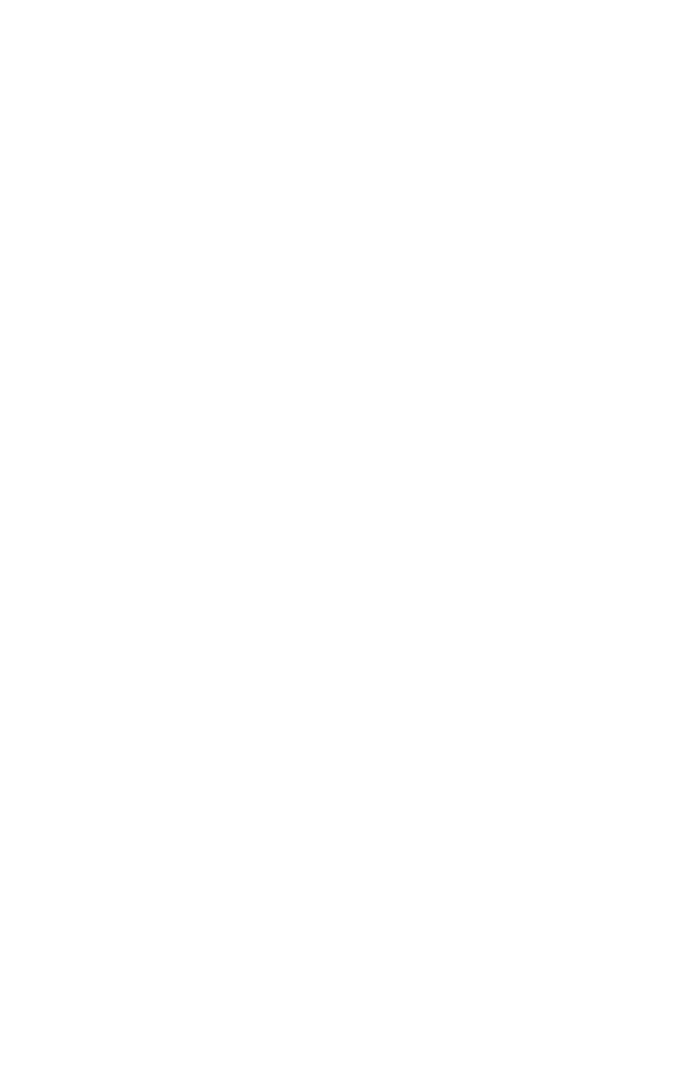 scroll, scrollTop: 0, scrollLeft: 0, axis: both 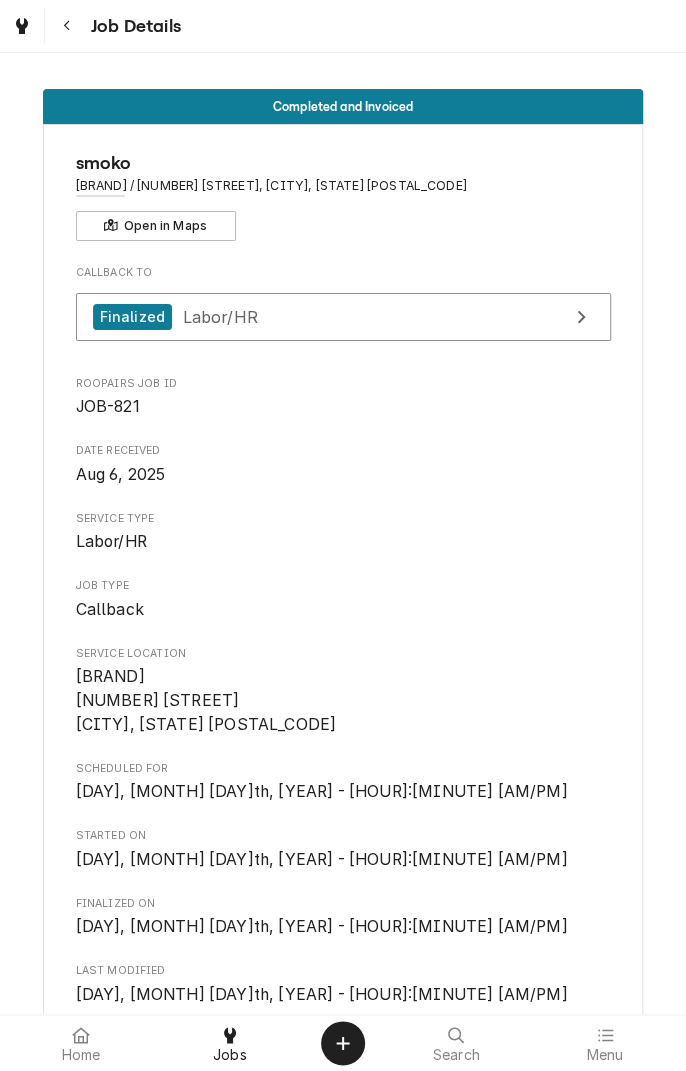 click at bounding box center [67, 26] 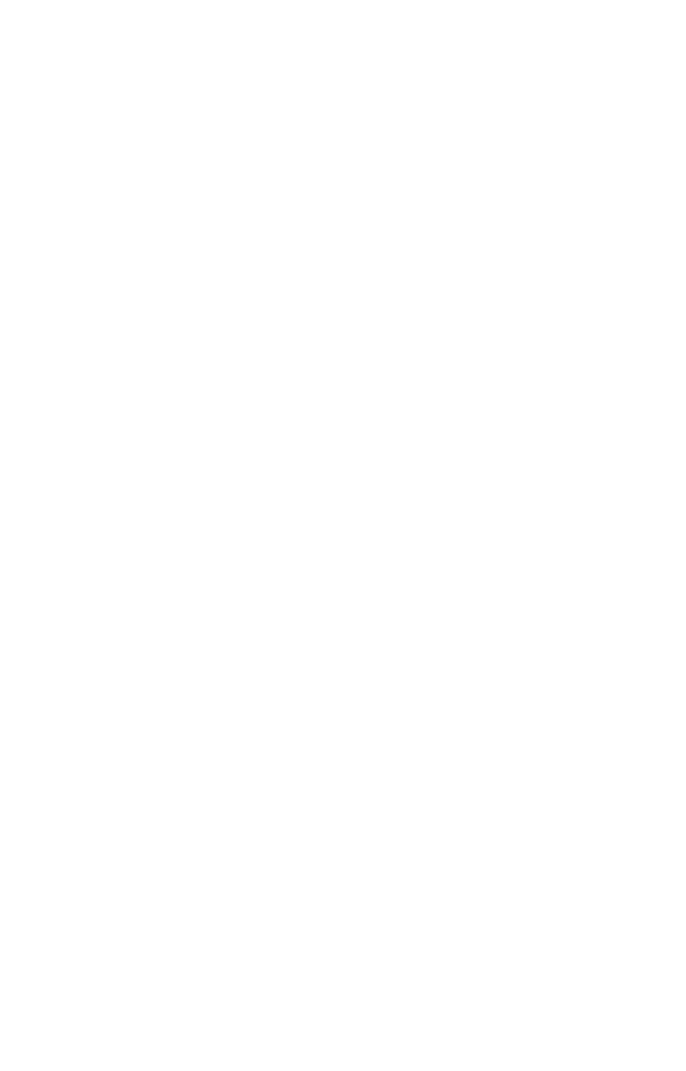 scroll, scrollTop: 0, scrollLeft: 0, axis: both 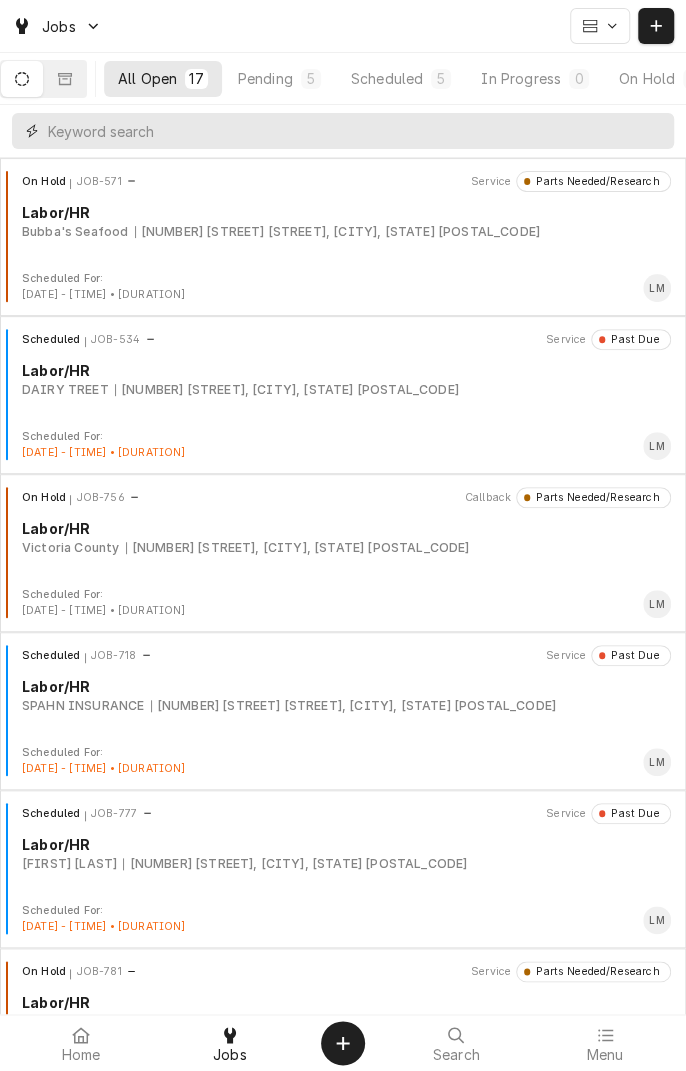 click at bounding box center (356, 131) 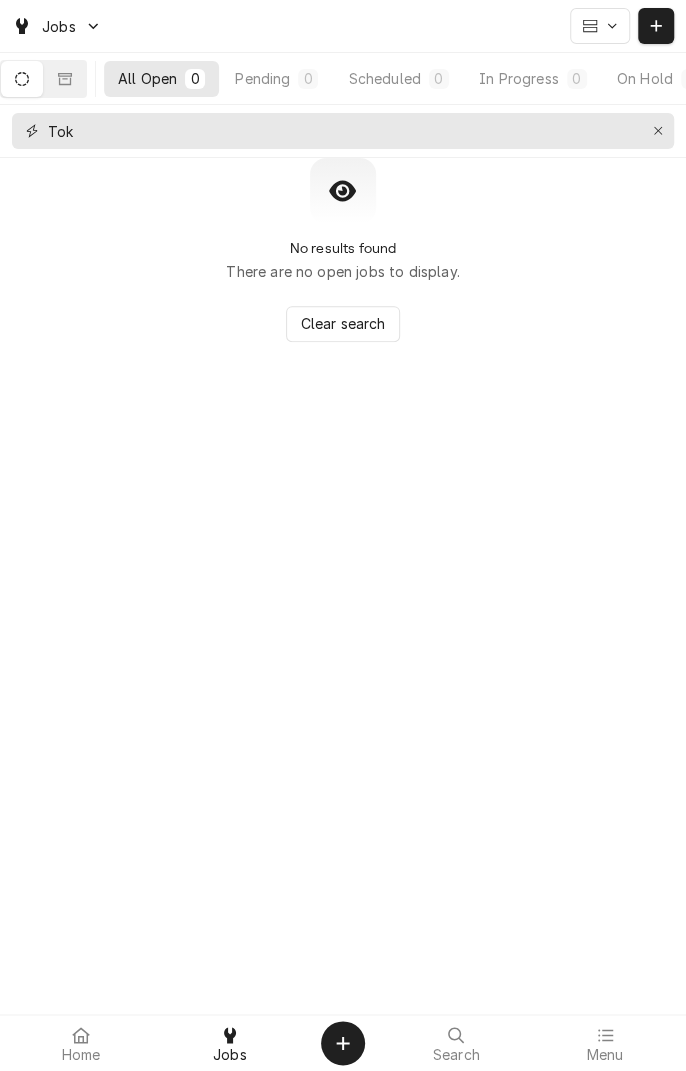 type on "Tok" 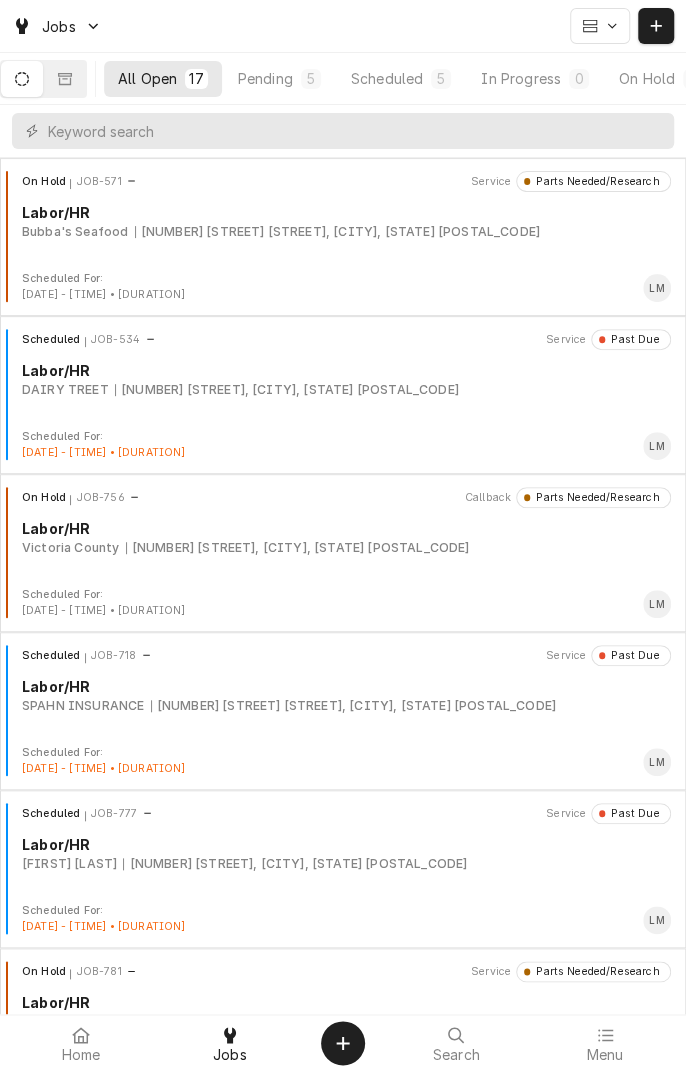 click on "Pending" at bounding box center (265, 78) 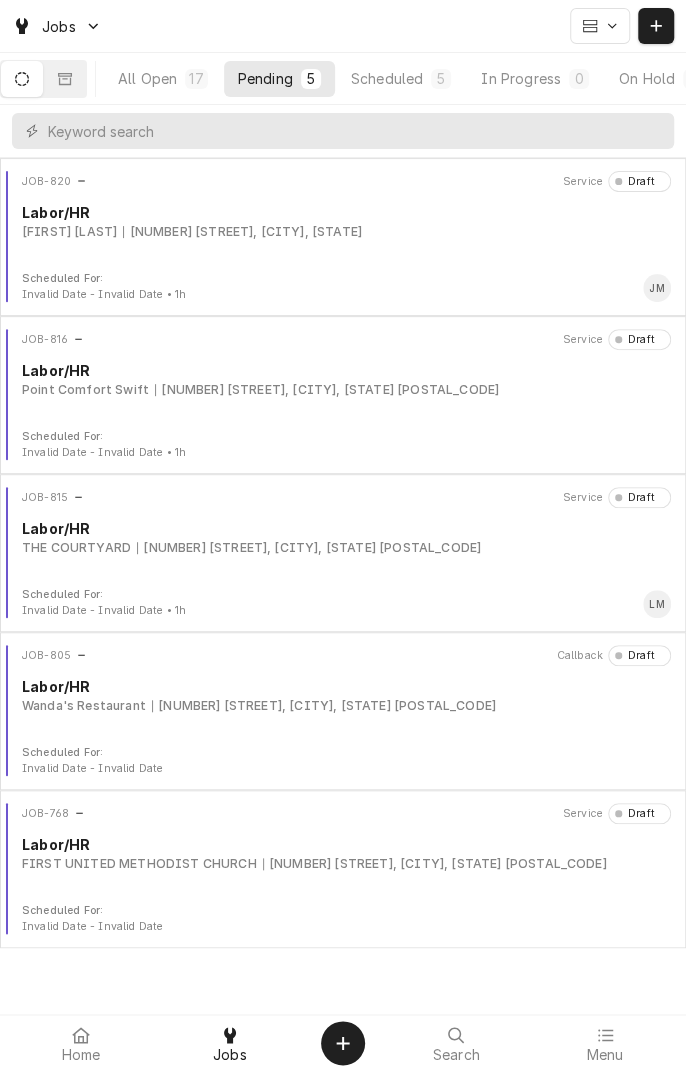 click at bounding box center [65, 79] 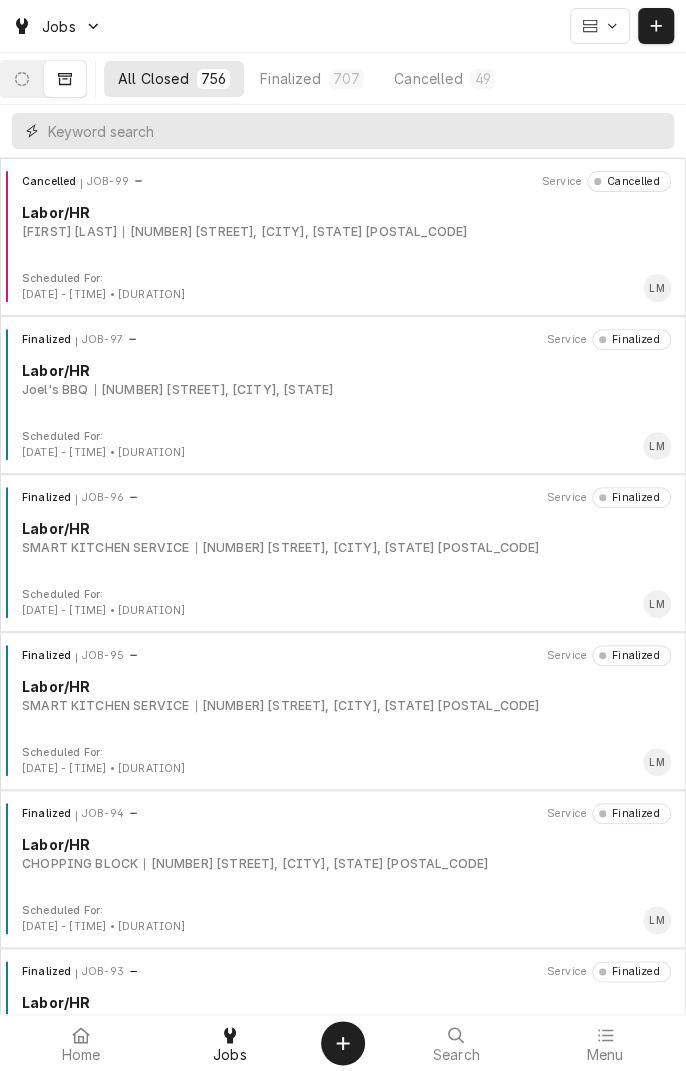 click at bounding box center (356, 131) 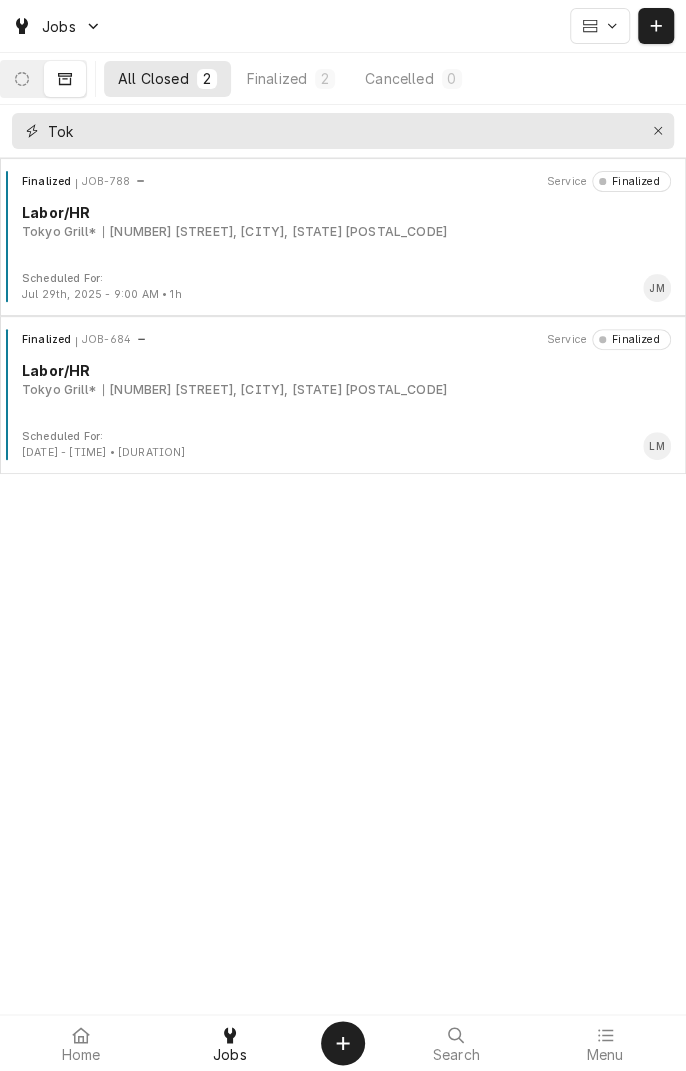 type on "Tok" 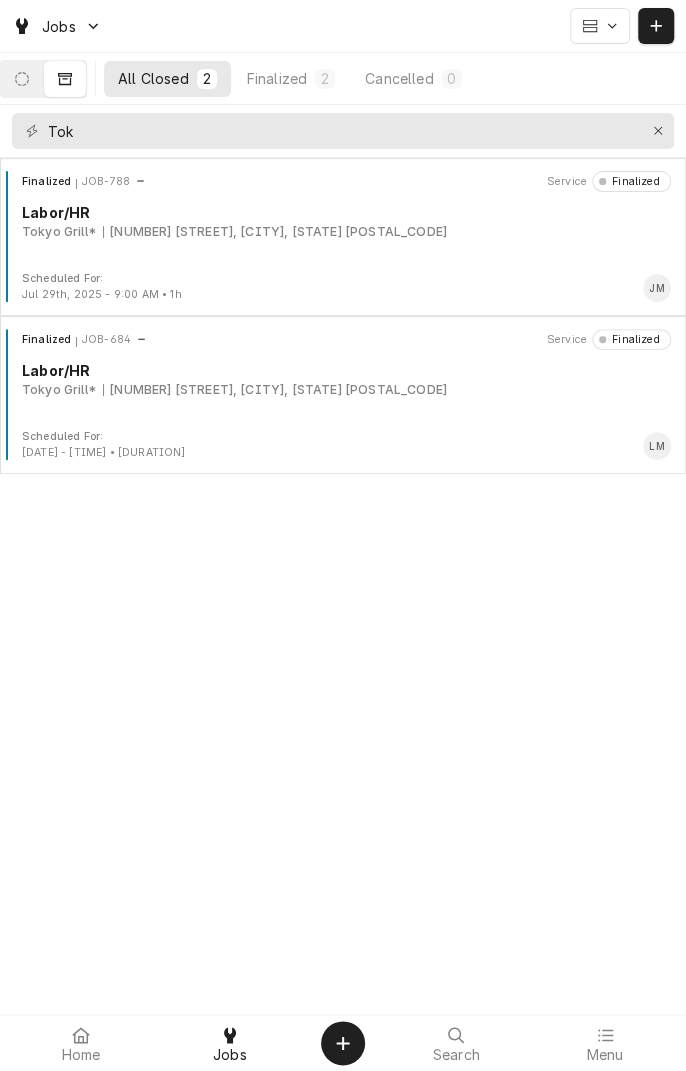 click on "[NUMBER] [STREET], [CITY], [STATE] [POSTAL_CODE]" at bounding box center (275, 232) 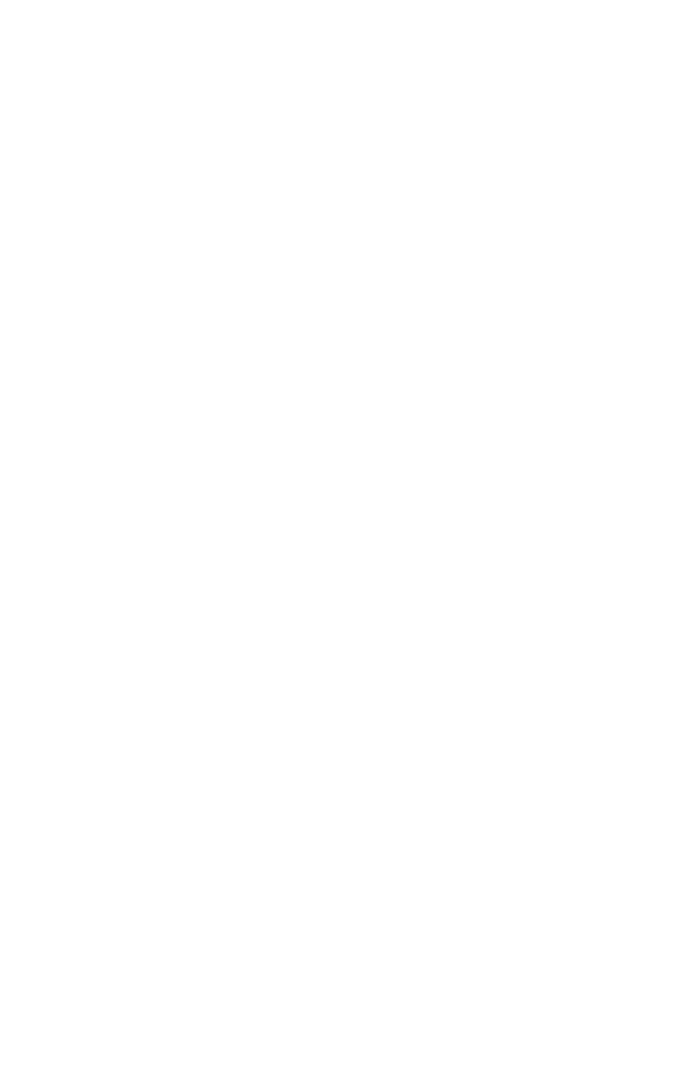 scroll, scrollTop: 0, scrollLeft: 0, axis: both 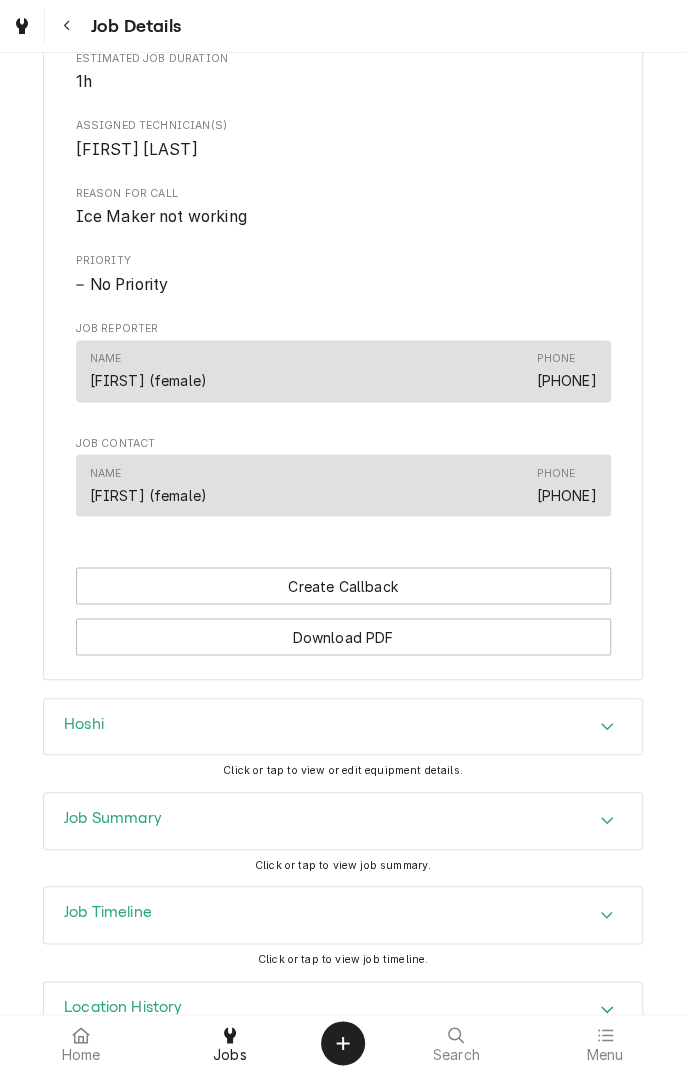 click on "Jobs" at bounding box center (230, 1055) 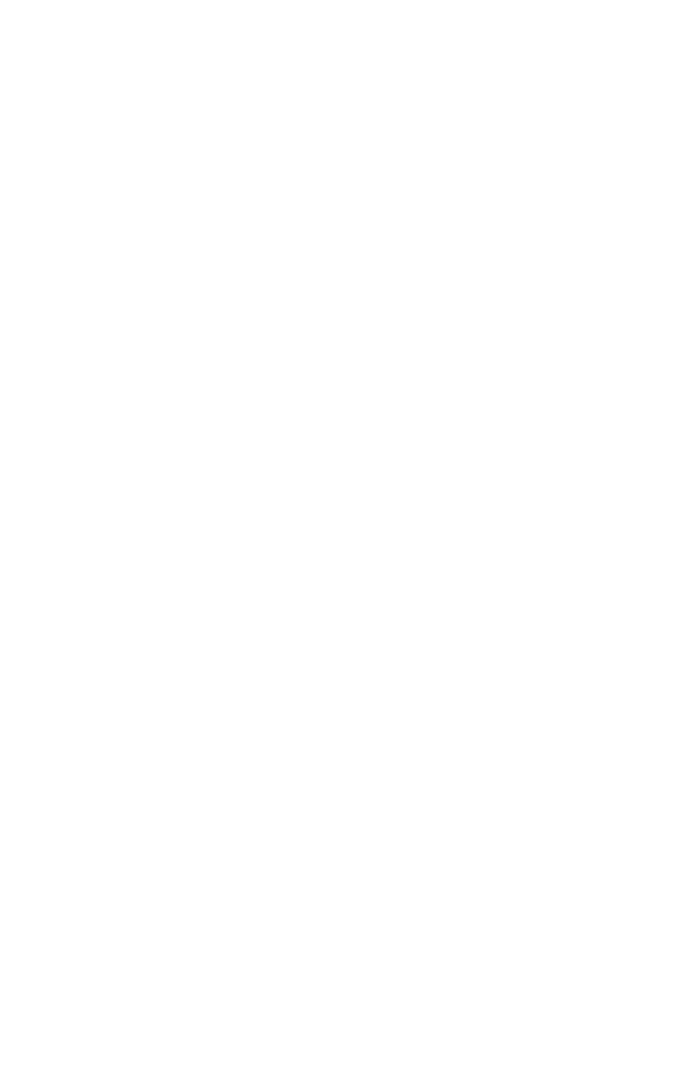 scroll, scrollTop: 0, scrollLeft: 0, axis: both 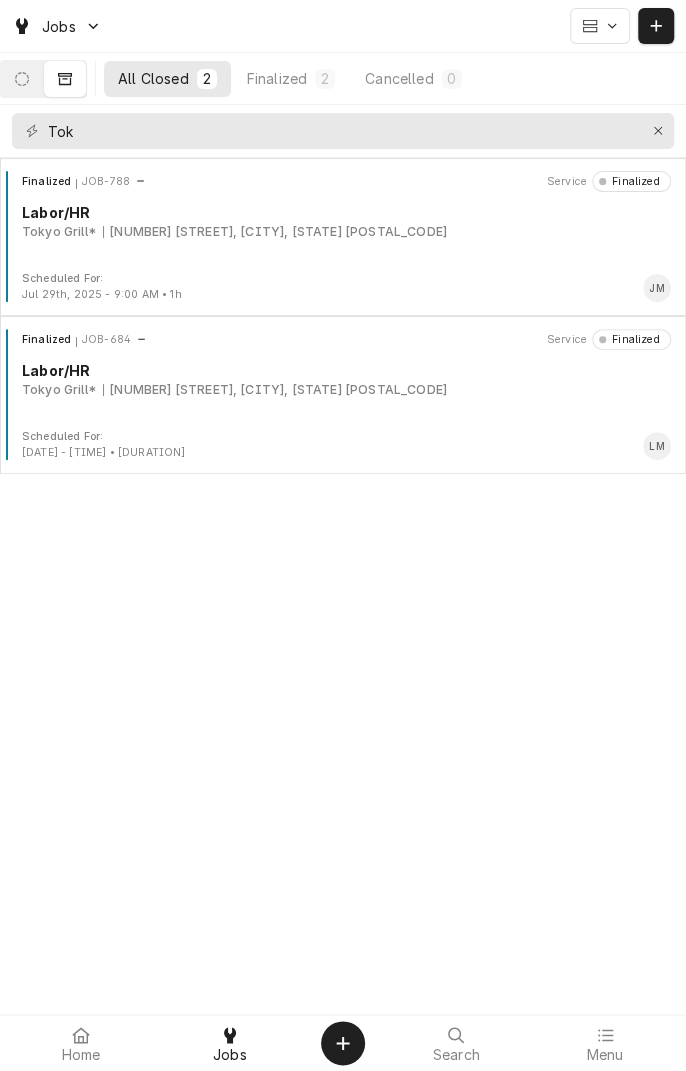 click at bounding box center (22, 79) 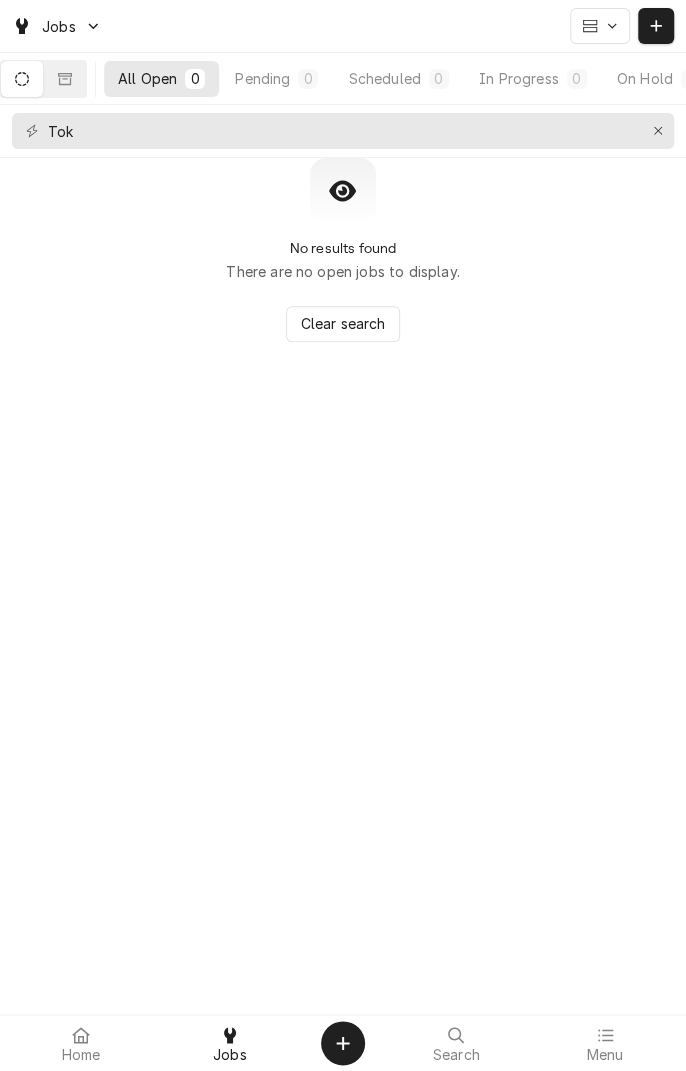 click at bounding box center (658, 131) 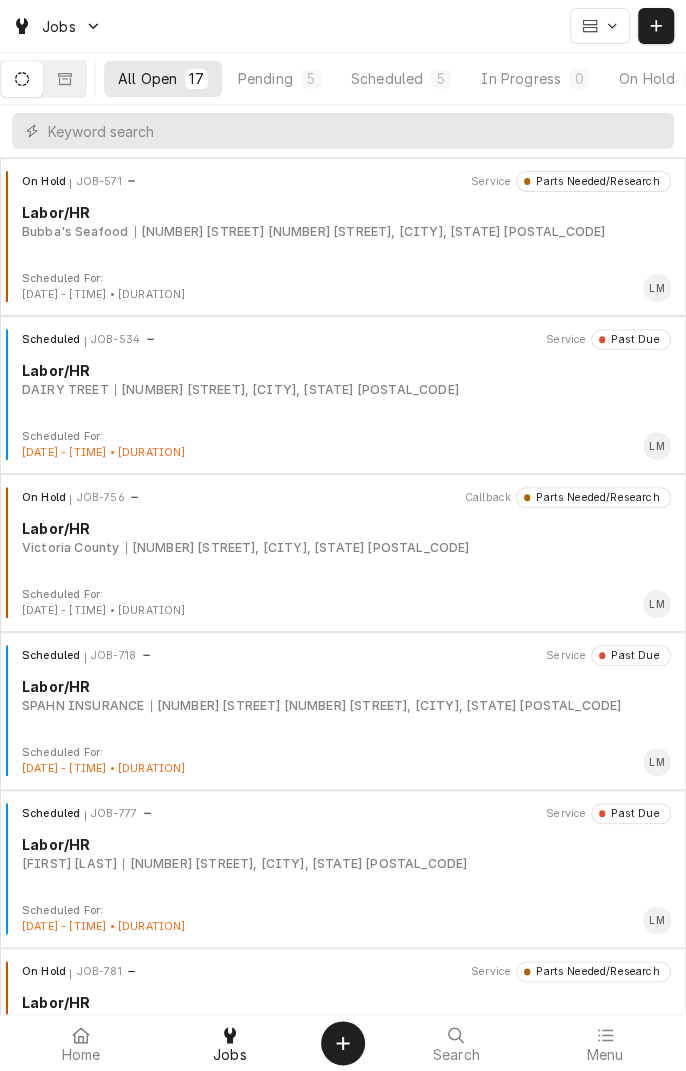 click at bounding box center (65, 79) 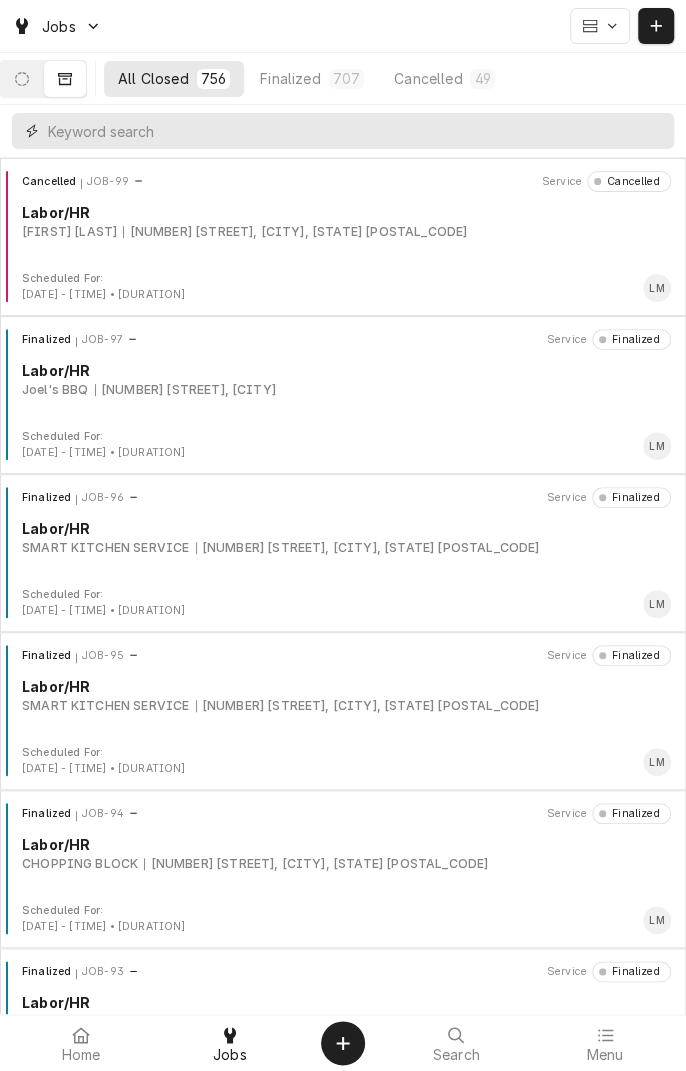 click at bounding box center (356, 131) 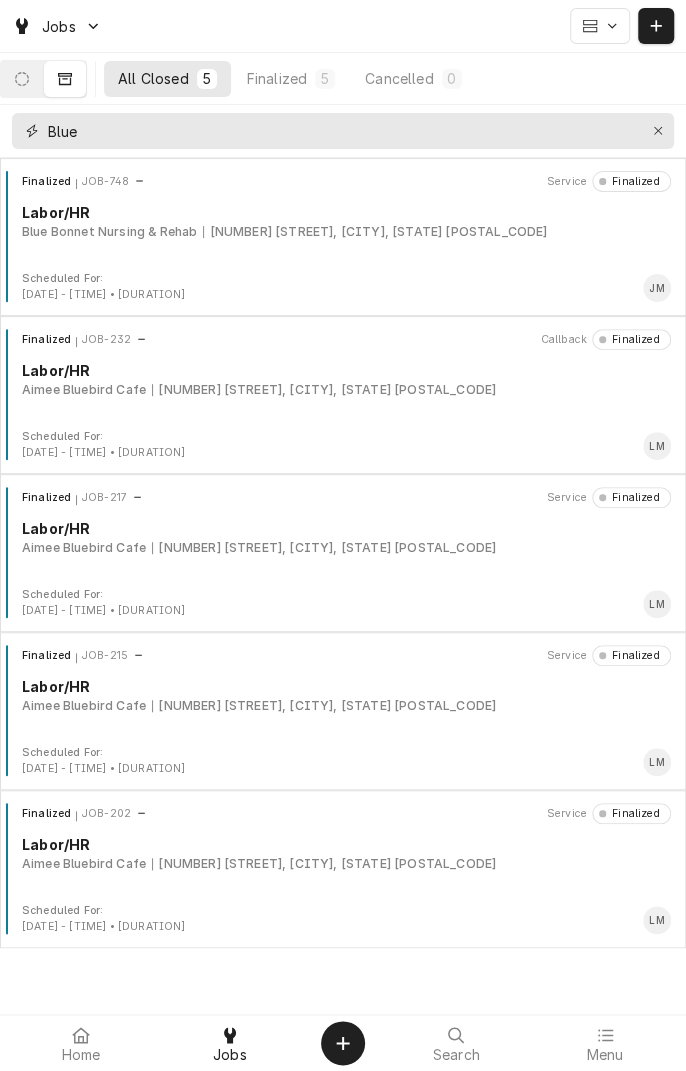 type on "Blue" 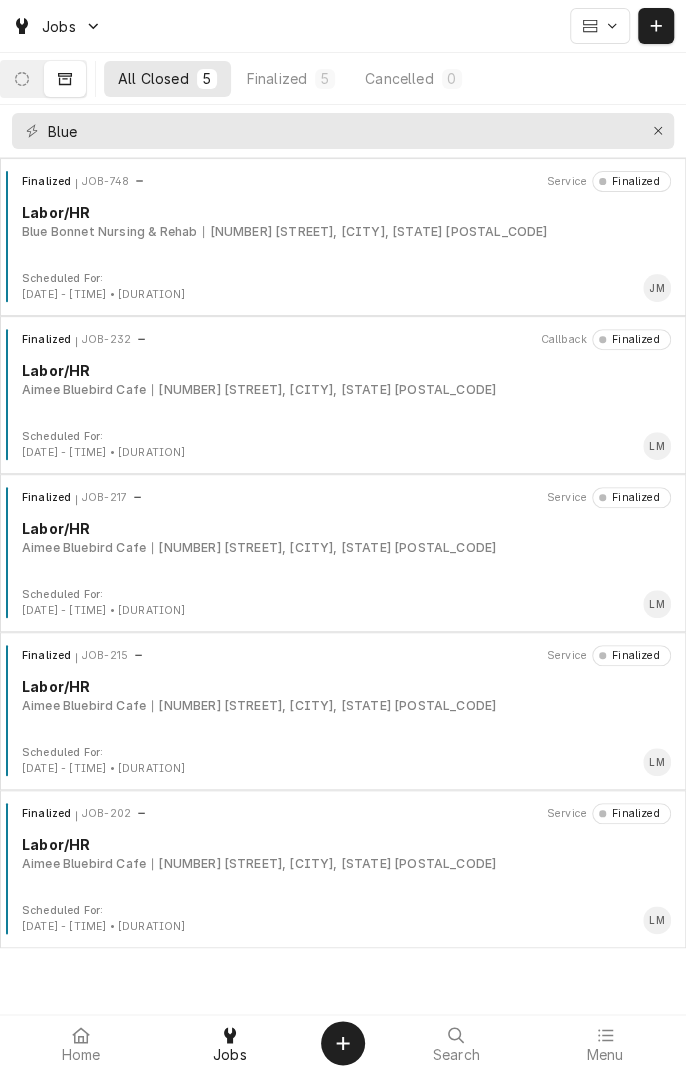 click on "696 FM 99, Karnes City, TX 78118" at bounding box center [375, 232] 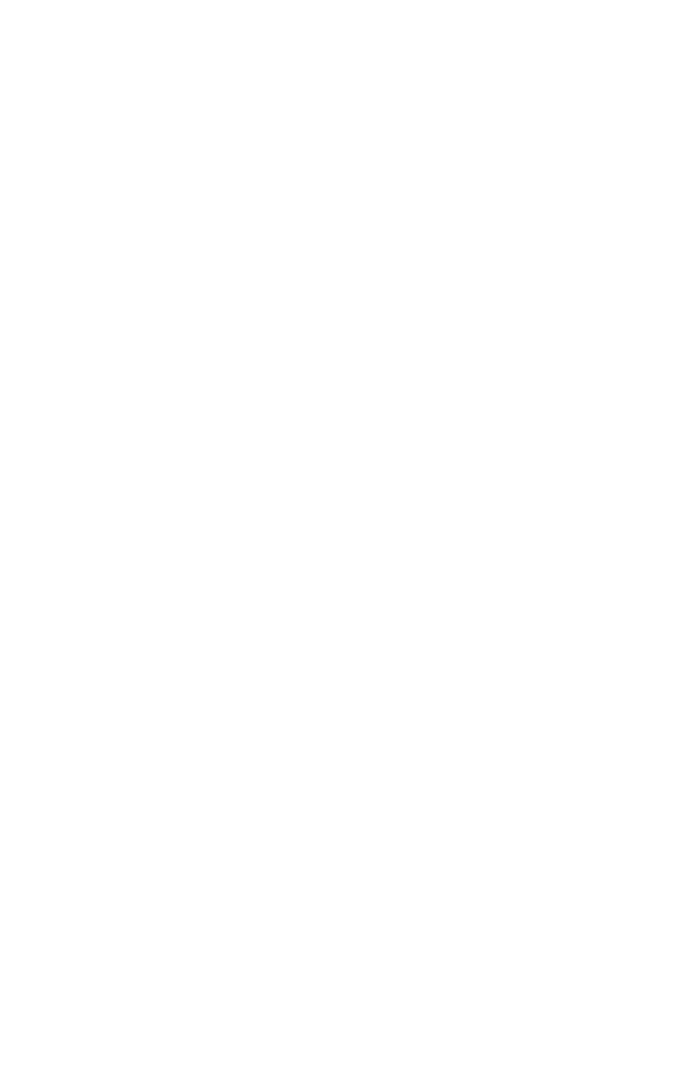 scroll, scrollTop: 0, scrollLeft: 0, axis: both 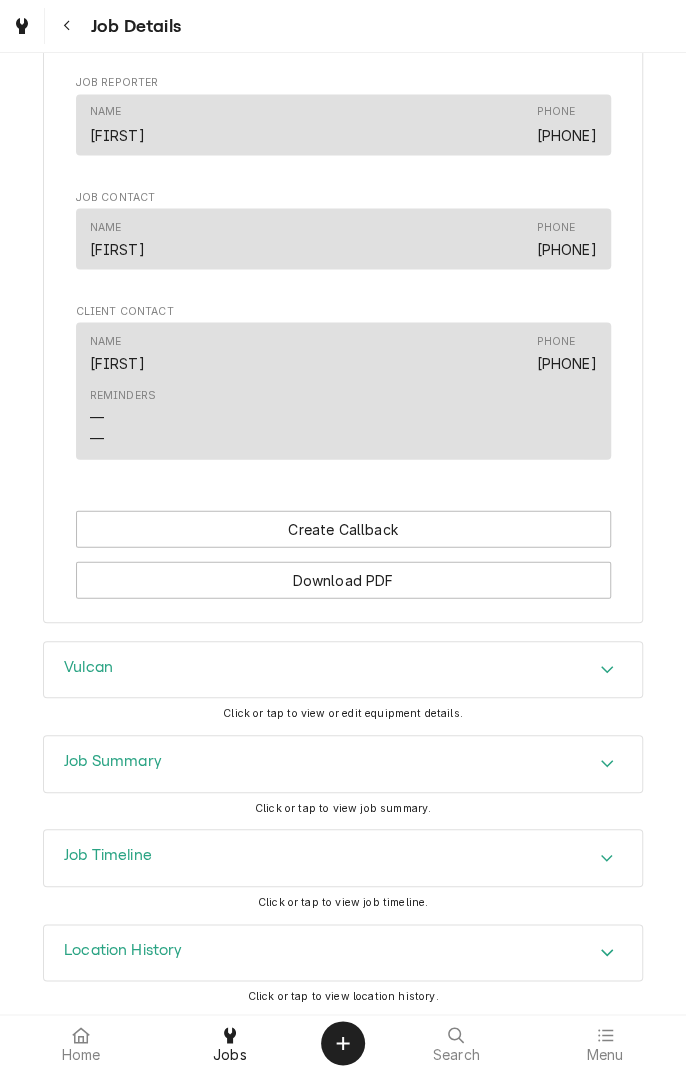 click at bounding box center [607, 670] 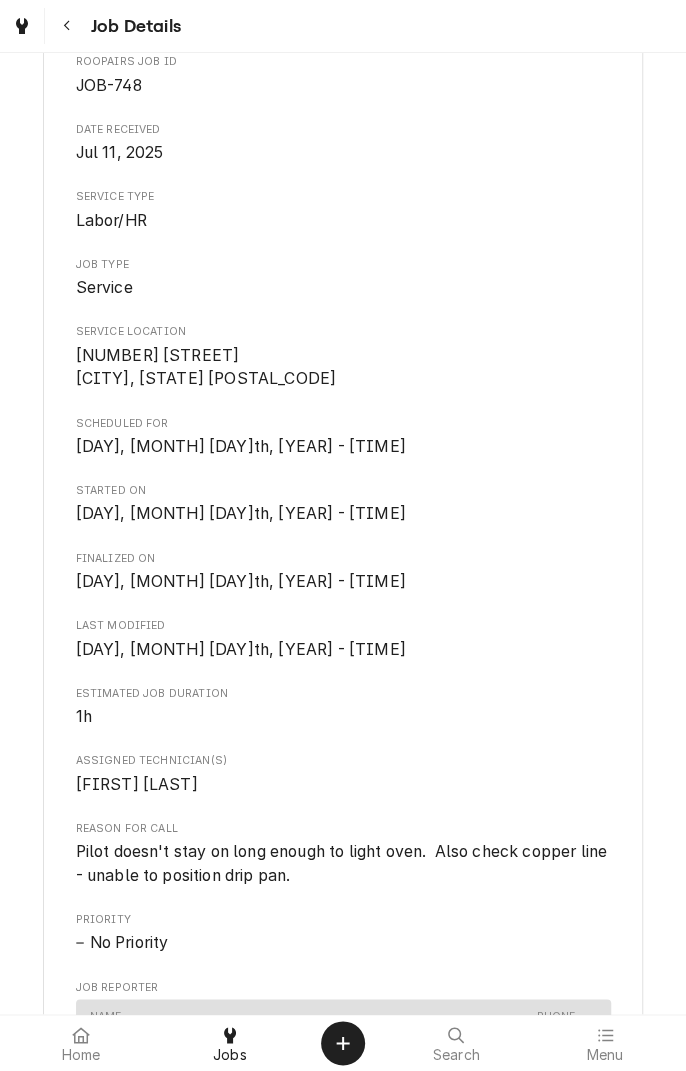 scroll, scrollTop: 0, scrollLeft: 0, axis: both 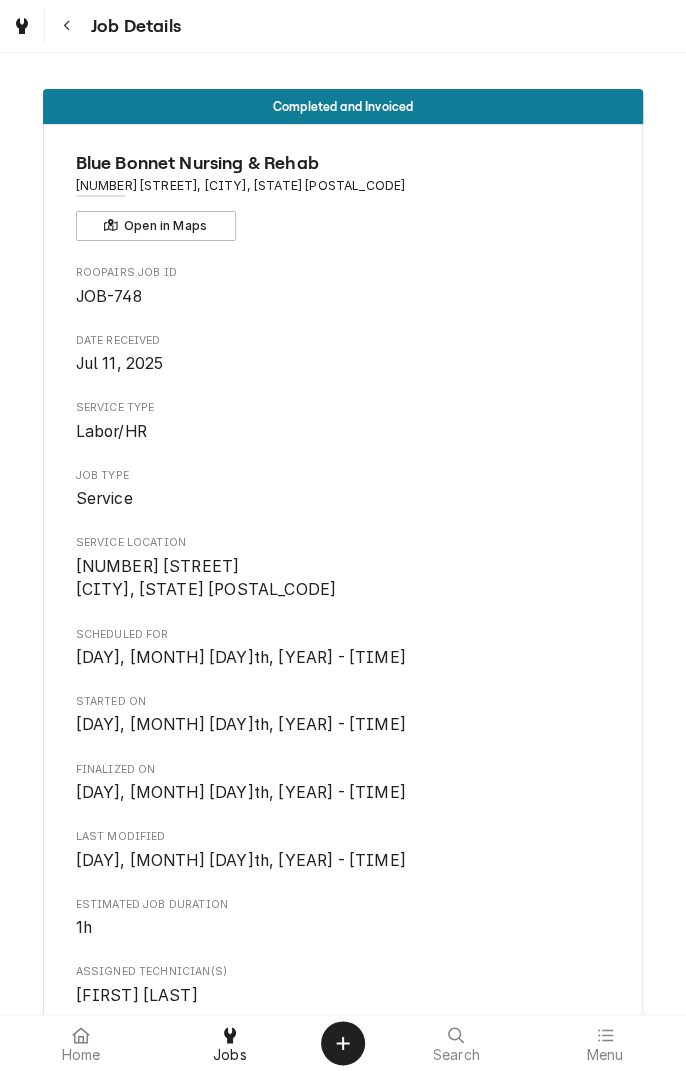 click at bounding box center (67, 26) 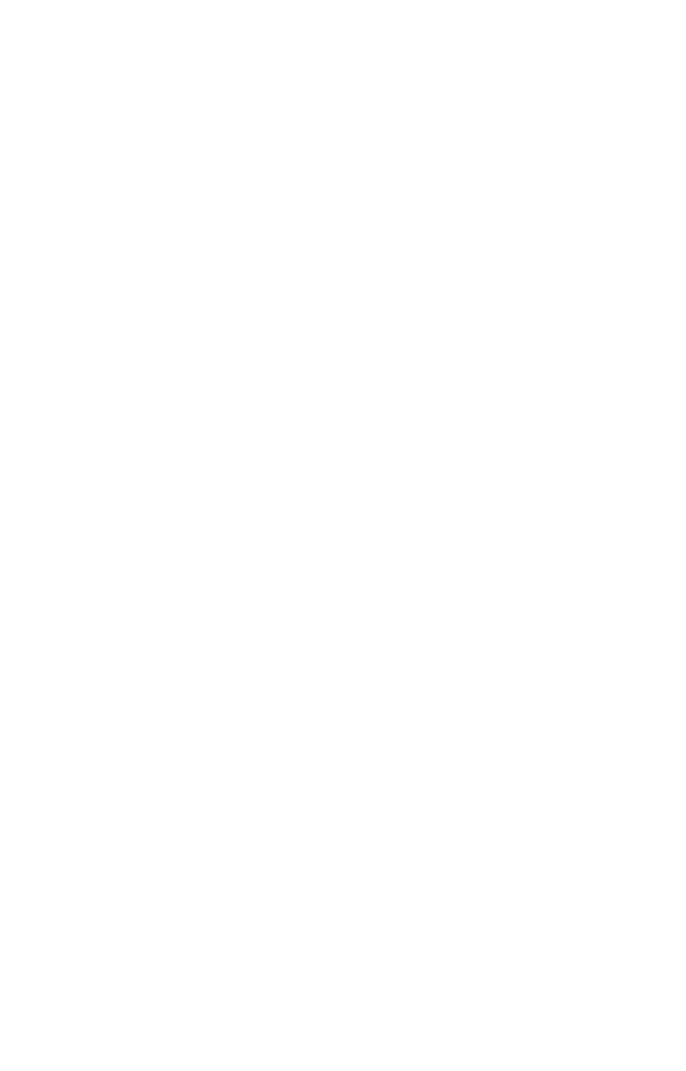 scroll, scrollTop: 0, scrollLeft: 0, axis: both 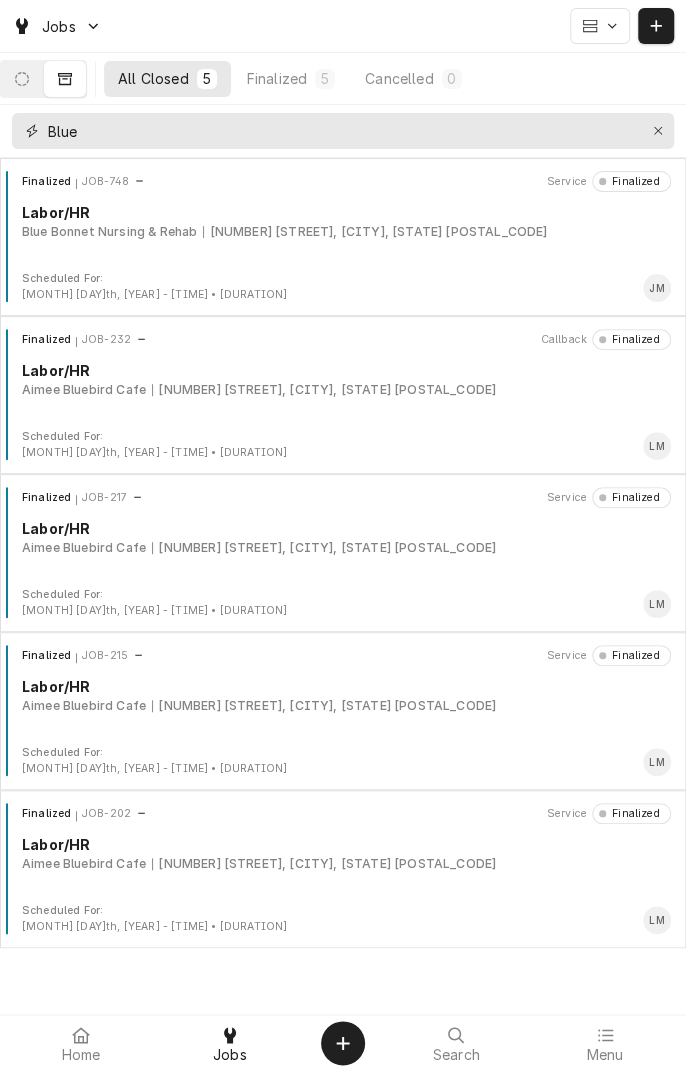 click 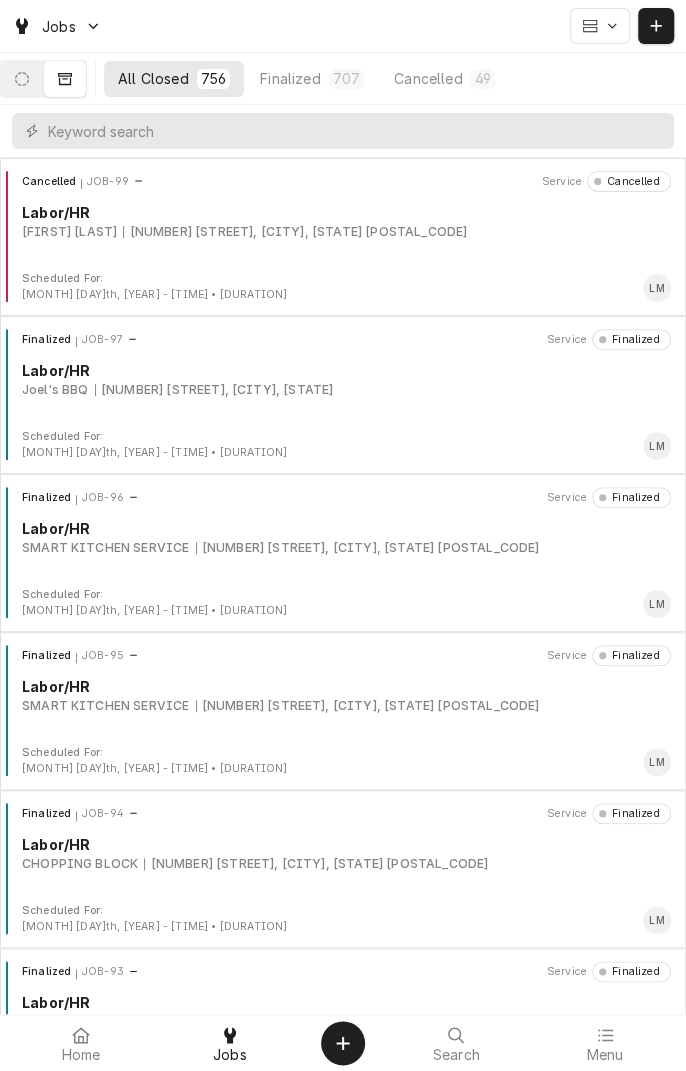 click at bounding box center (22, 79) 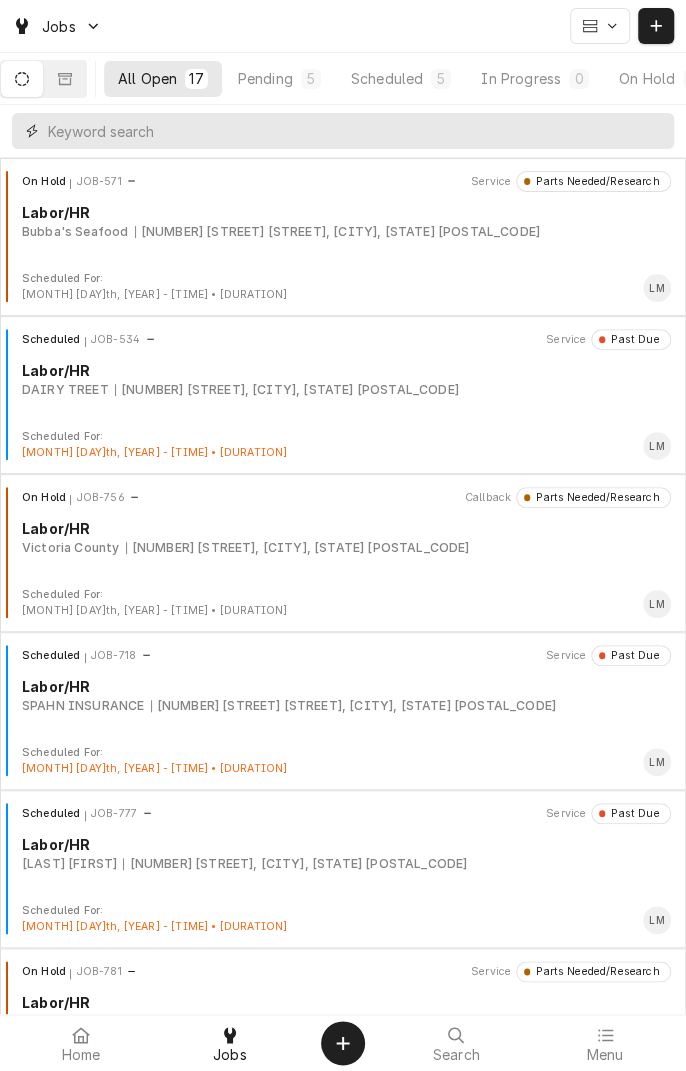 click at bounding box center [356, 131] 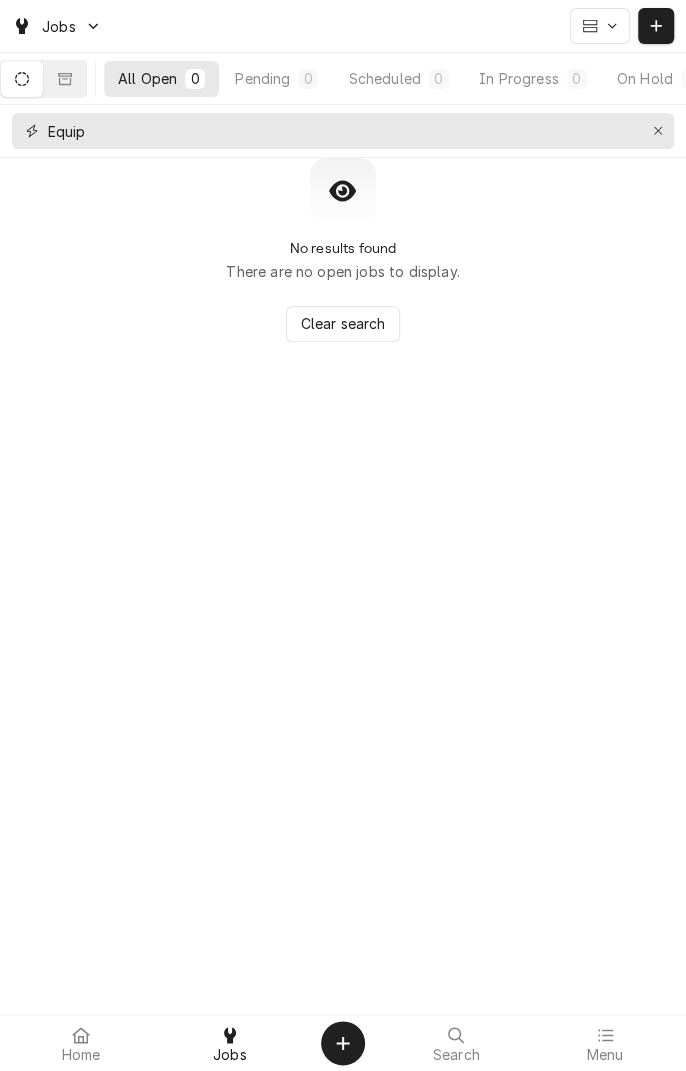type on "Equip" 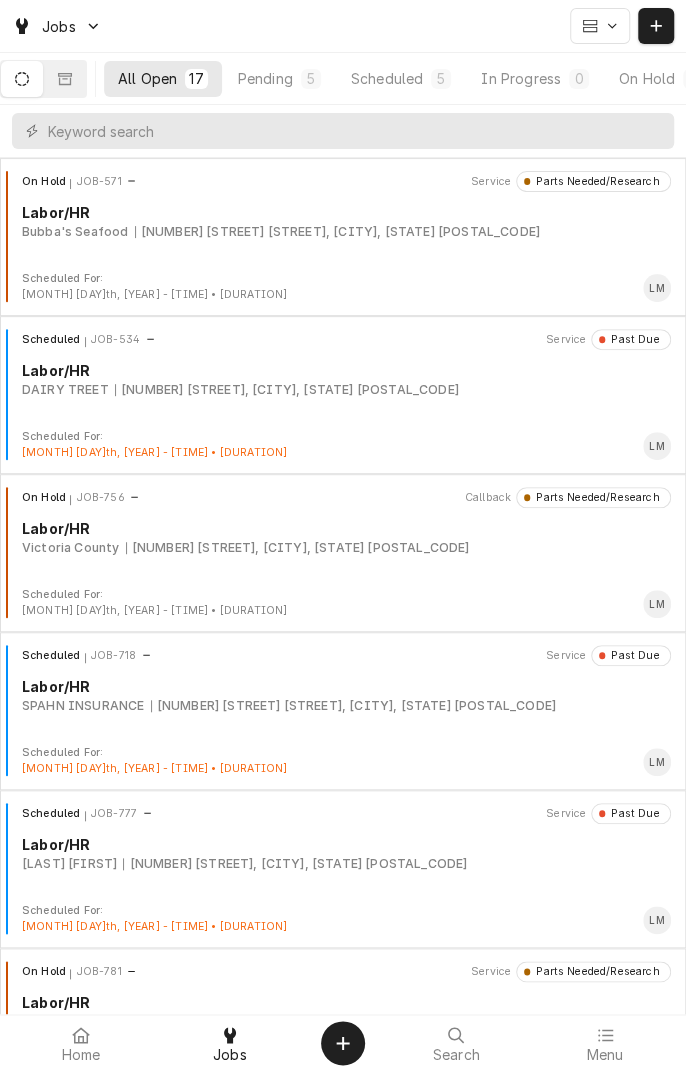 click 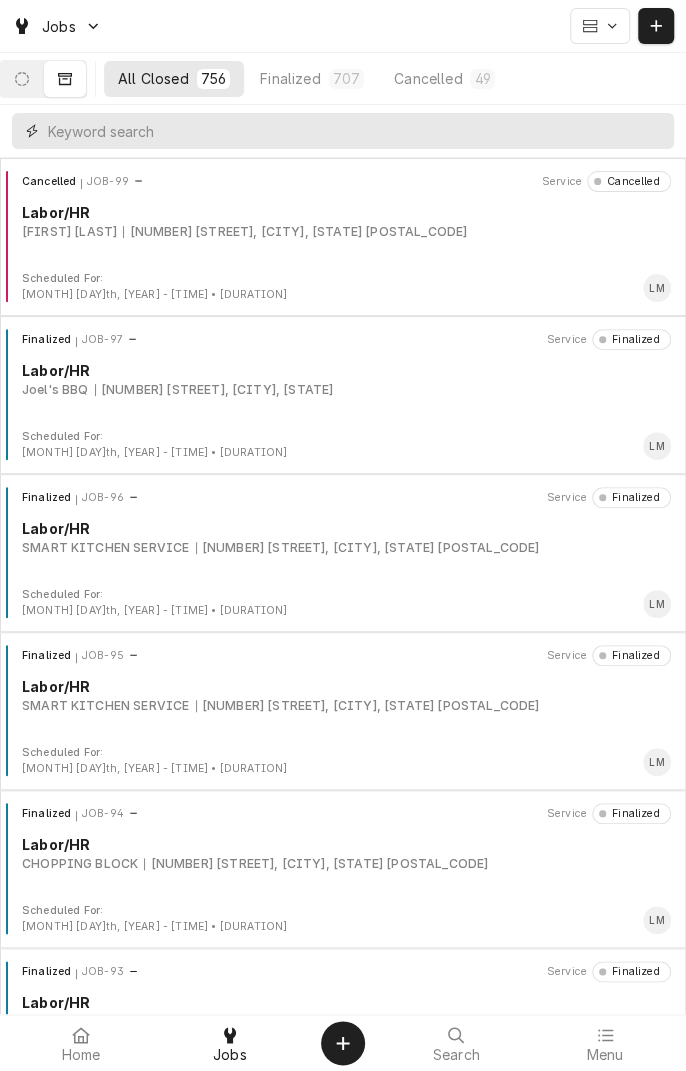 click at bounding box center [356, 131] 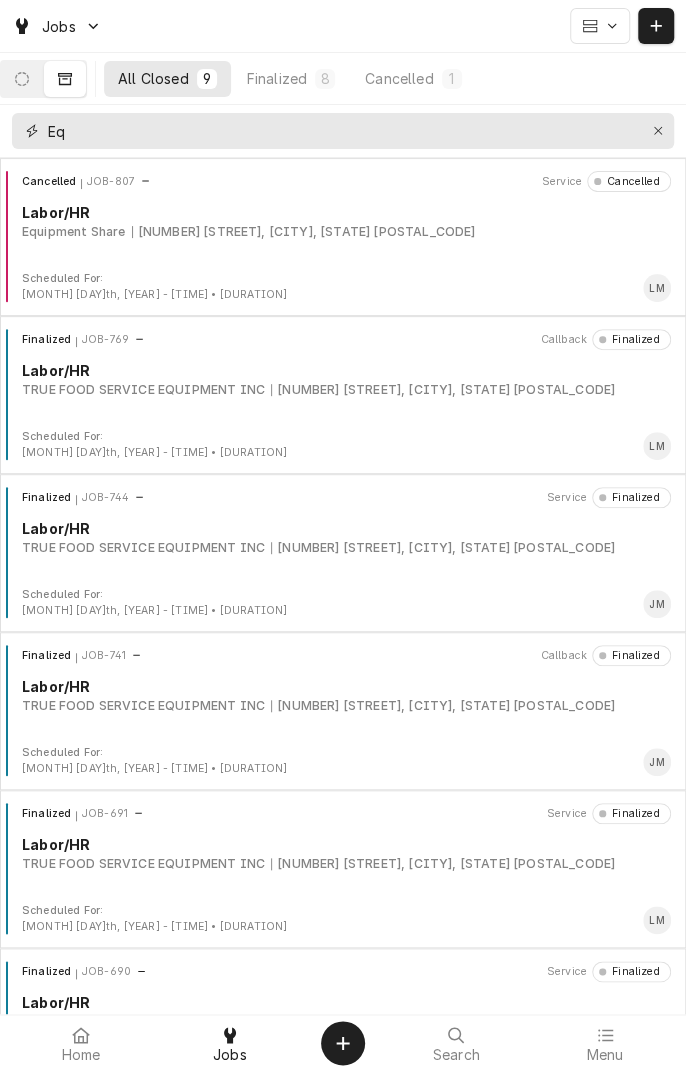 type on "Eq" 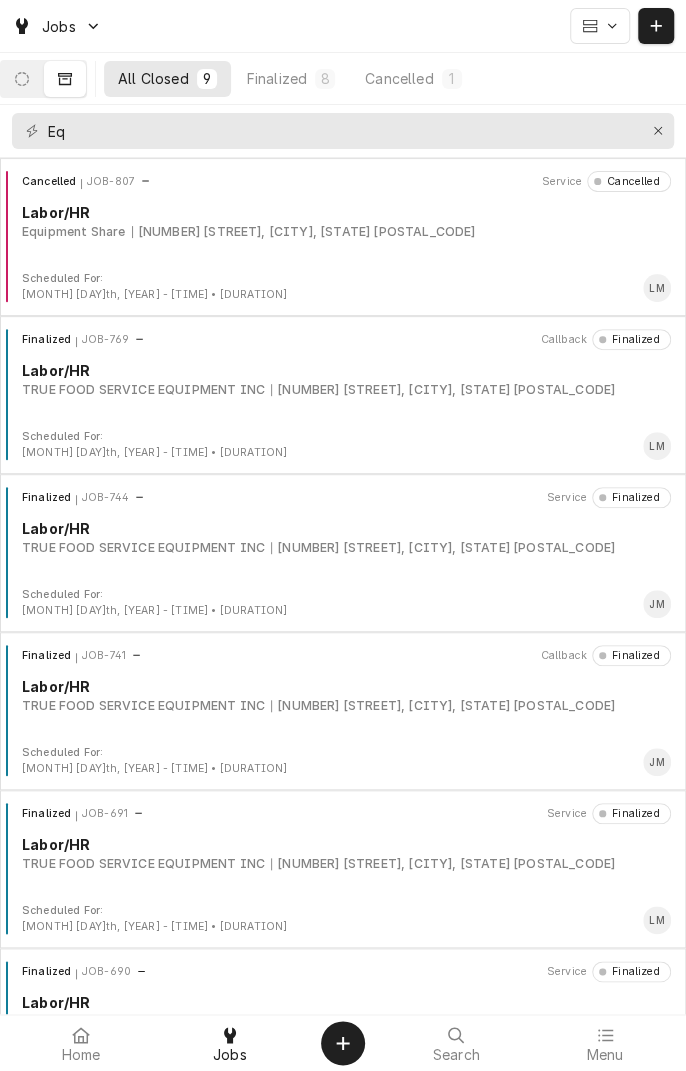 click on "1809 S John Stockbauer, Victoria, TX 77901" at bounding box center (304, 232) 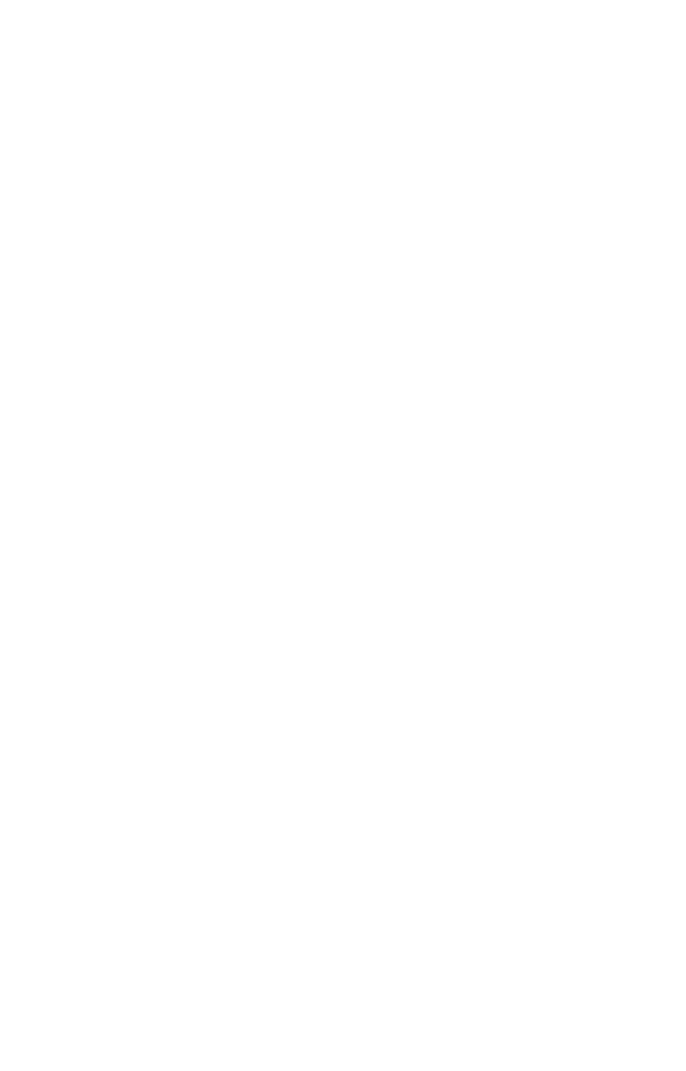 scroll, scrollTop: 0, scrollLeft: 0, axis: both 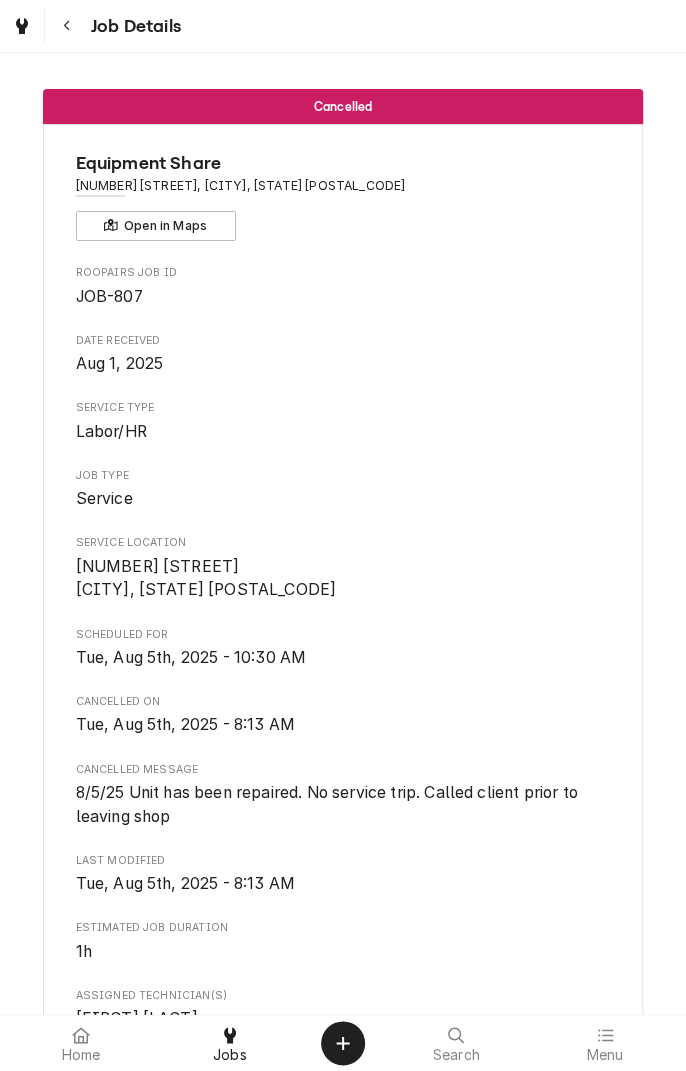 click on "Cancelled Equipment Share 1809 S John Stockbauer, [CITY], [STATE] [POSTAL_CODE] Open in Maps Roopairs Job ID JOB-807 Date Received Aug 1, 2025 Service Type Labor/HR Job Type Service Service Location 1809 S John Stockbauer
[CITY], [STATE] [POSTAL_CODE] Scheduled For Tue, Aug 5th, 2025 - 10:30 AM Cancelled On Tue, Aug 5th, 2025 - 8:13 AM Cancelled Message 8/5/25 Unit has been repaired. No service trip. Called client prior to leaving shop Last Modified Tue, Aug 5th, 2025 - 8:13 AM Estimated Job Duration 1h Assigned Technician(s) [FIRST] [LAST] Reason For Call not making ice - hums and kicks back off.  Customer cleaned but still not working. Priority No Priority Job Reporter Name Chad Phone ([PHONE]) Job Contact Name Chad Phone ([PHONE]) Client Contact Name Chad Phone ([PHONE]) Reminders — — Download PDF [NAME] Click or tap to view or edit equipment details. Job Timeline Click or tap to view job timeline. Location History Click or tap to view location history." at bounding box center (343, 533) 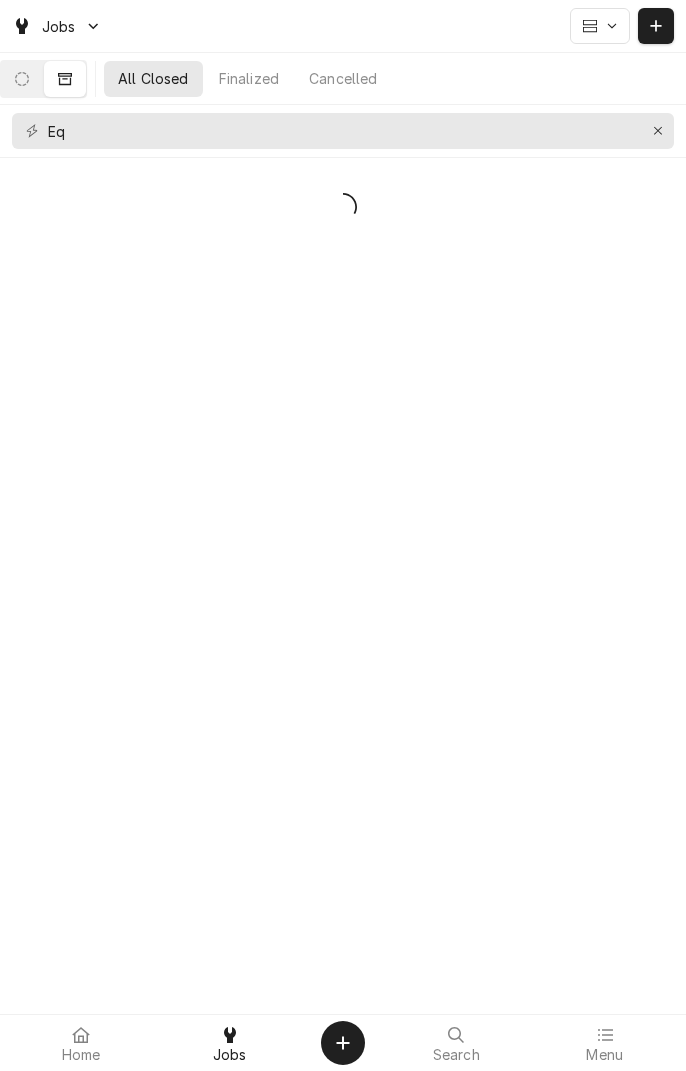 scroll, scrollTop: 0, scrollLeft: 0, axis: both 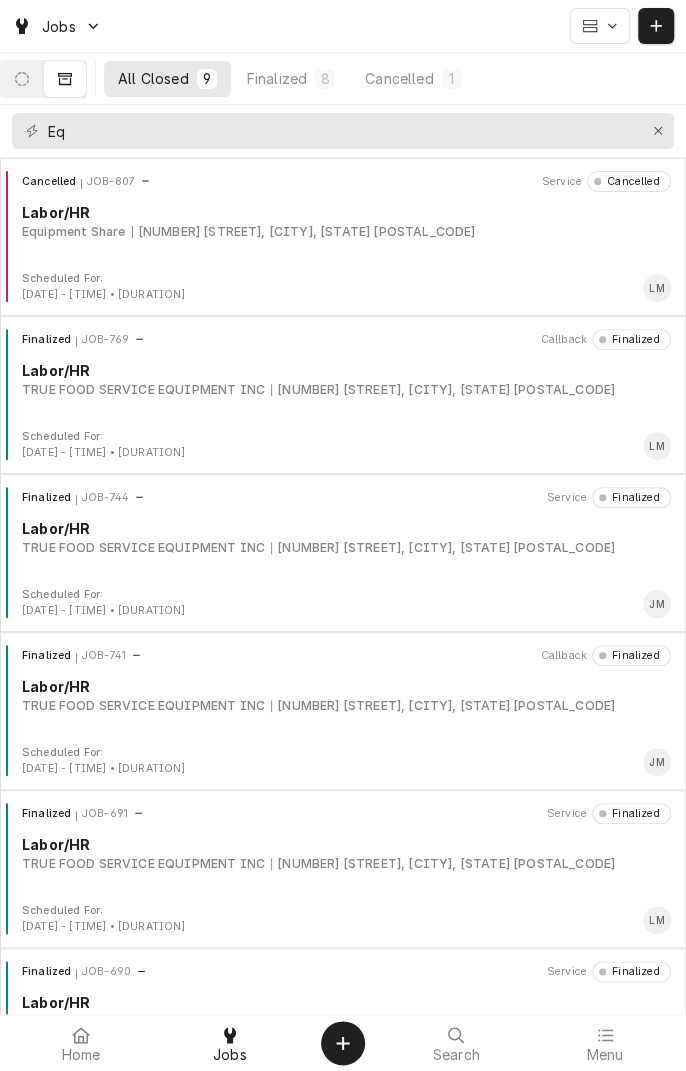 click 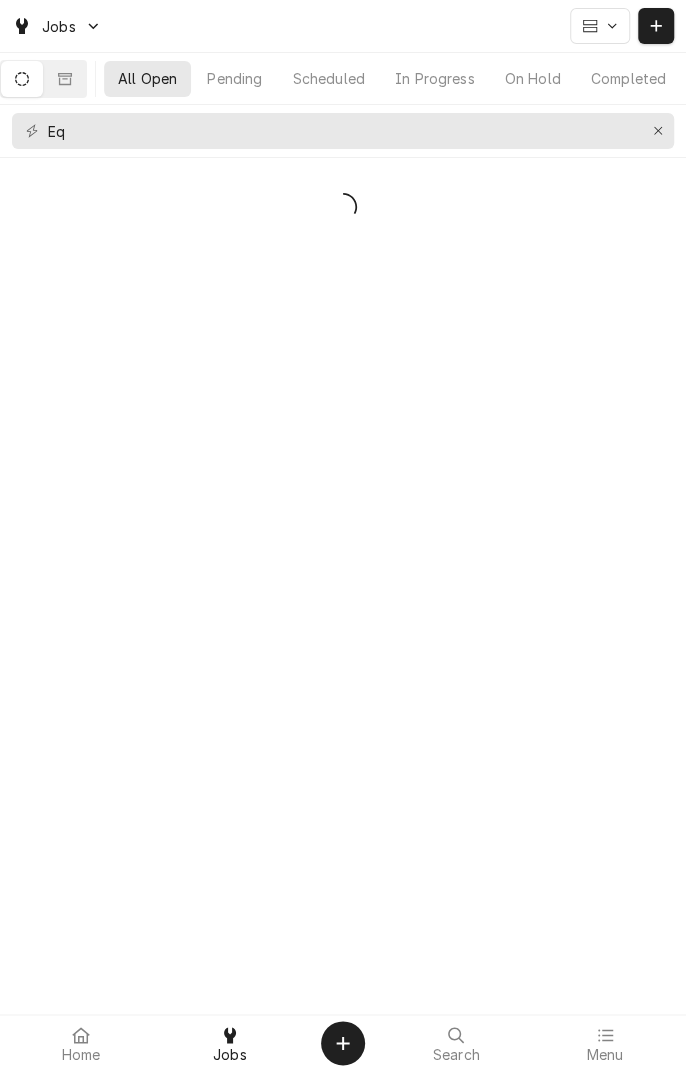 click on "Eq" at bounding box center [343, 131] 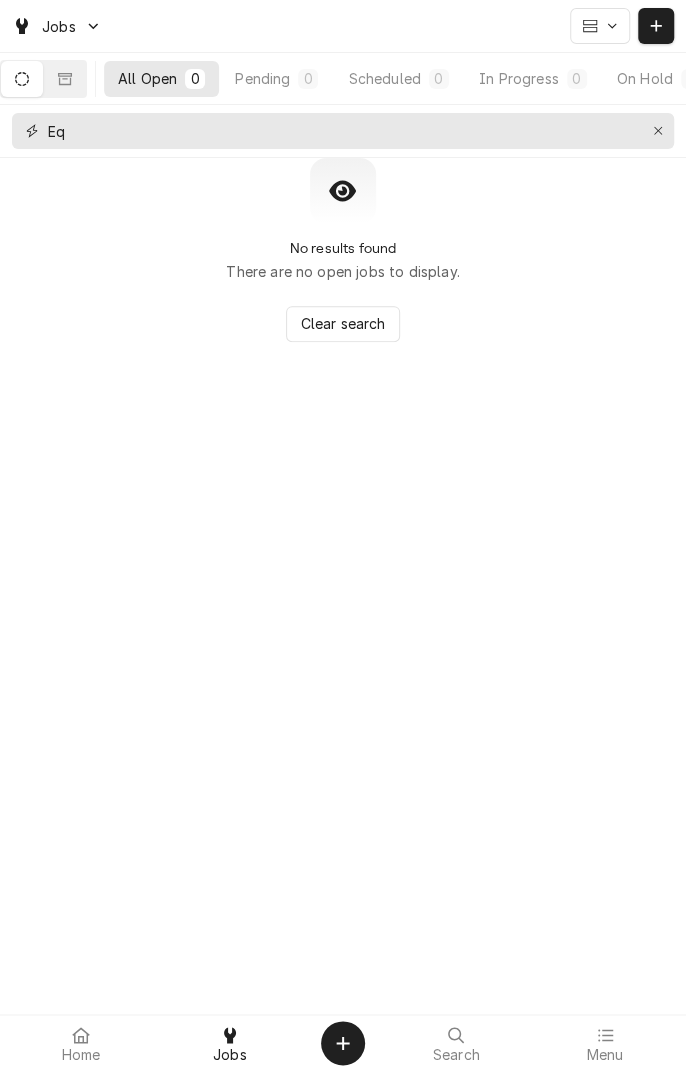 click 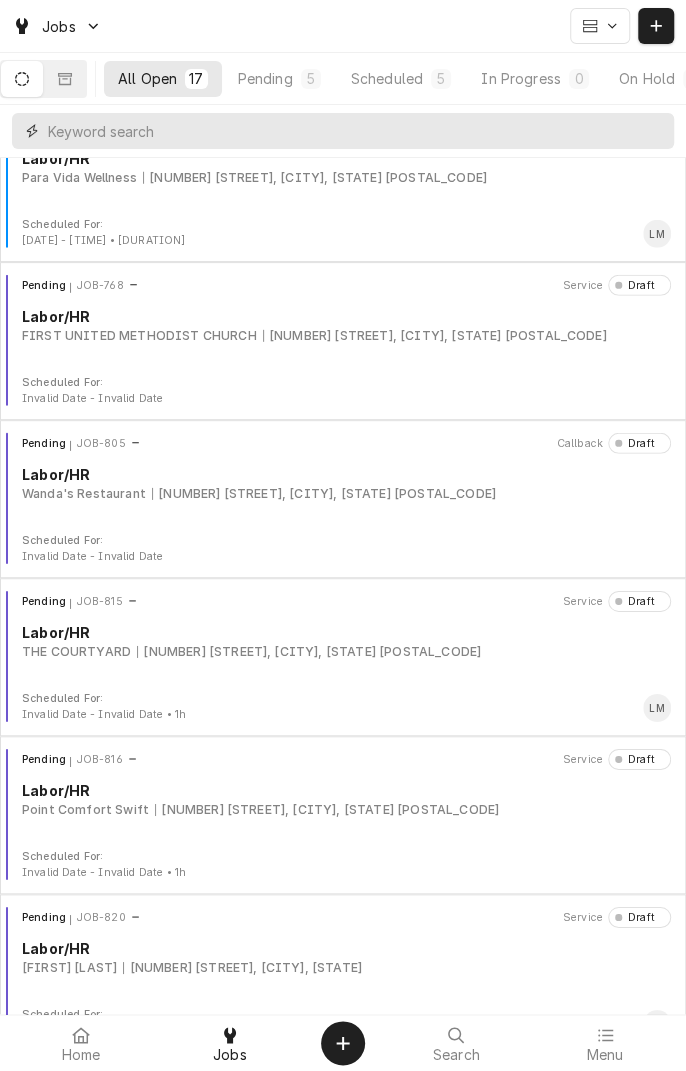 scroll, scrollTop: 1829, scrollLeft: 0, axis: vertical 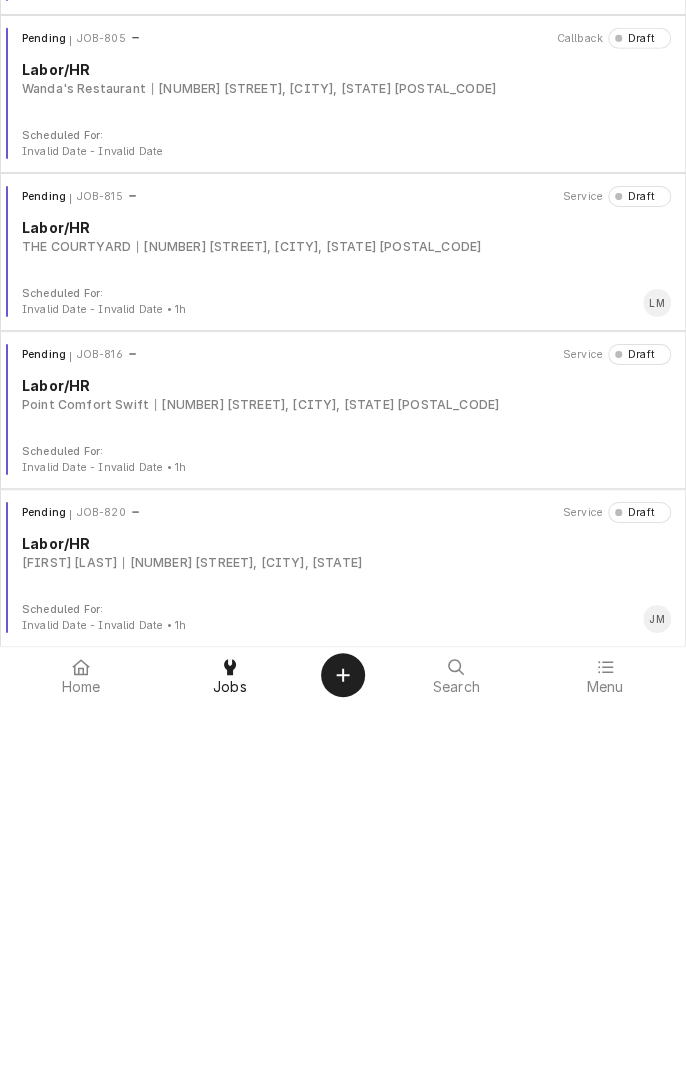 click on "Pending JOB-815 Service Draft Labor/HR THE COURTYARD 3401 E AIRLINE, VICTORIA, TX 77901" at bounding box center [343, 604] 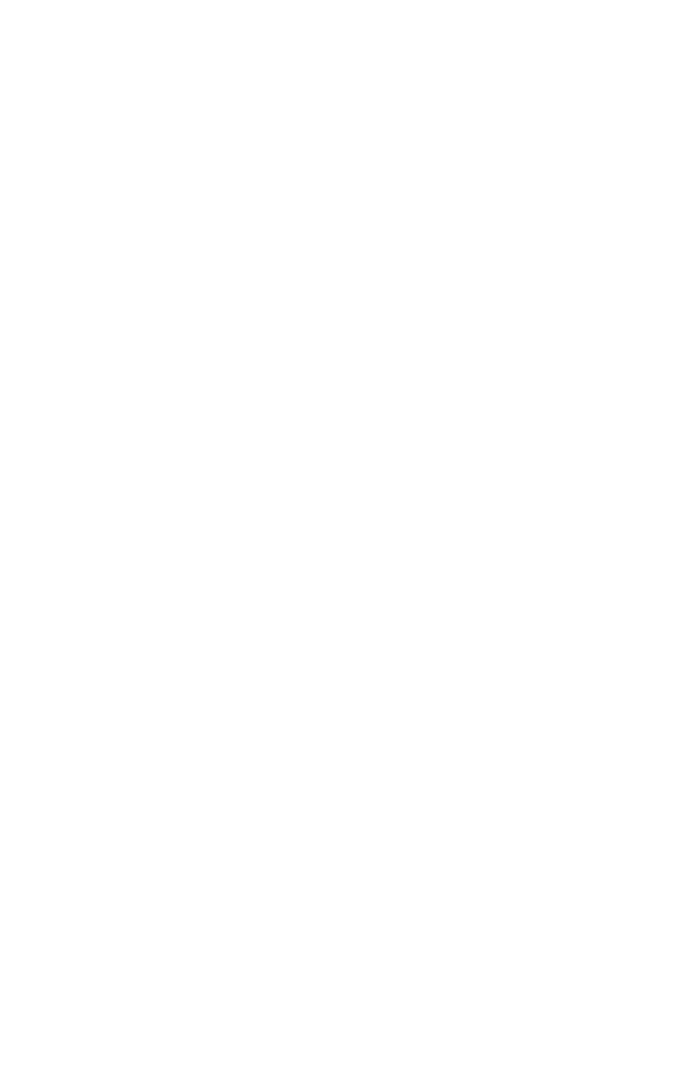 scroll, scrollTop: 0, scrollLeft: 0, axis: both 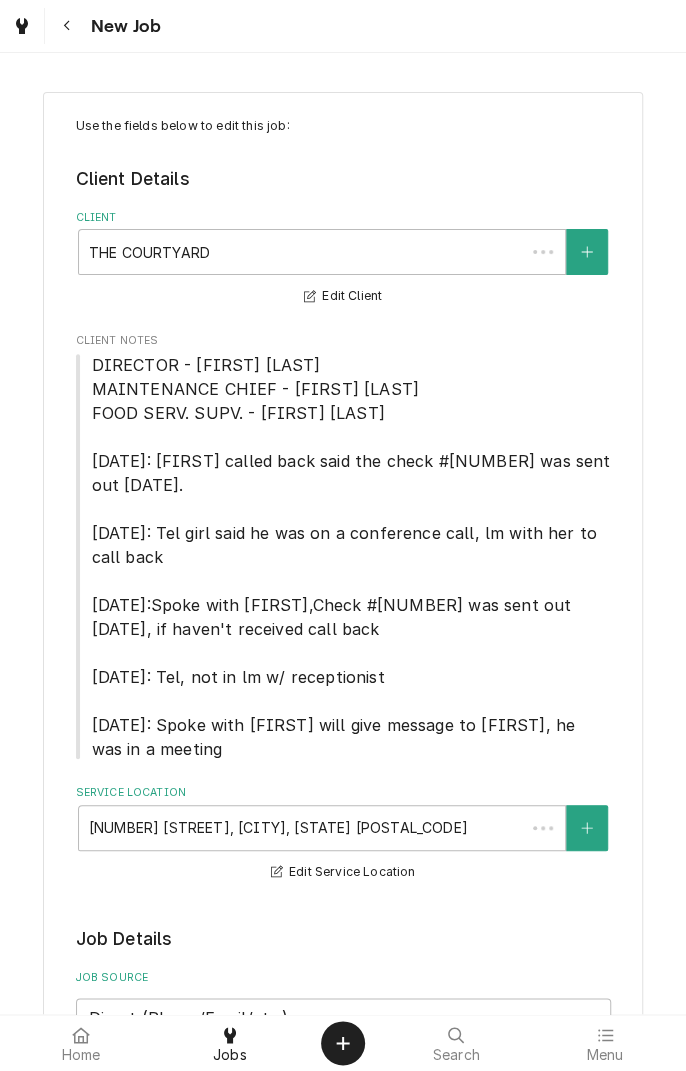 type on "x" 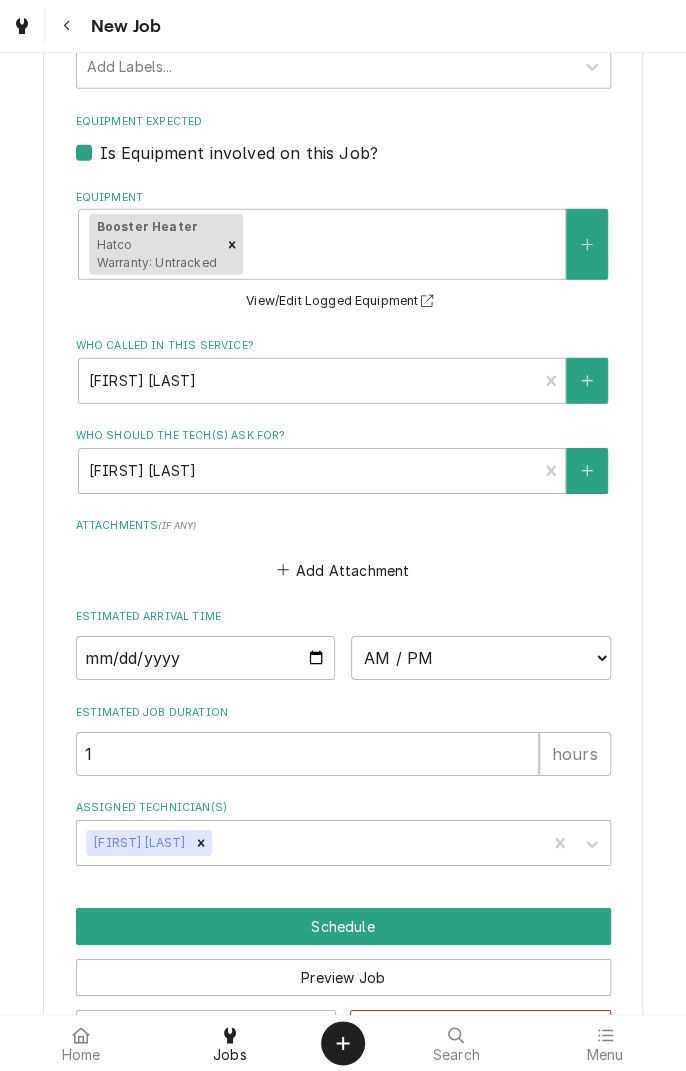 scroll, scrollTop: 1731, scrollLeft: 0, axis: vertical 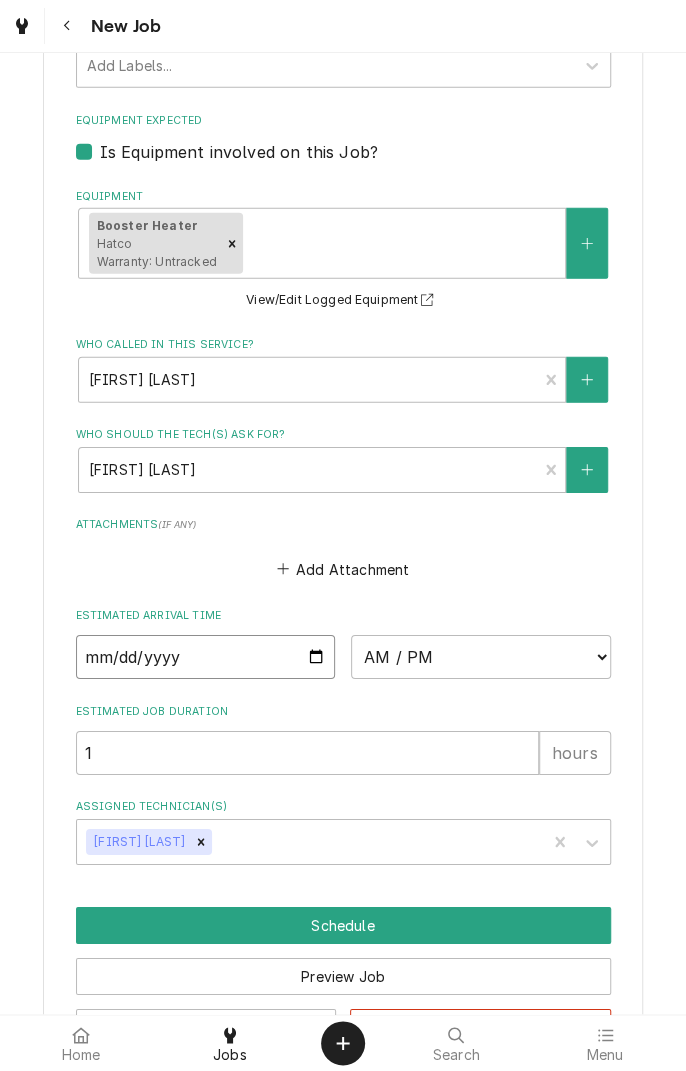 click at bounding box center (206, 657) 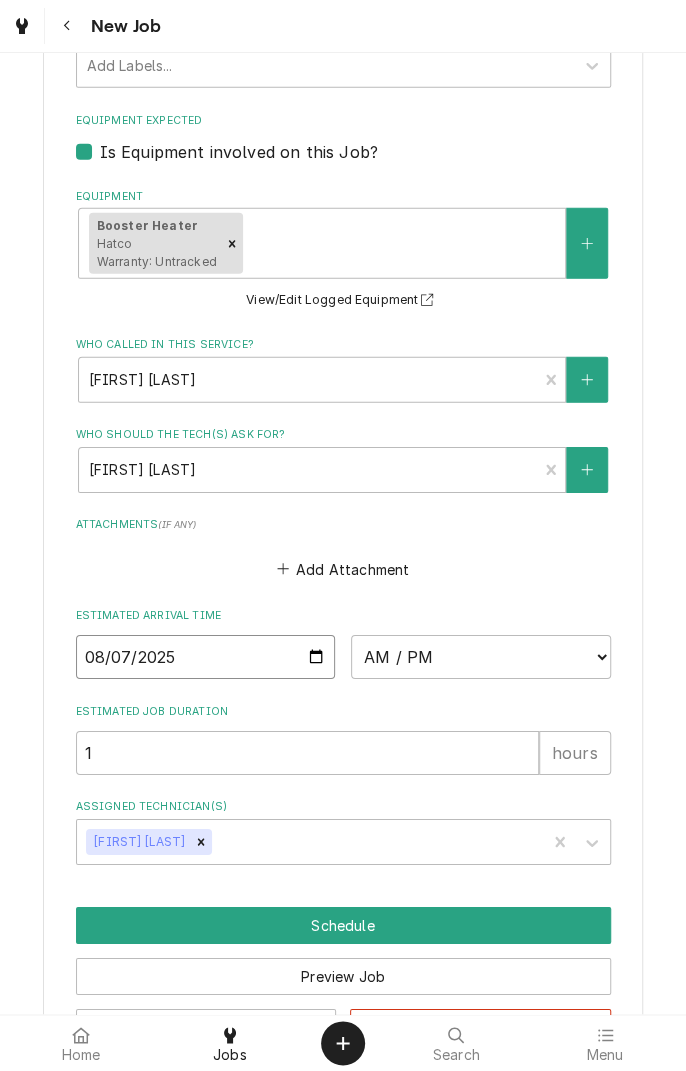 type on "x" 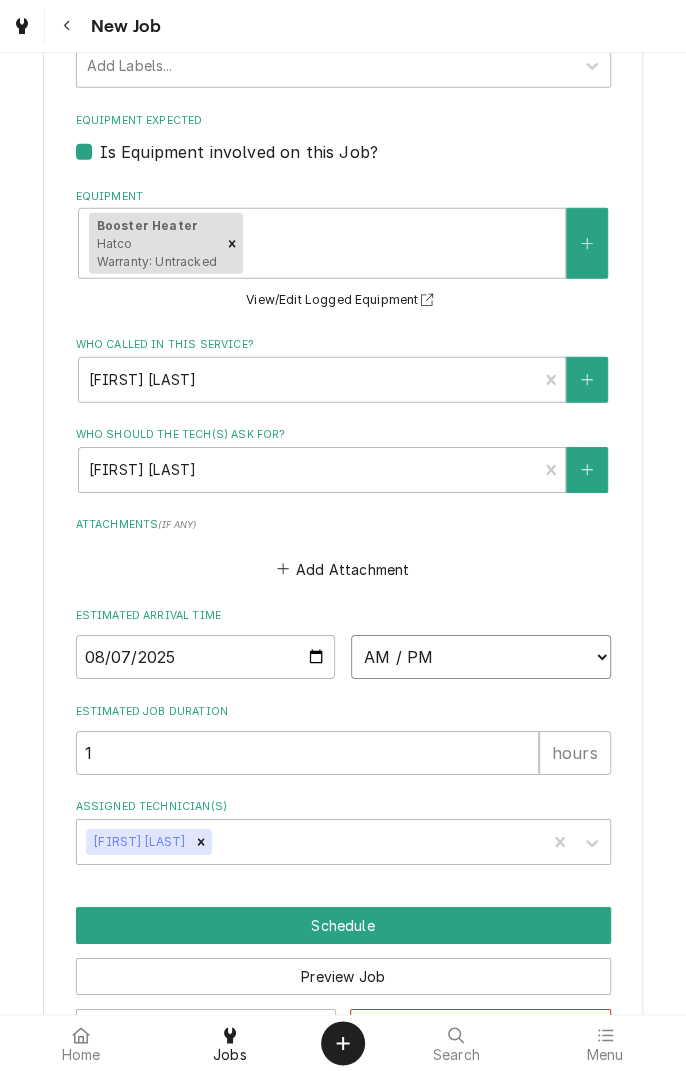 click on "AM / PM 6:00 AM 6:15 AM 6:30 AM 6:45 AM 7:00 AM 7:15 AM 7:30 AM 7:45 AM 8:00 AM 8:15 AM 8:30 AM 8:45 AM 9:00 AM 9:15 AM 9:30 AM 9:45 AM 10:00 AM 10:15 AM 10:30 AM 10:45 AM 11:00 AM 11:15 AM 11:30 AM 11:45 AM 12:00 PM 12:15 PM 12:30 PM 12:45 PM 1:00 PM 1:15 PM 1:30 PM 1:45 PM 2:00 PM 2:15 PM 2:30 PM 2:45 PM 3:00 PM 3:15 PM 3:30 PM 3:45 PM 4:00 PM 4:15 PM 4:30 PM 4:45 PM 5:00 PM 5:15 PM 5:30 PM 5:45 PM 6:00 PM 6:15 PM 6:30 PM 6:45 PM 7:00 PM 7:15 PM 7:30 PM 7:45 PM 8:00 PM 8:15 PM 8:30 PM 8:45 PM 9:00 PM 9:15 PM 9:30 PM 9:45 PM 10:00 PM 10:15 PM 10:30 PM 10:45 PM 11:00 PM 11:15 PM 11:30 PM 11:45 PM 12:00 AM 12:15 AM 12:30 AM 12:45 AM 1:00 AM 1:15 AM 1:30 AM 1:45 AM 2:00 AM 2:15 AM 2:30 AM 2:45 AM 3:00 AM 3:15 AM 3:30 AM 3:45 AM 4:00 AM 4:15 AM 4:30 AM 4:45 AM 5:00 AM 5:15 AM 5:30 AM 5:45 AM" at bounding box center (481, 657) 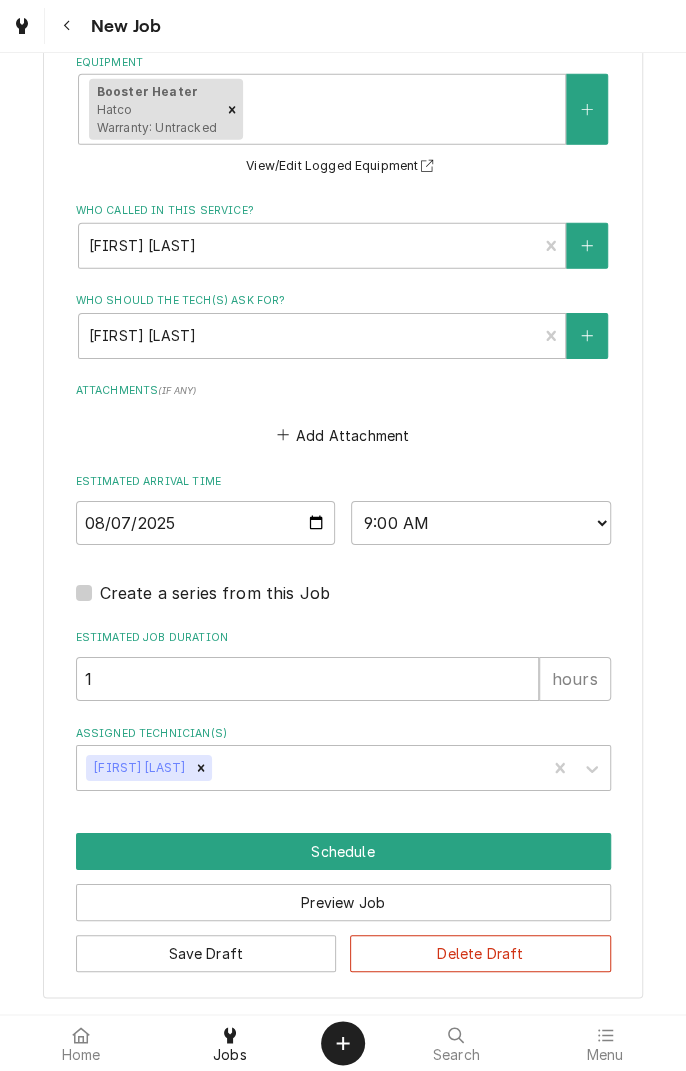 click on "Schedule" at bounding box center (343, 851) 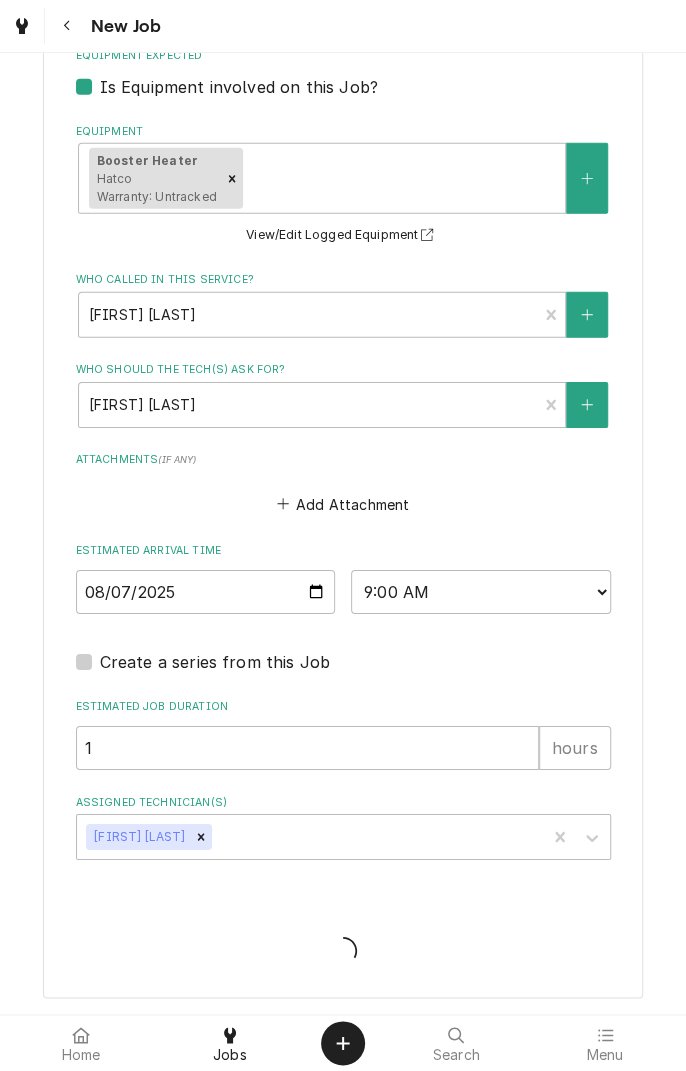 type on "x" 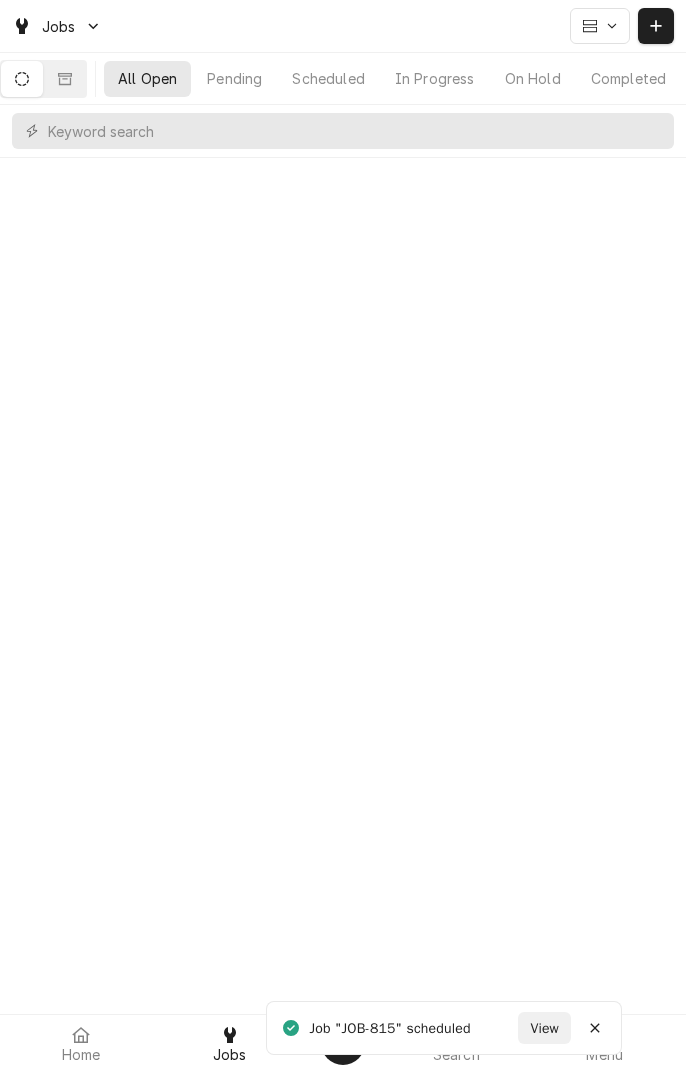 scroll, scrollTop: 0, scrollLeft: 0, axis: both 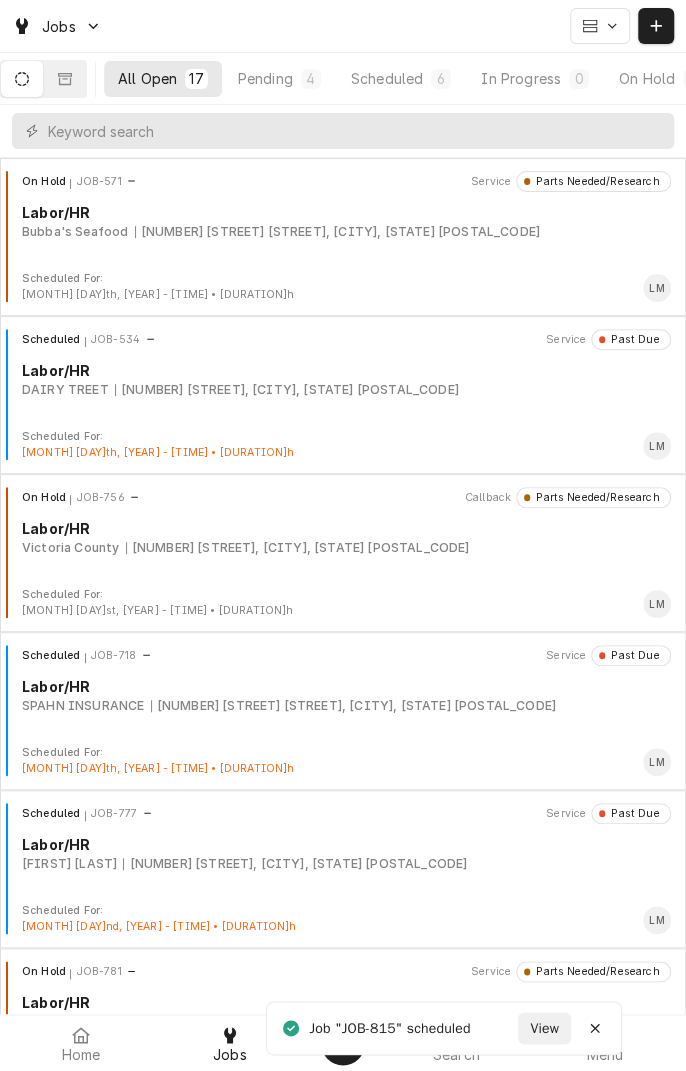 click on "Scheduled" at bounding box center [387, 78] 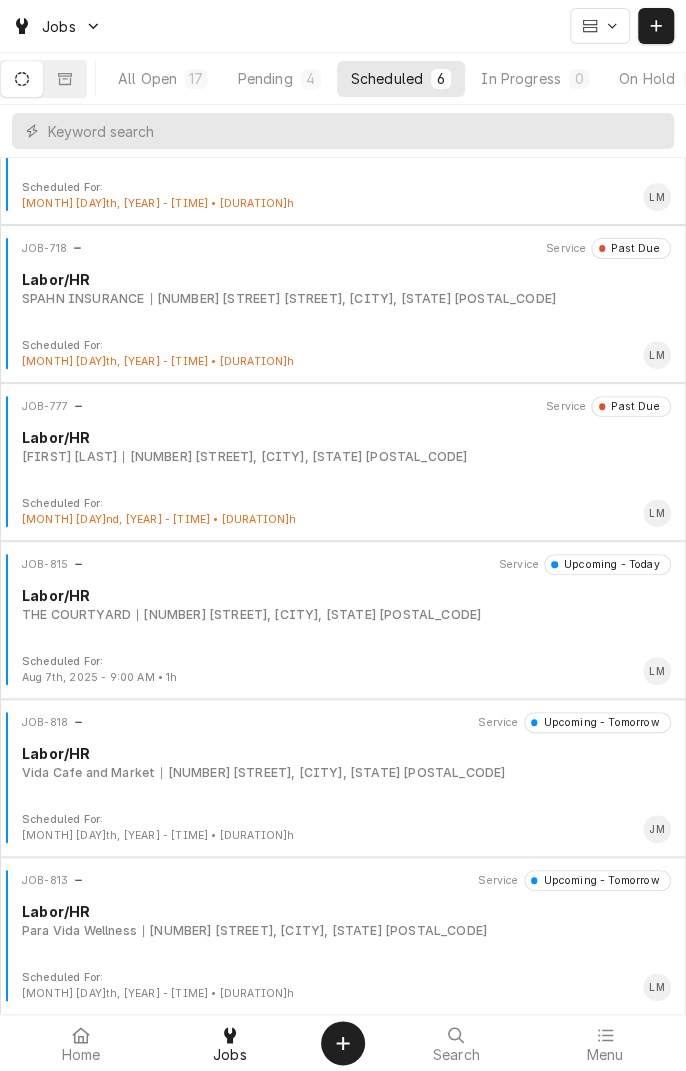 scroll, scrollTop: 0, scrollLeft: 0, axis: both 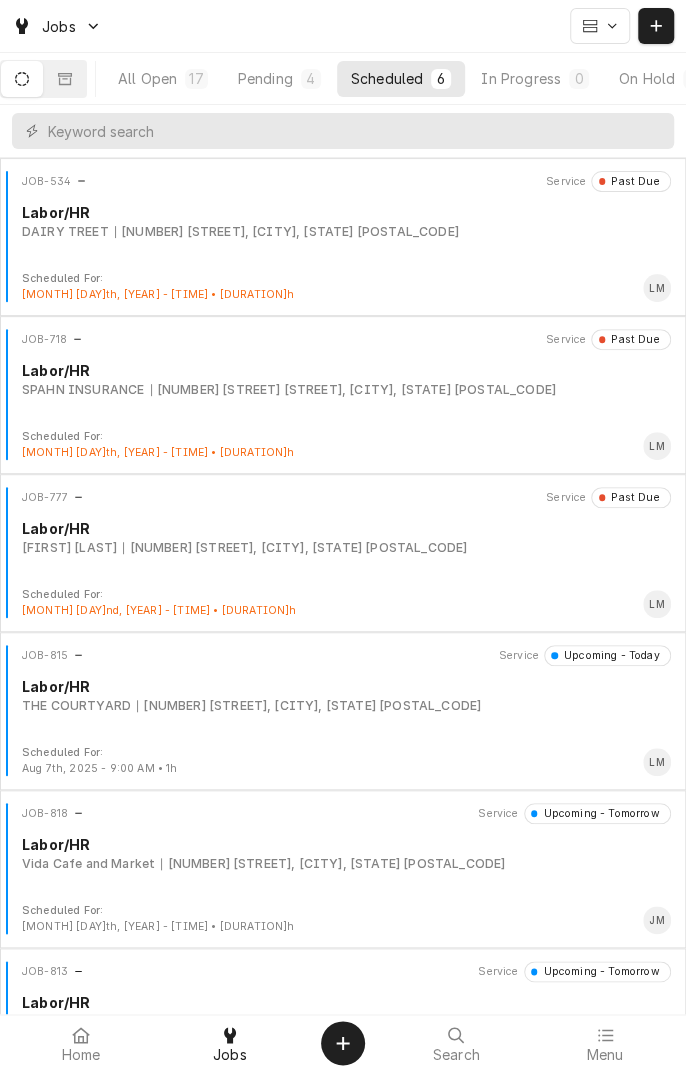 click at bounding box center (22, 79) 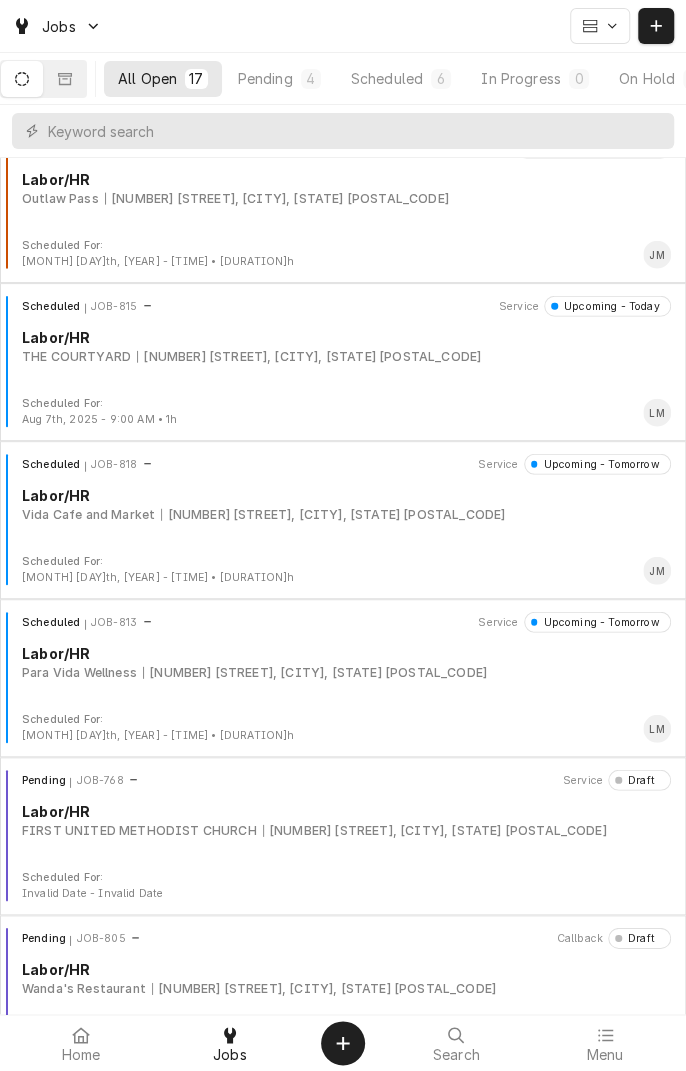 scroll, scrollTop: 1449, scrollLeft: 0, axis: vertical 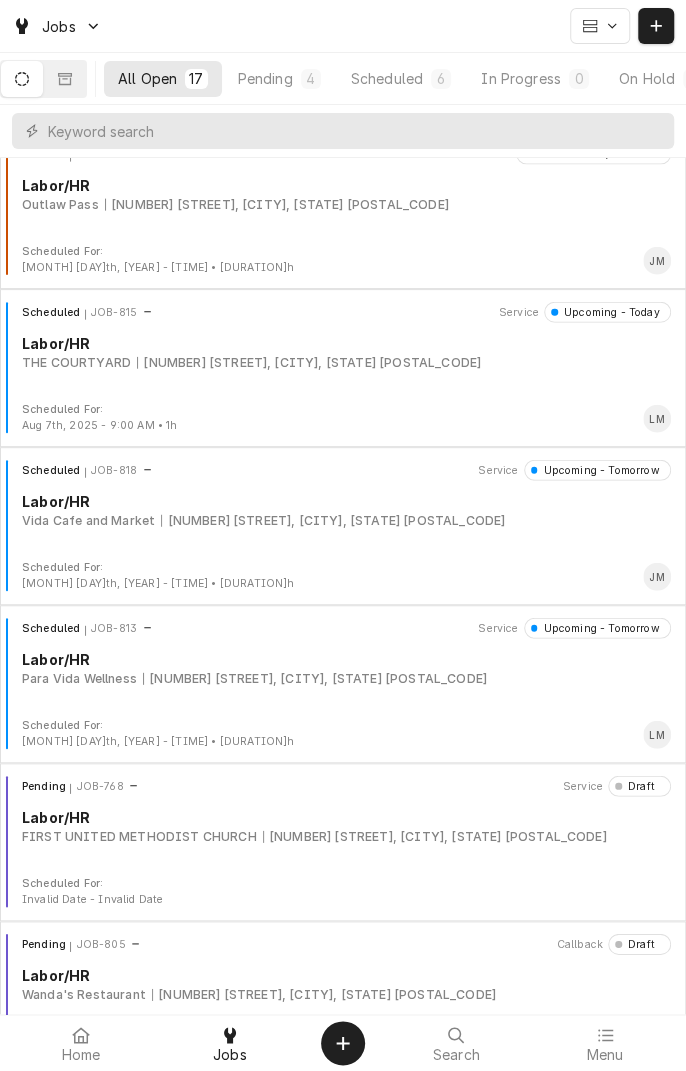 click on "Scheduled JOB-815 Service Upcoming - Today Labor/HR THE COURTYARD [NUMBER] [STREET], [CITY], [STATE] [POSTAL_CODE]" at bounding box center [343, 352] 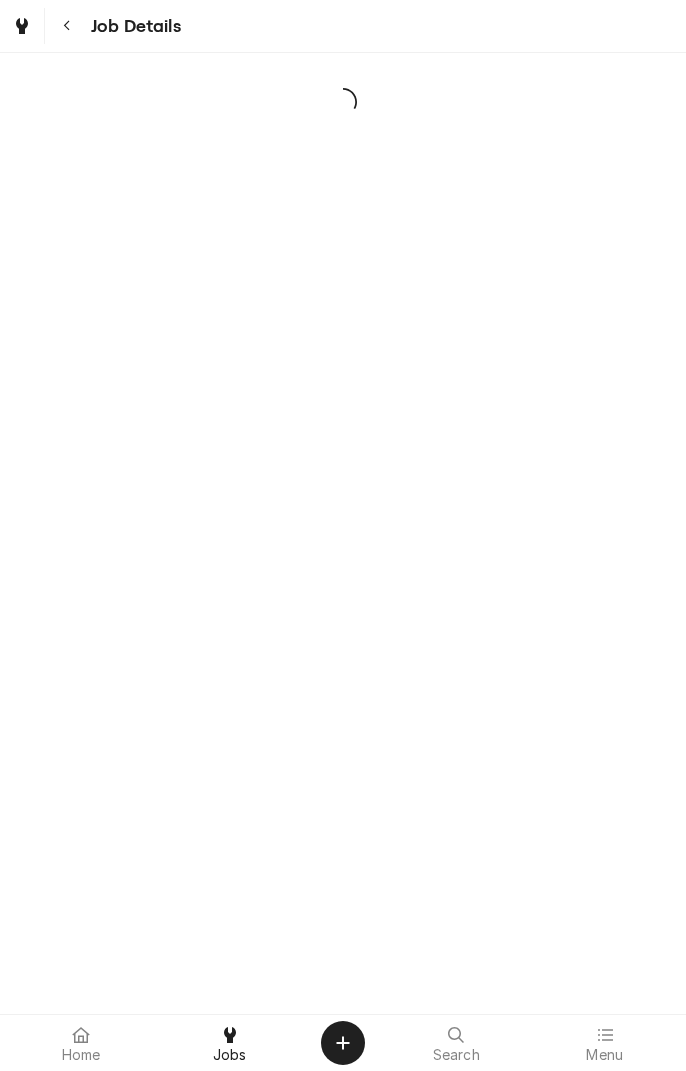 scroll, scrollTop: 0, scrollLeft: 0, axis: both 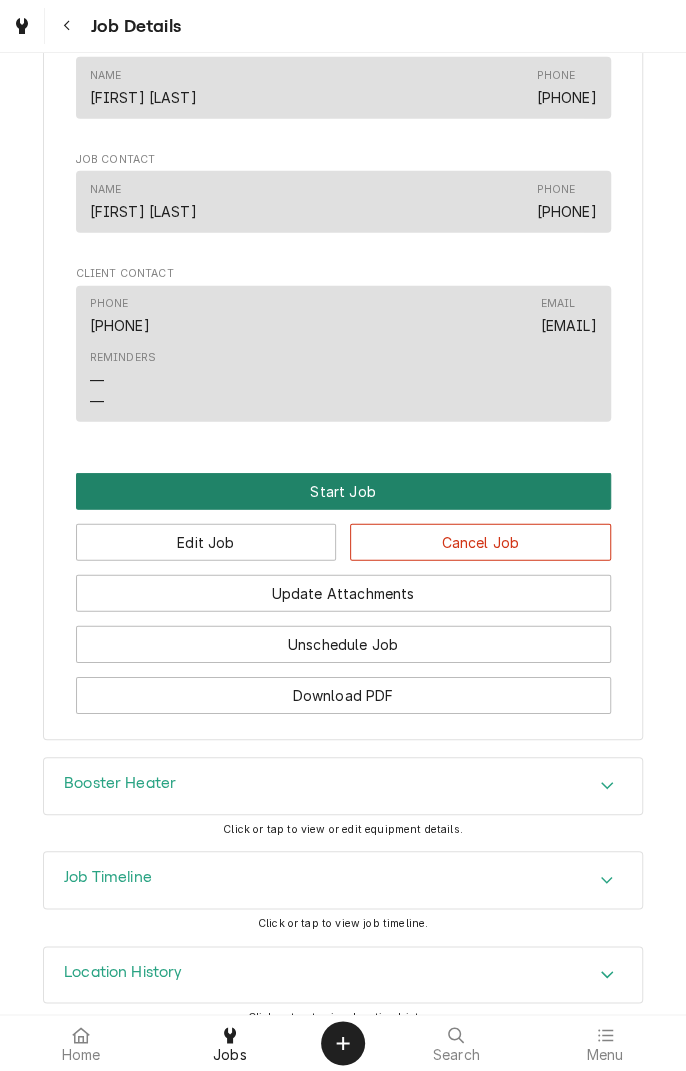 click on "Start Job" at bounding box center (343, 491) 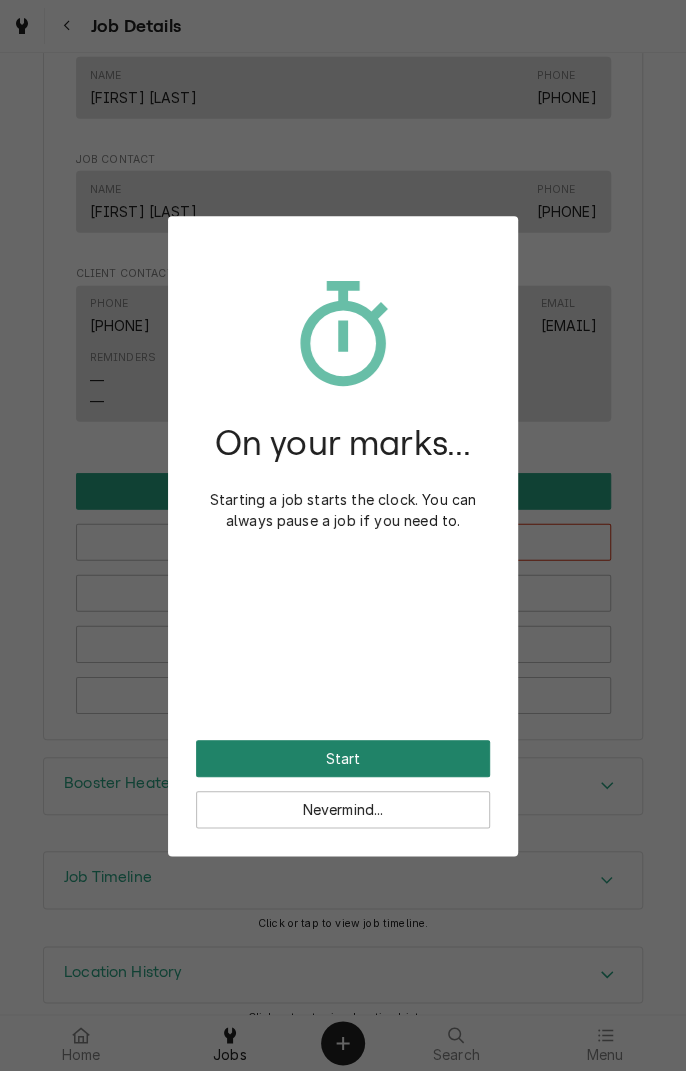click on "Start" at bounding box center [343, 758] 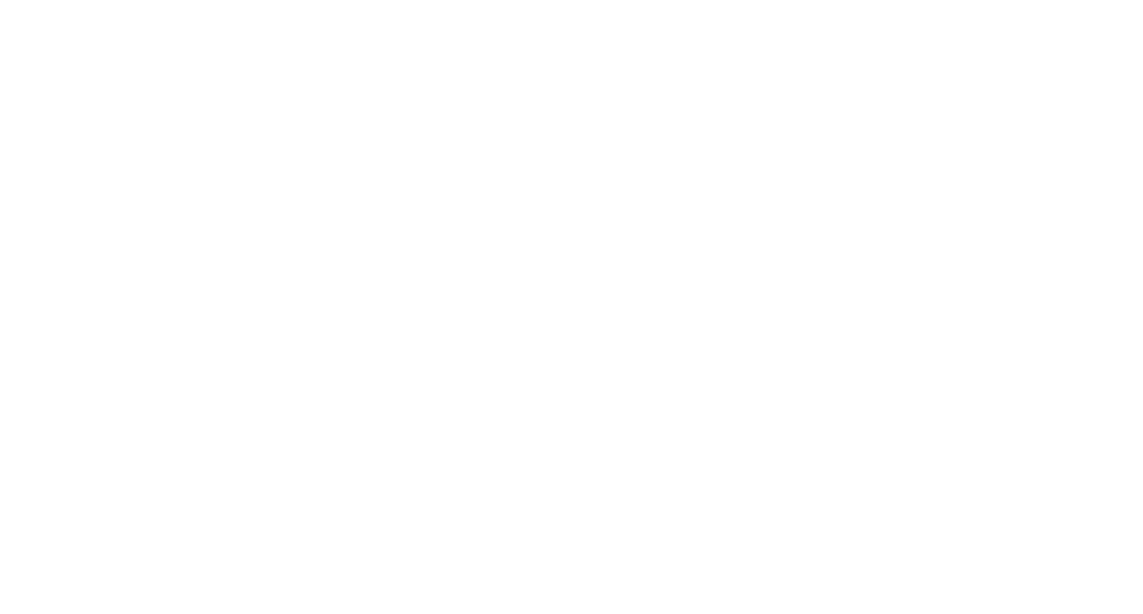scroll, scrollTop: 0, scrollLeft: 0, axis: both 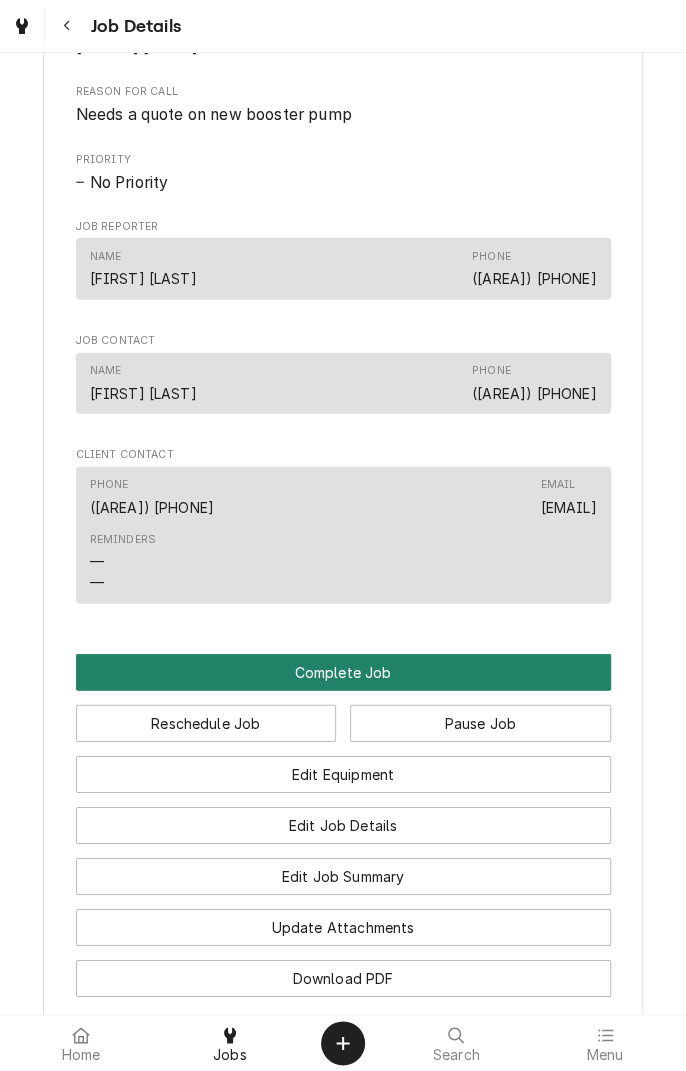 click on "Complete Job" at bounding box center [343, 672] 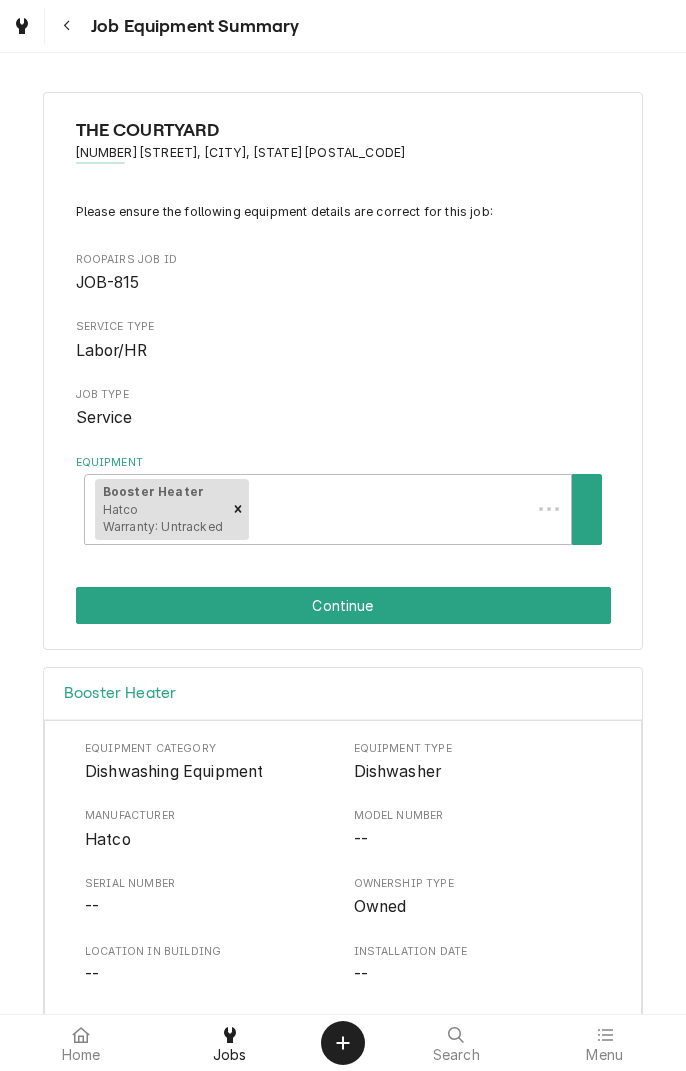 scroll, scrollTop: 0, scrollLeft: 0, axis: both 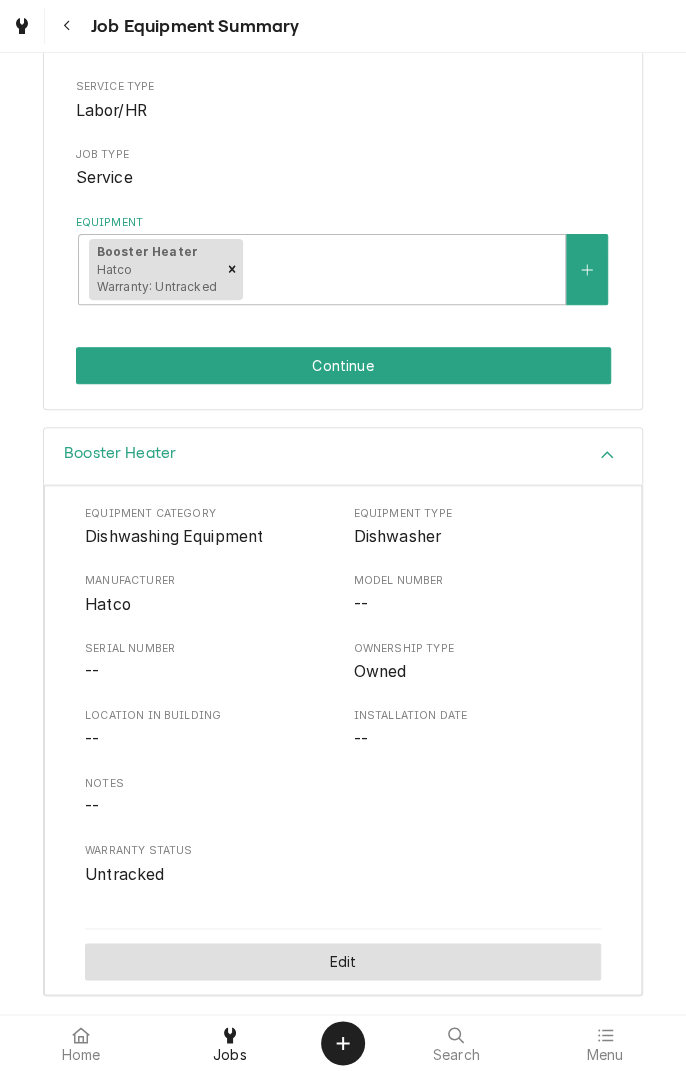 click on "Edit" at bounding box center (343, 961) 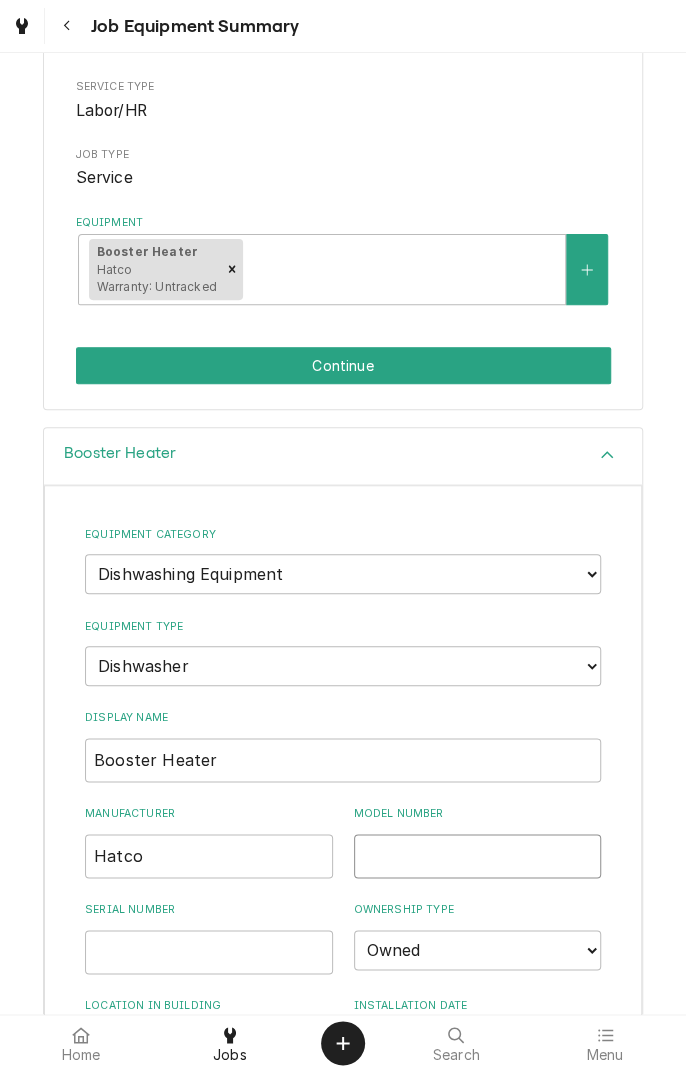 click on "Model Number" at bounding box center (478, 856) 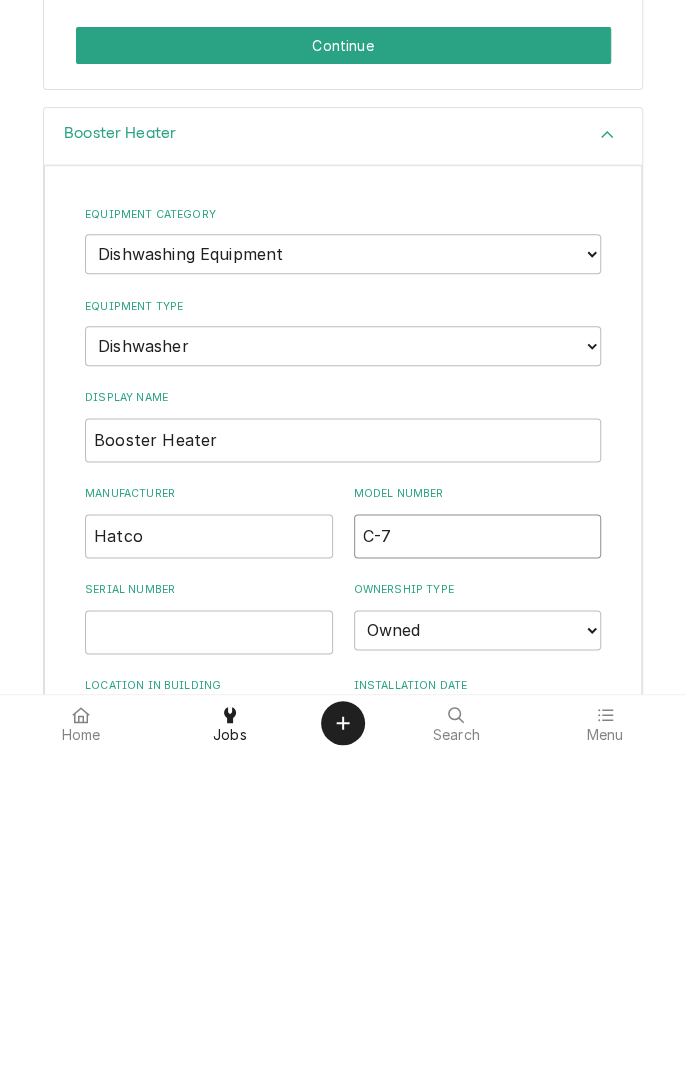 type on "C-7" 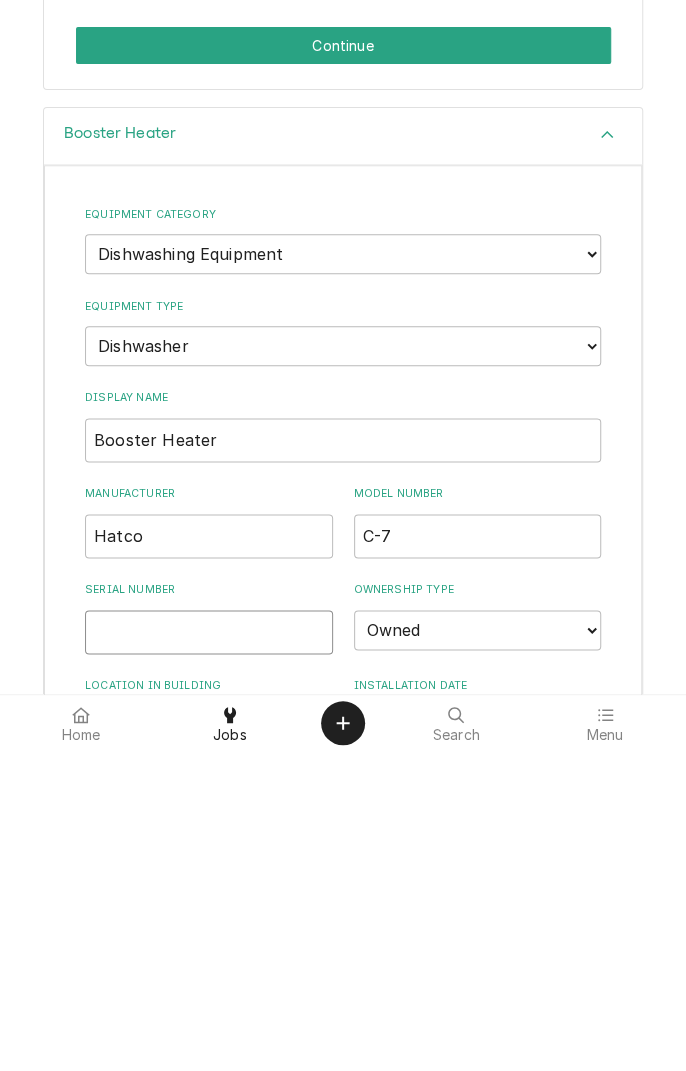 click on "Serial Number" at bounding box center (209, 952) 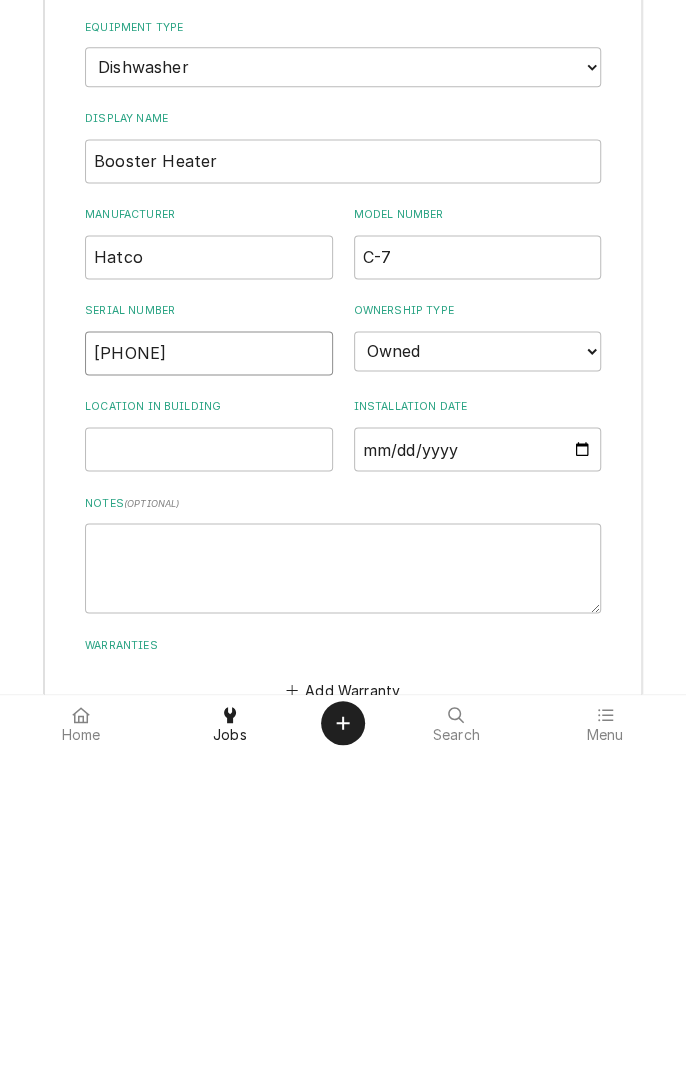 scroll, scrollTop: 520, scrollLeft: 0, axis: vertical 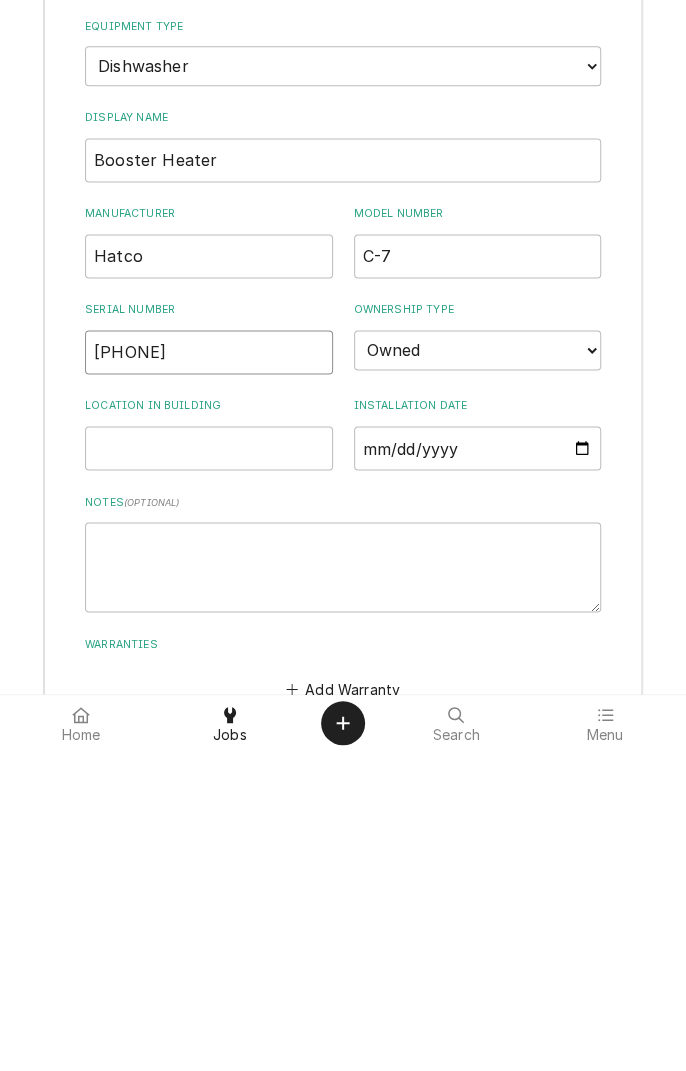 type on "7382101545" 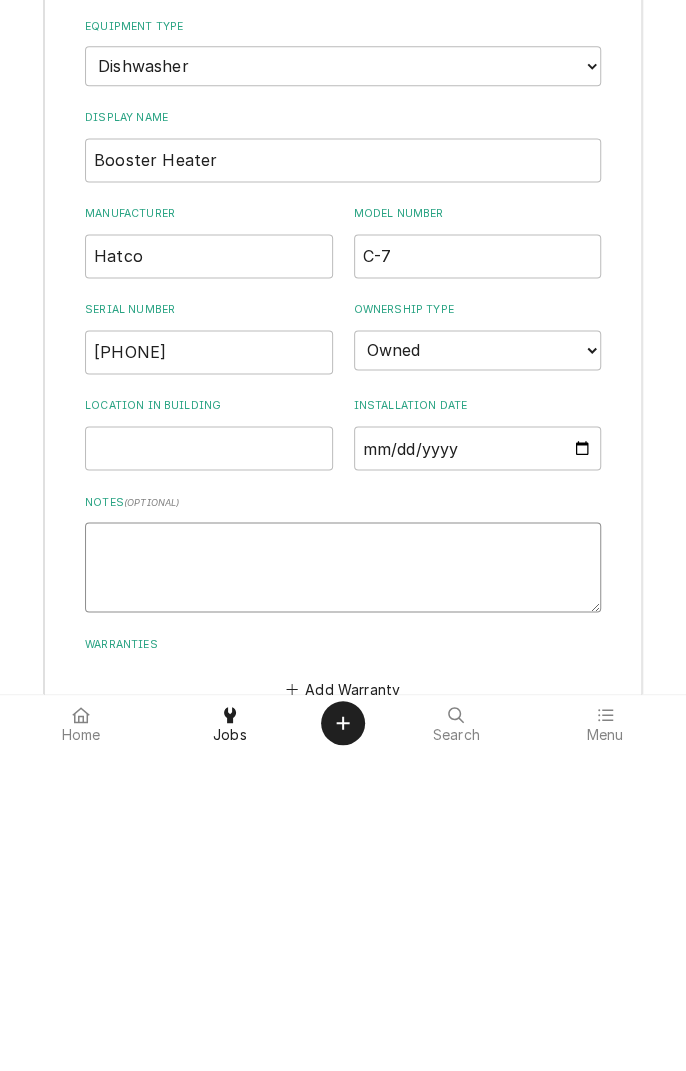 click on "Notes  ( optional )" at bounding box center [343, 887] 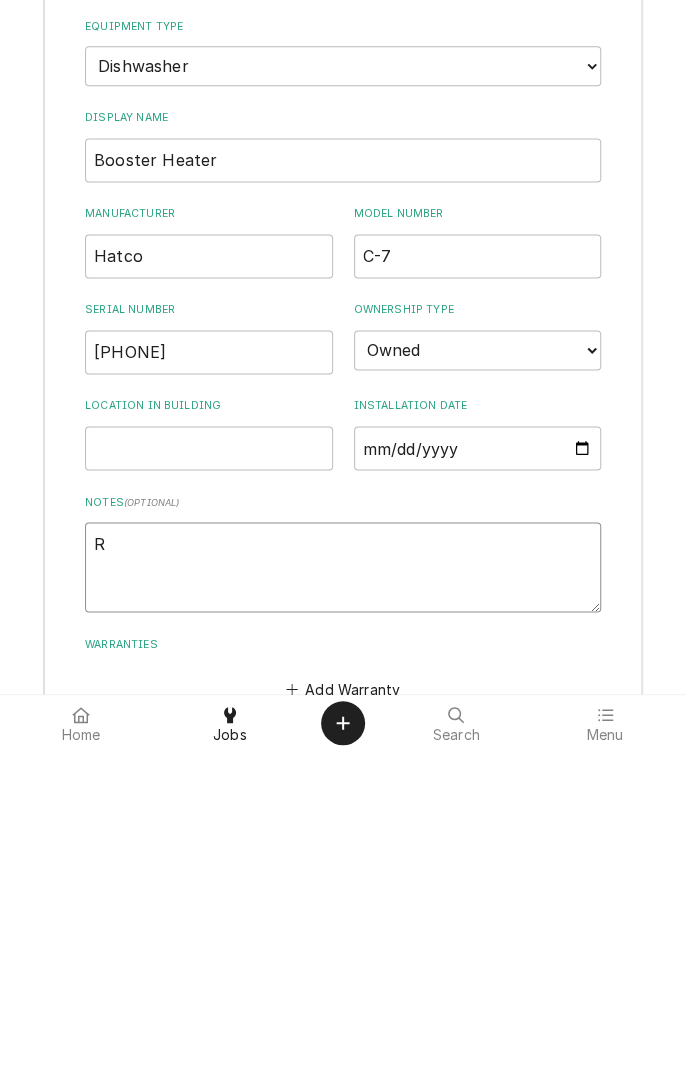 type on "x" 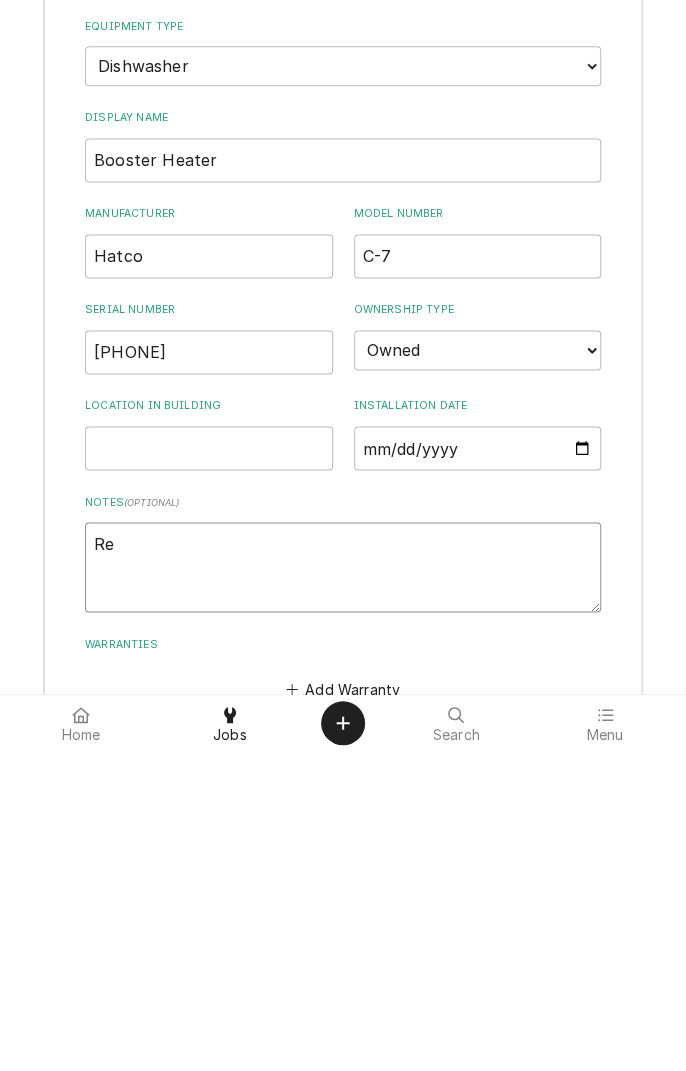 type on "x" 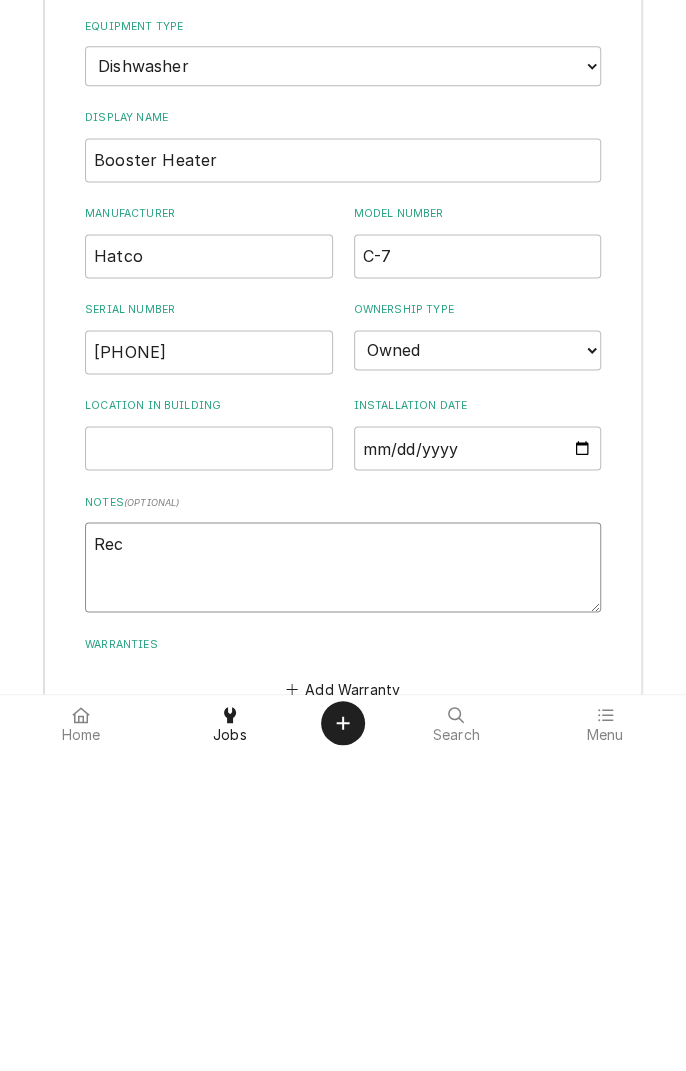 type on "x" 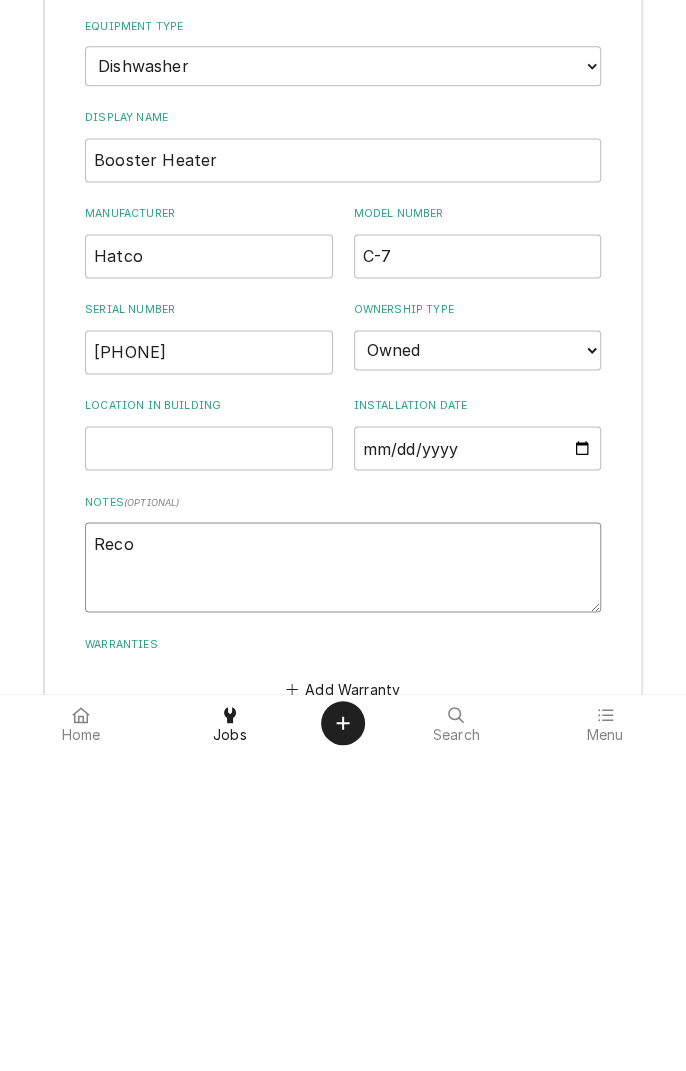 type on "x" 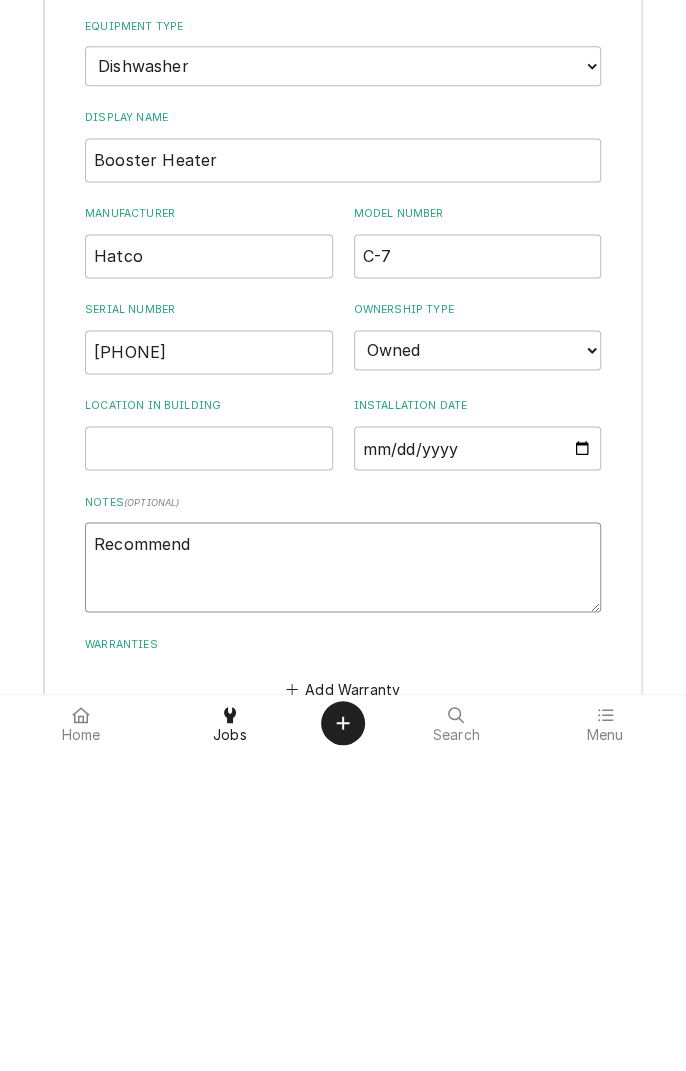 type on "x" 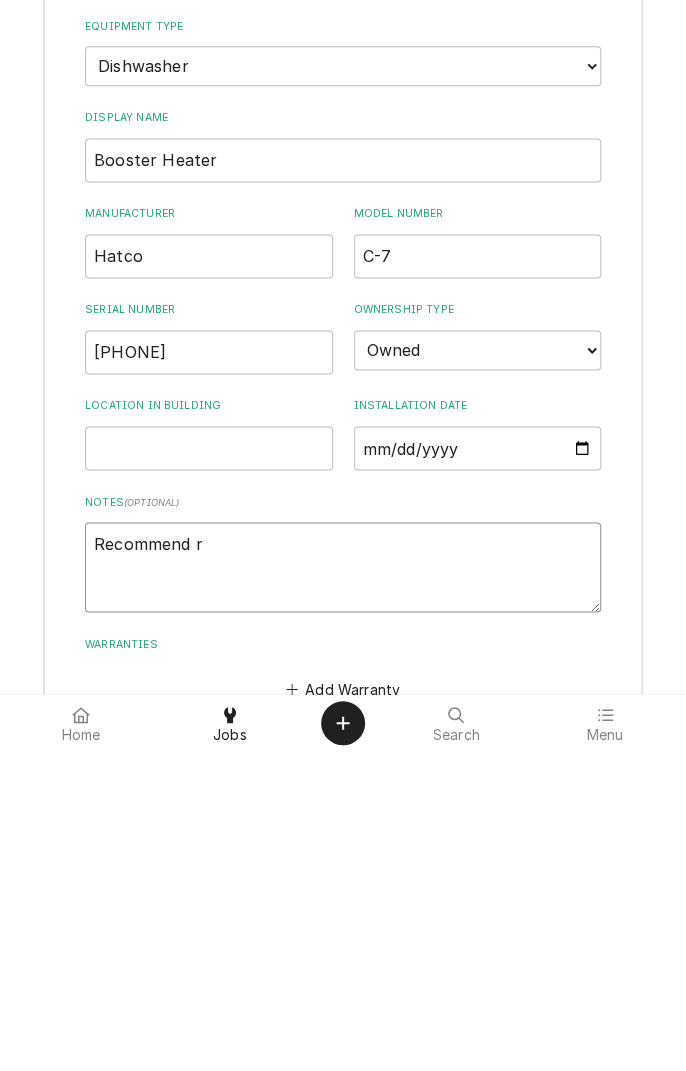 type on "x" 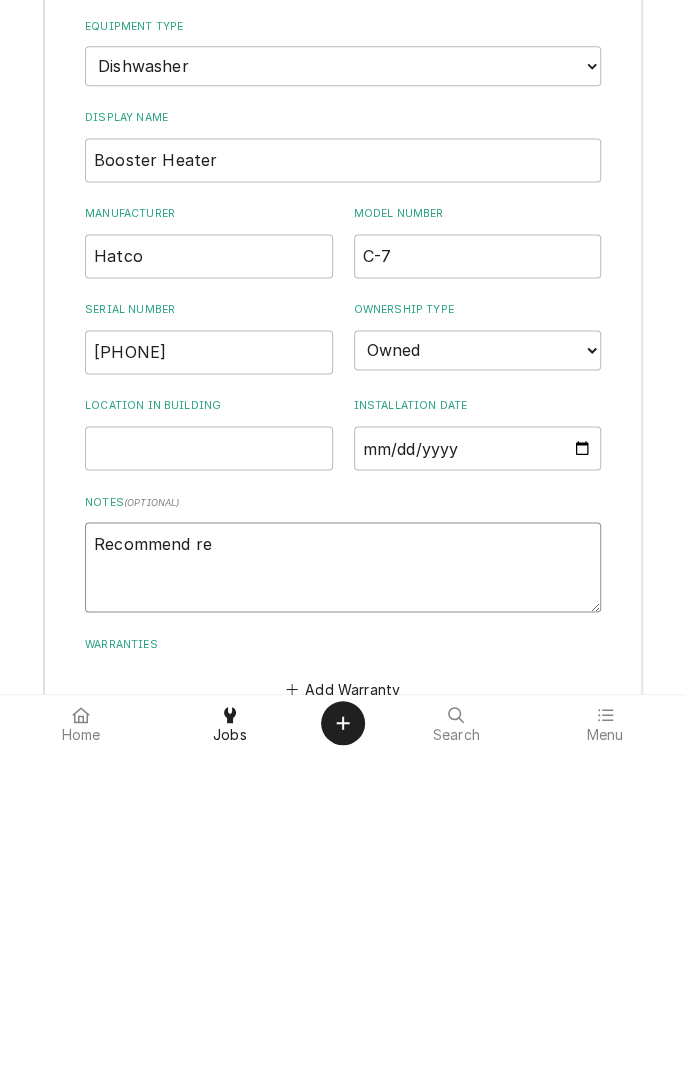 type on "x" 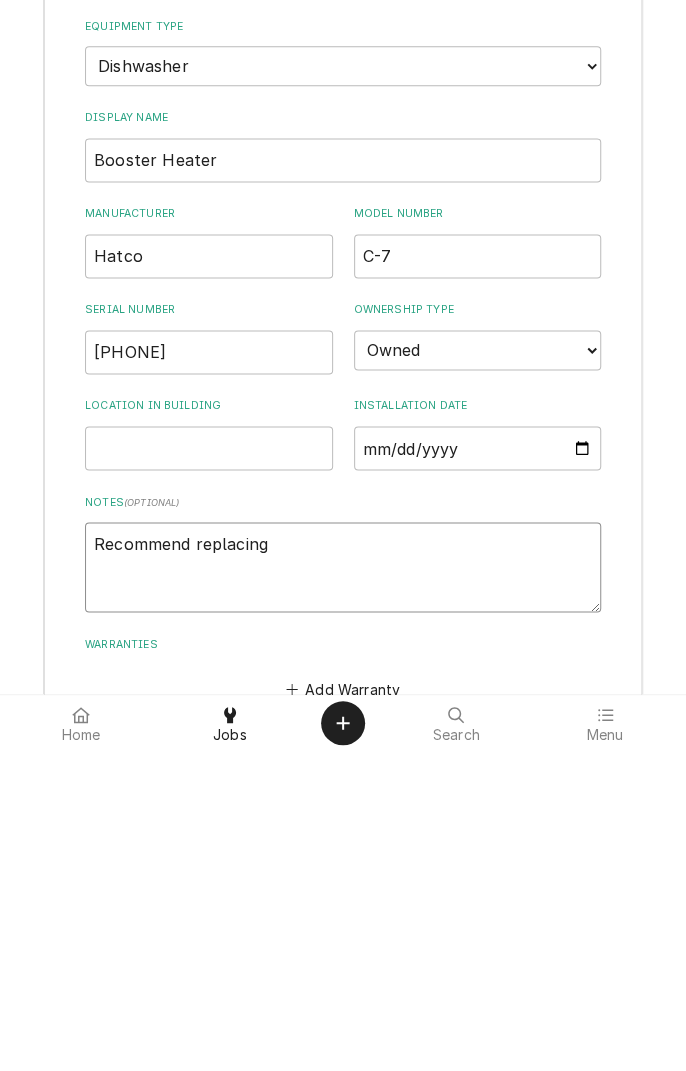 type on "x" 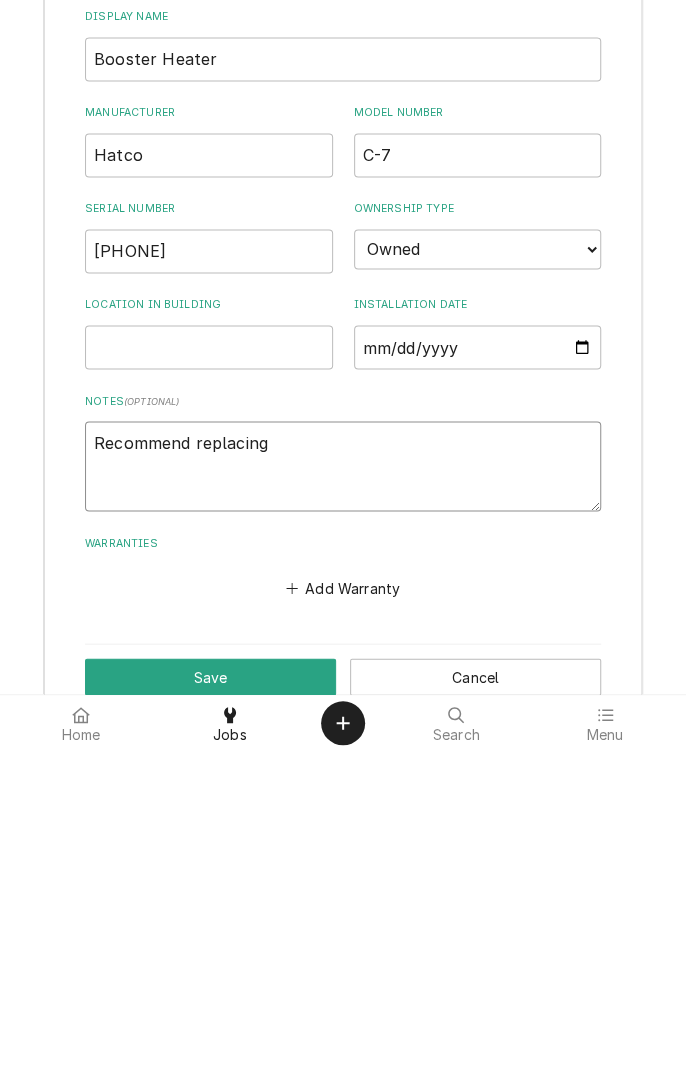 scroll, scrollTop: 654, scrollLeft: 0, axis: vertical 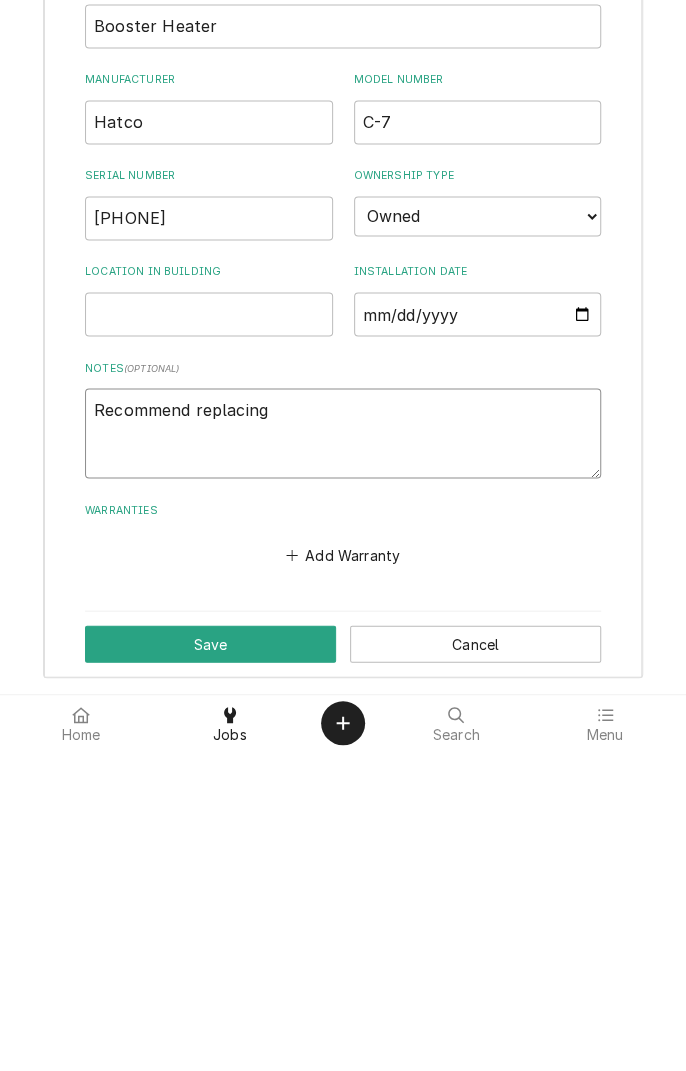 type on "Recommend replacing" 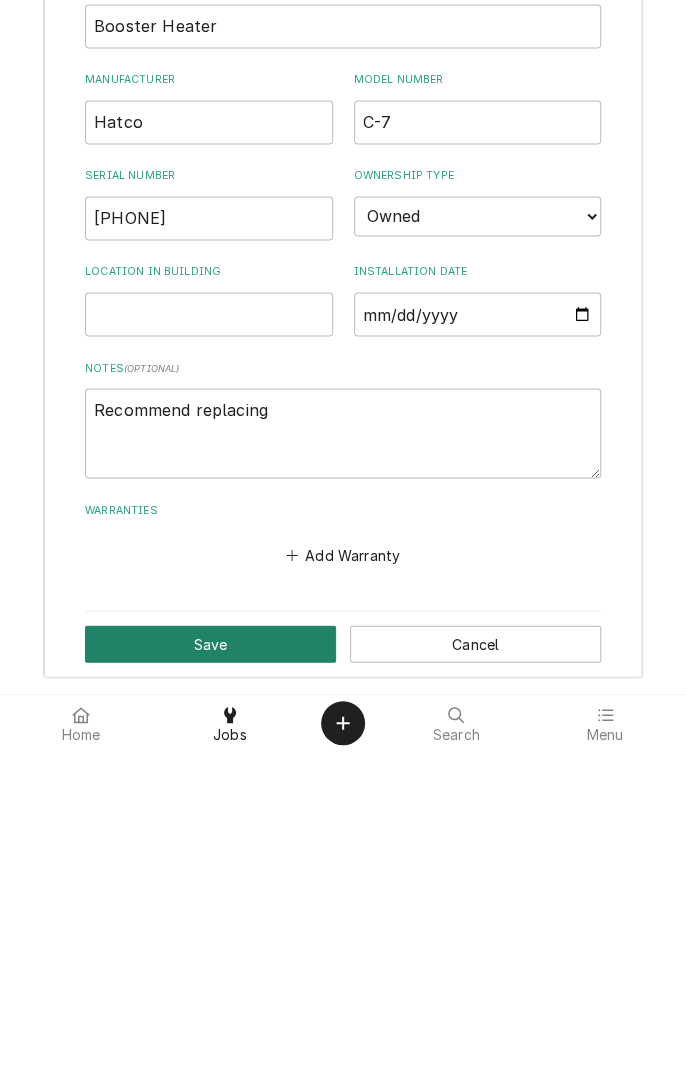 click on "Save" at bounding box center (210, 963) 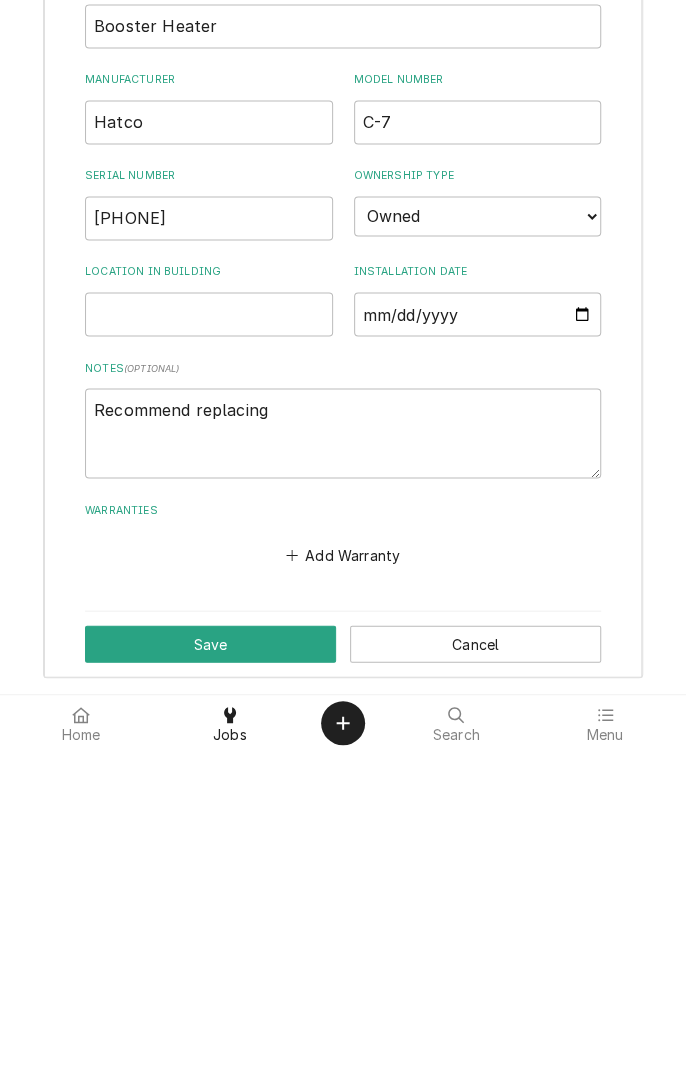 type on "x" 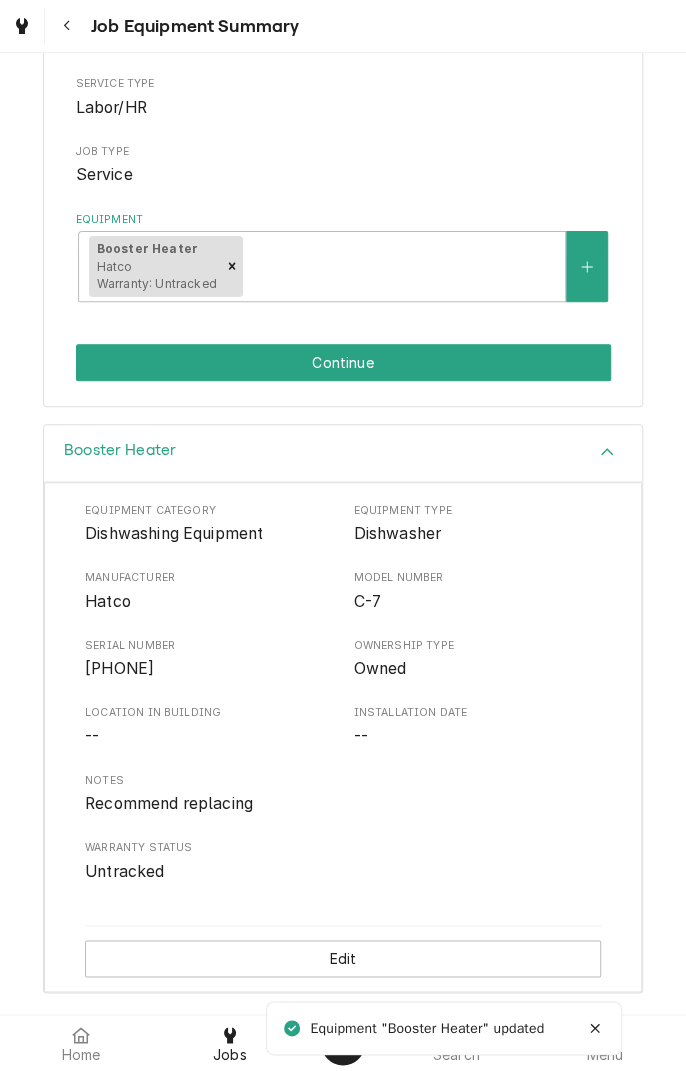 scroll, scrollTop: 240, scrollLeft: 0, axis: vertical 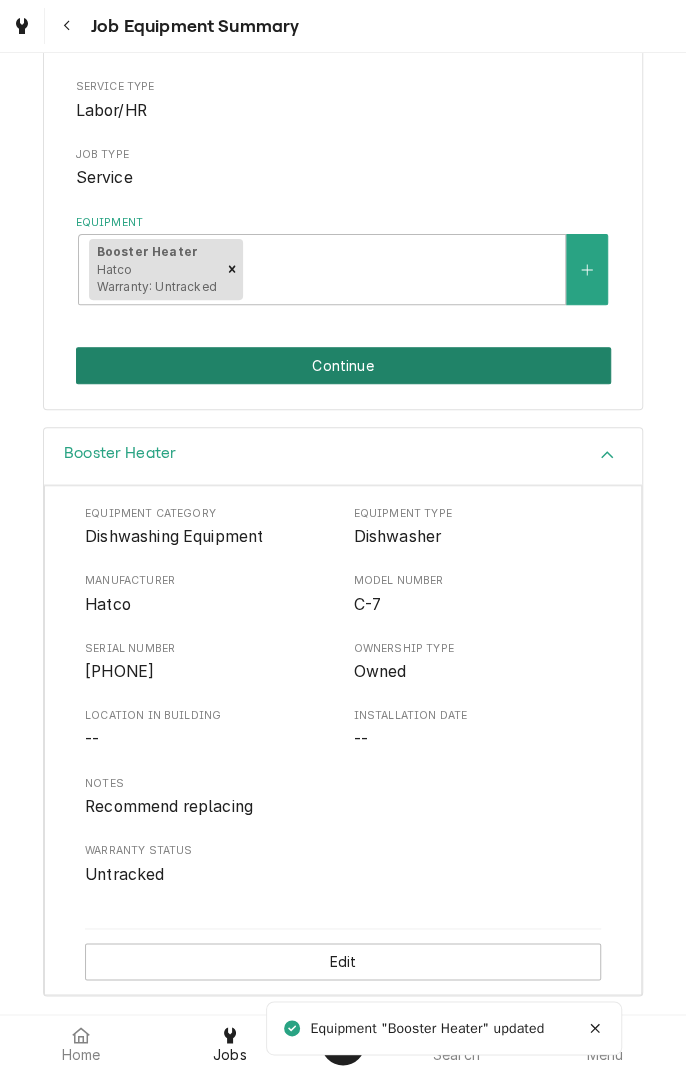 click on "Continue" at bounding box center [343, 365] 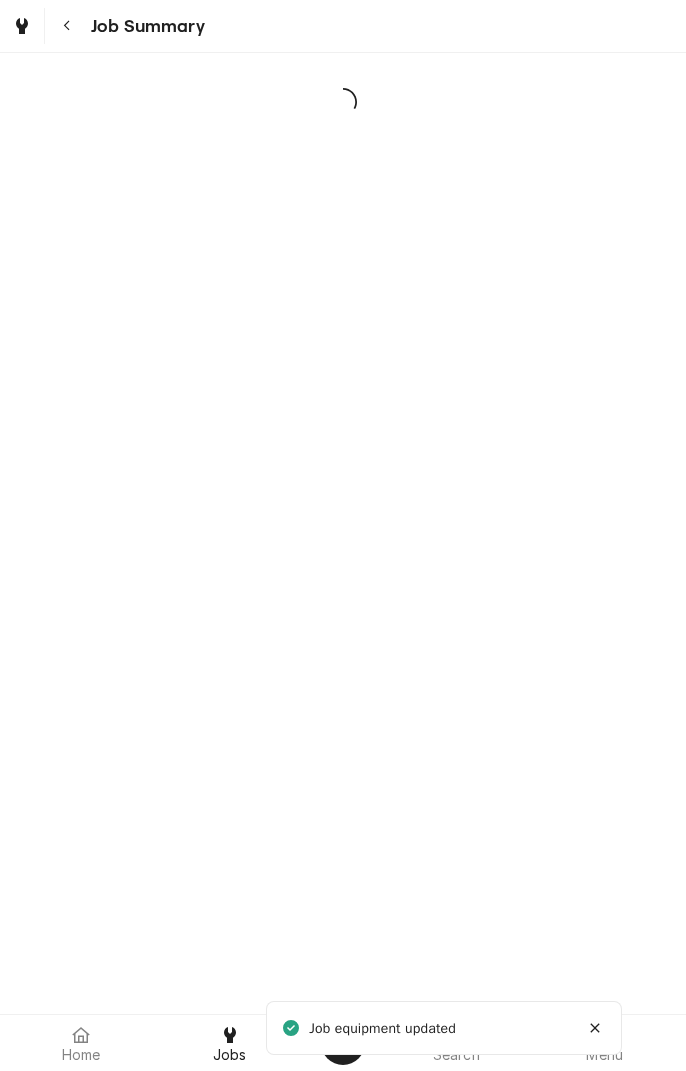 scroll, scrollTop: 0, scrollLeft: 0, axis: both 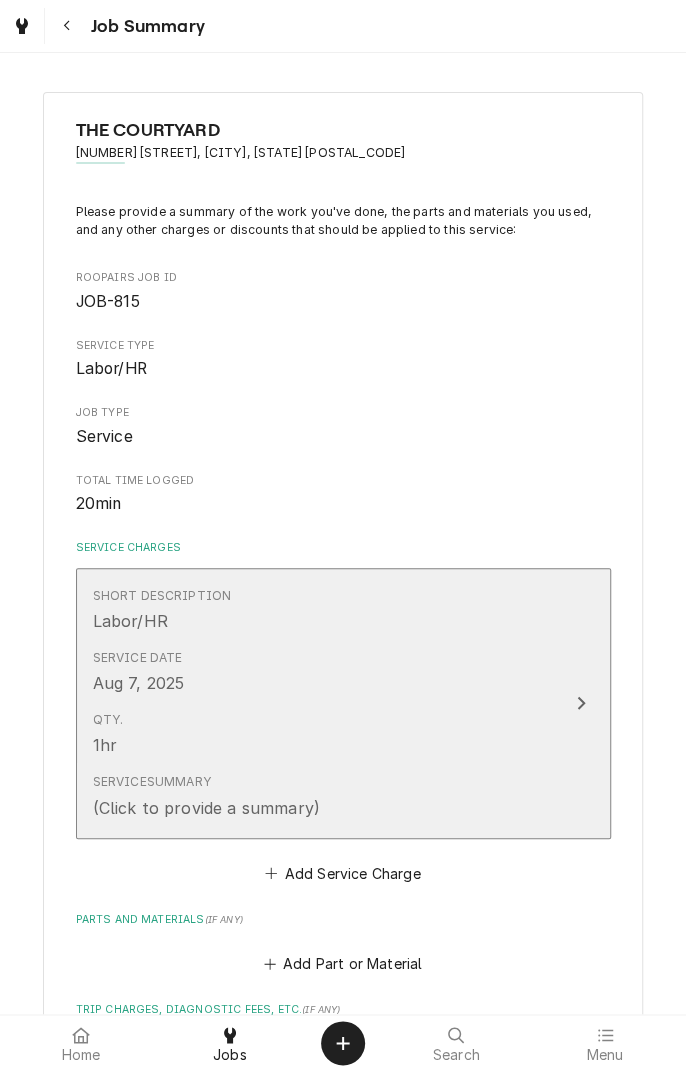 click on "Short Description Labor/HR Service Date [DATE] Qty. 1hr Service  Summary (Click to provide a summary)" at bounding box center (343, 703) 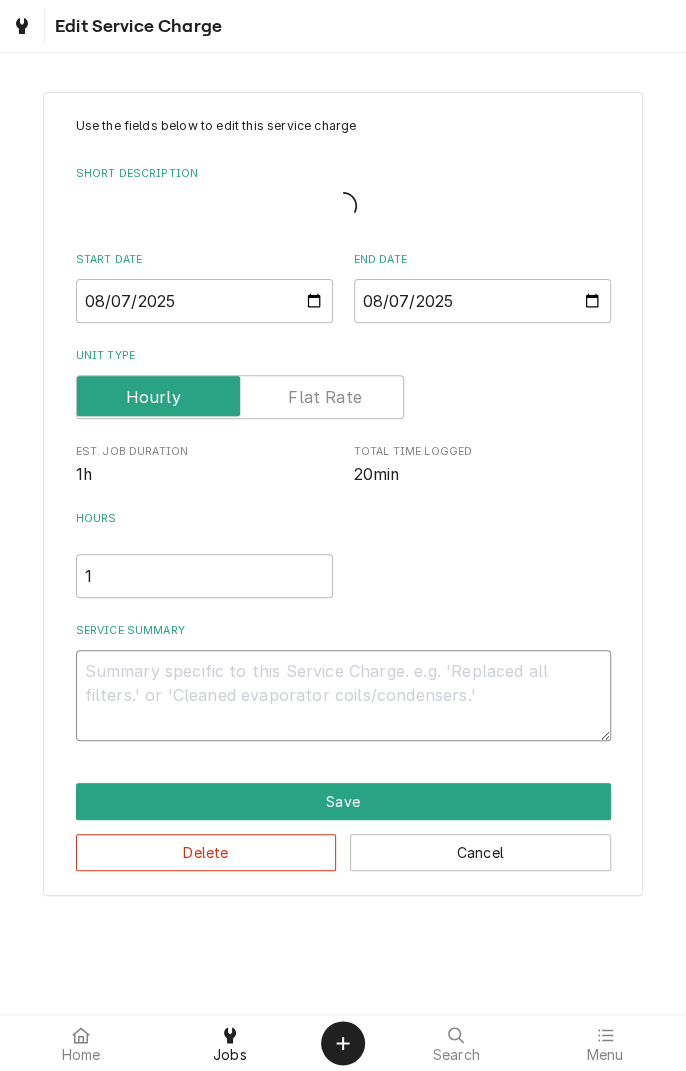 click on "Service Summary" at bounding box center [343, 695] 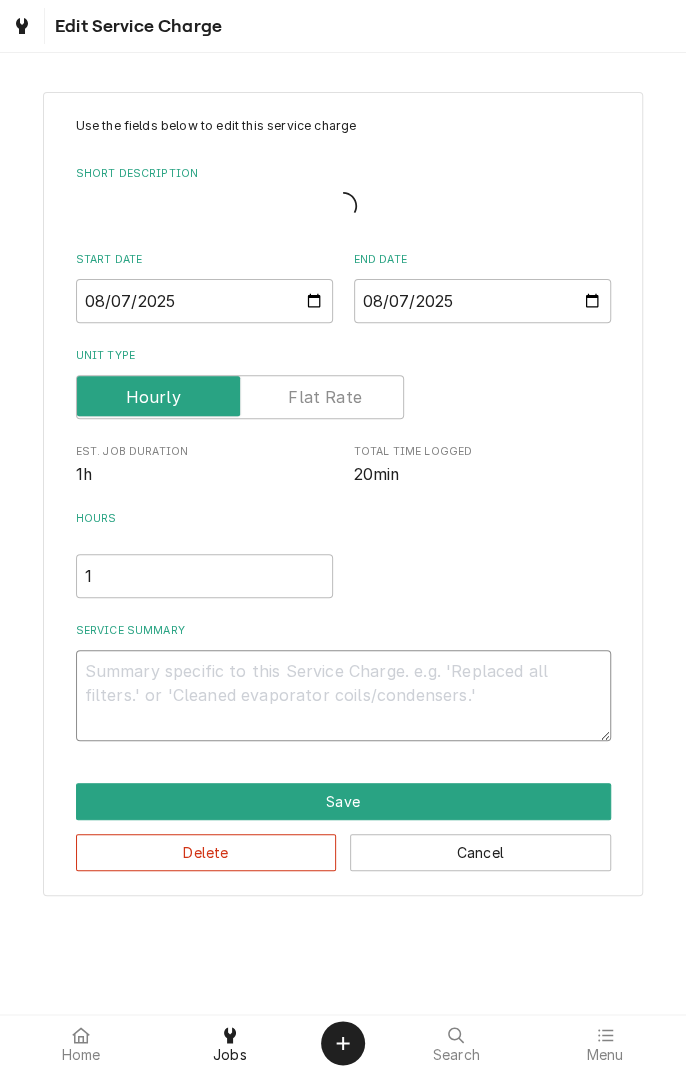 type on "x" 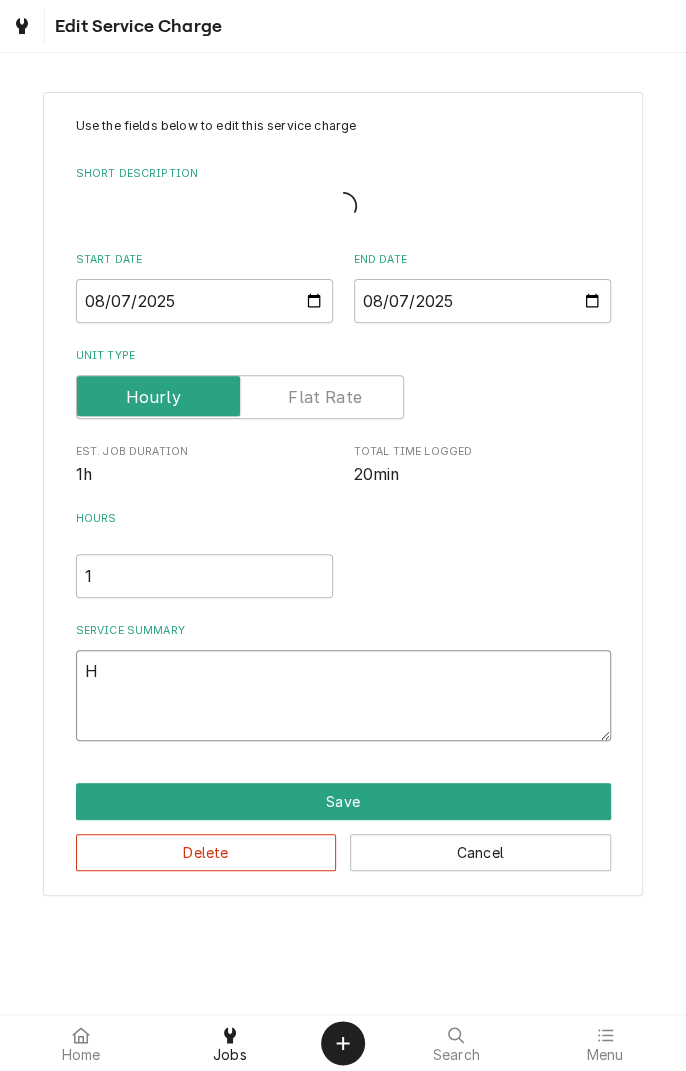 type on "x" 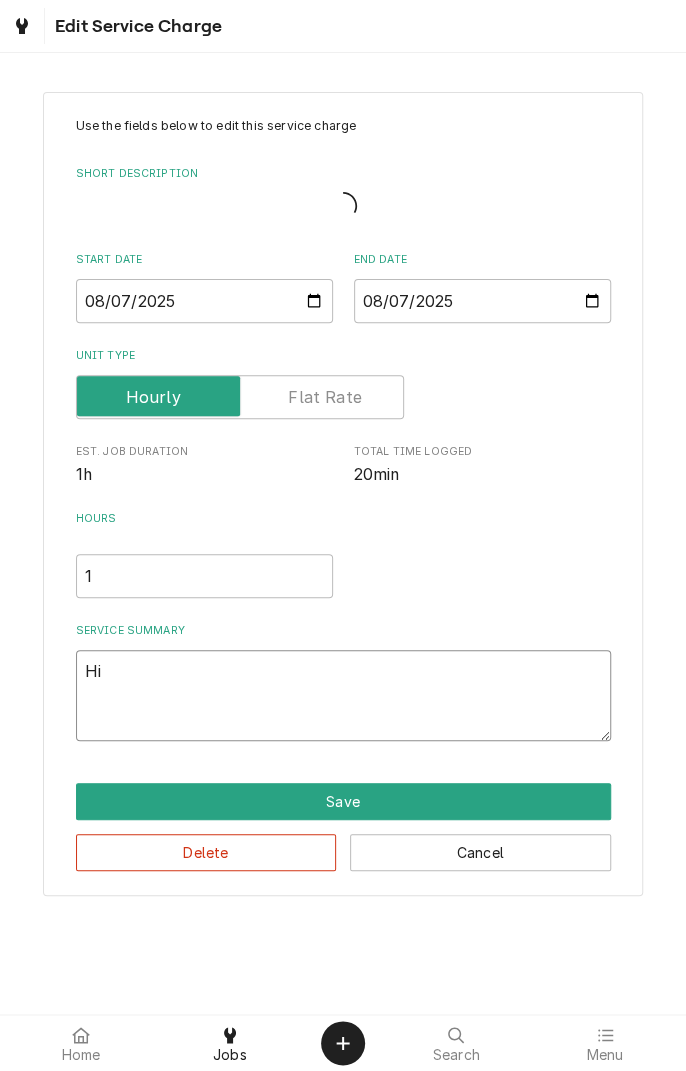 type on "x" 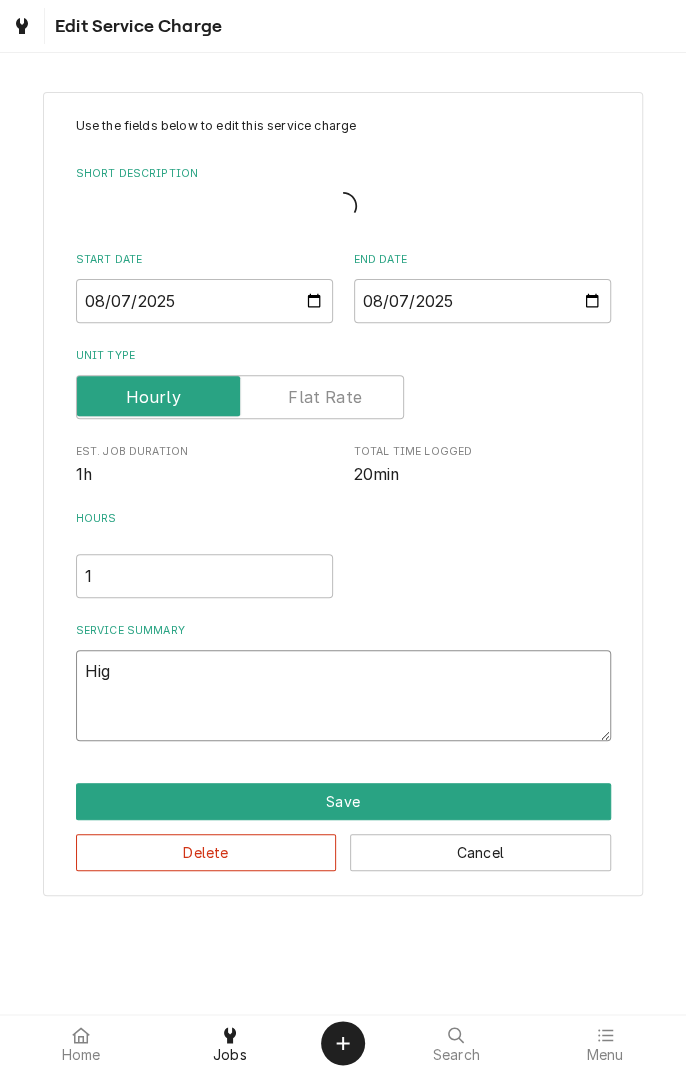 type on "x" 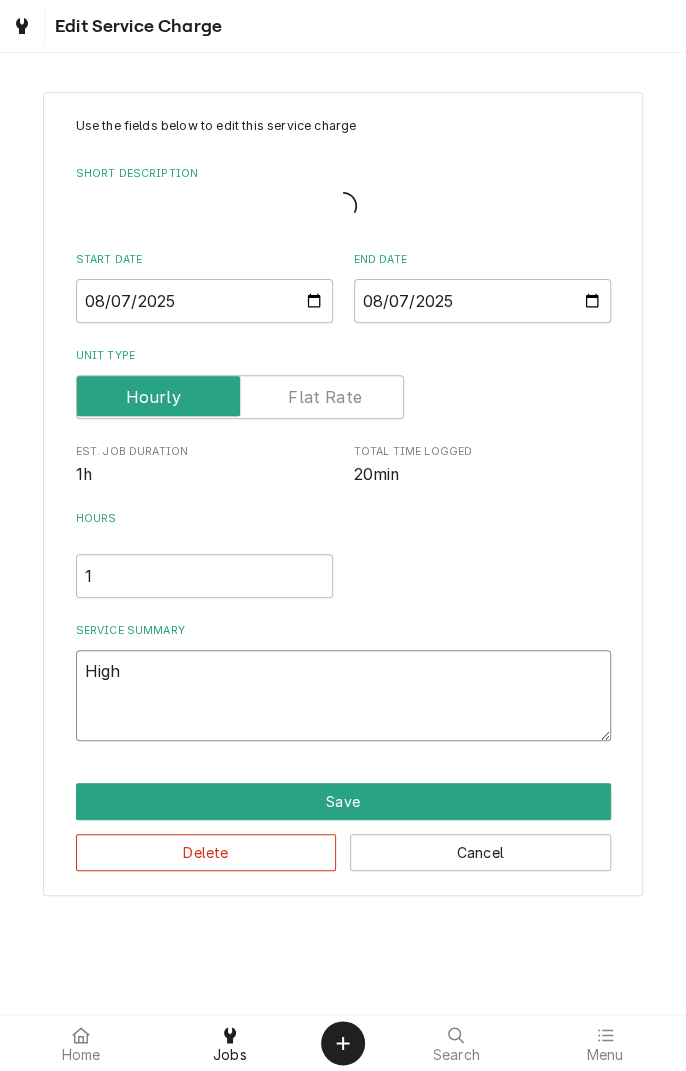 type on "x" 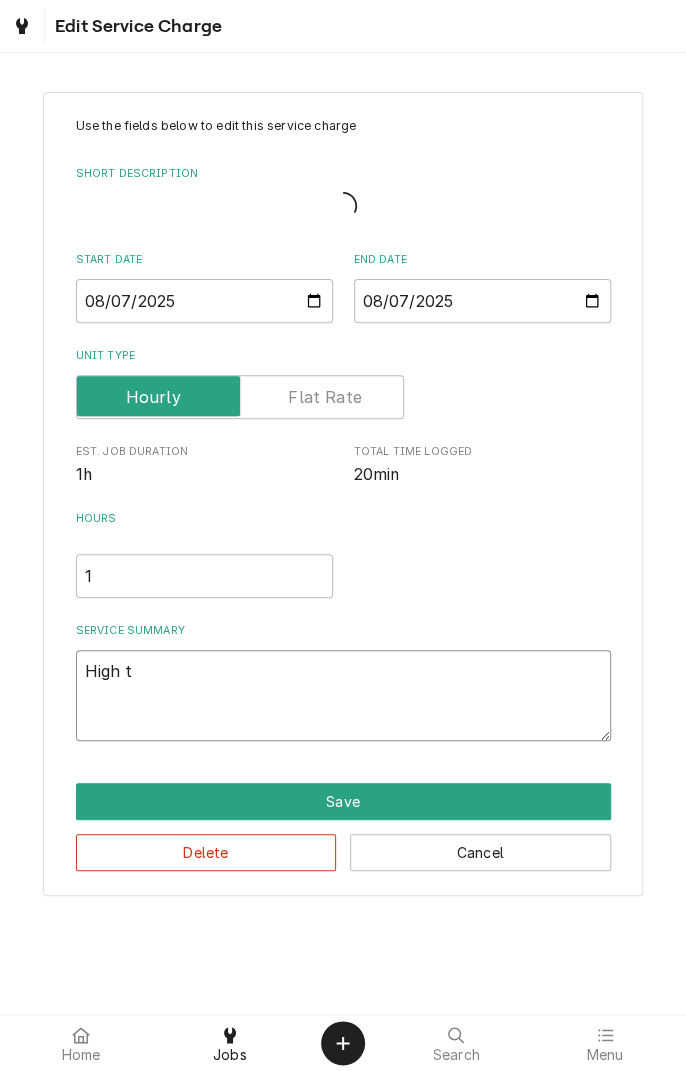 type on "x" 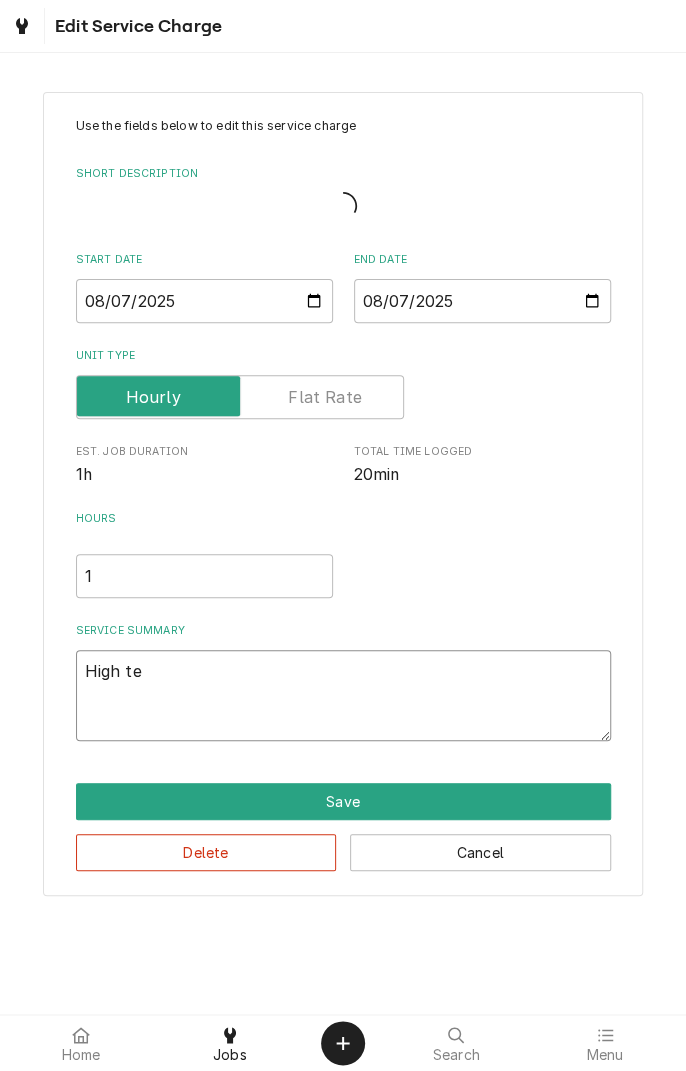 type on "x" 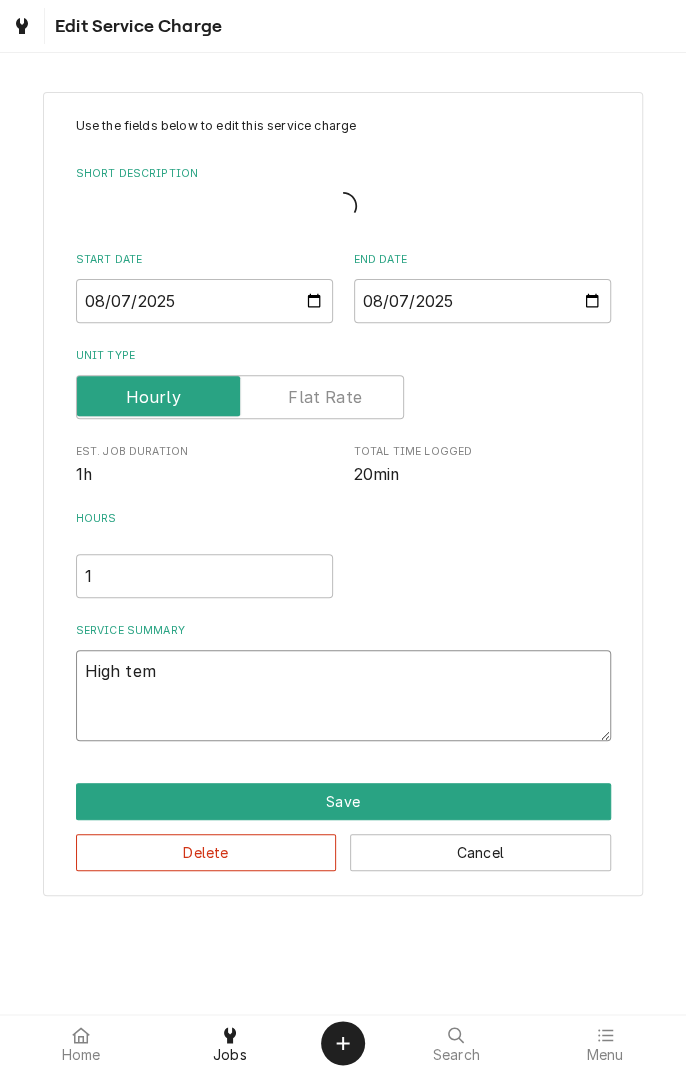 type on "x" 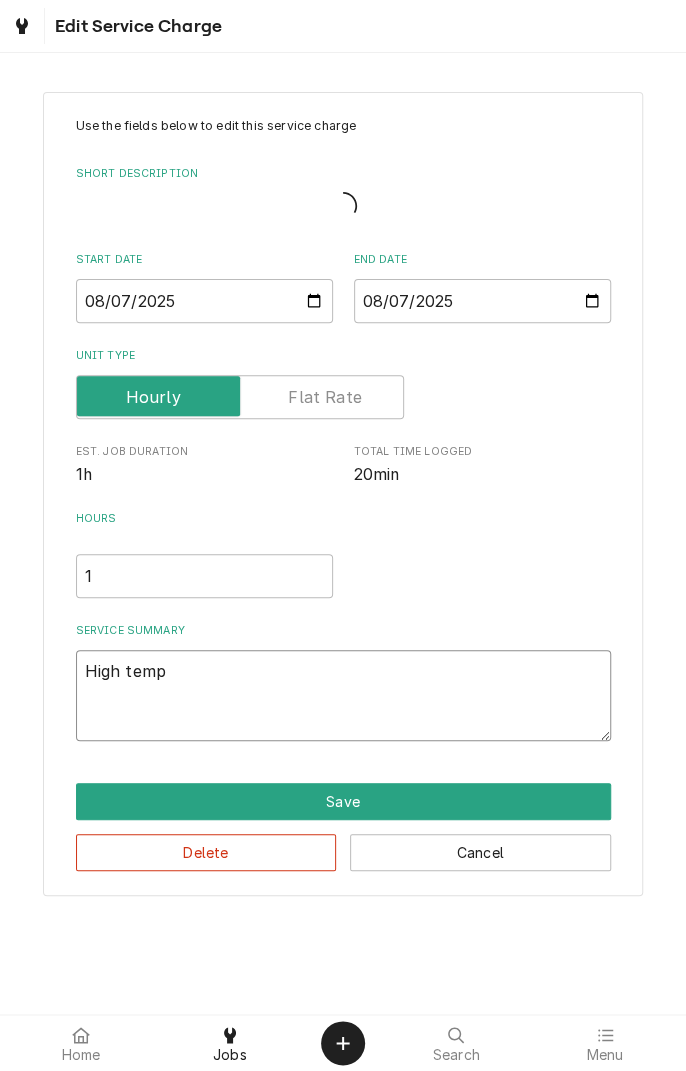 type on "x" 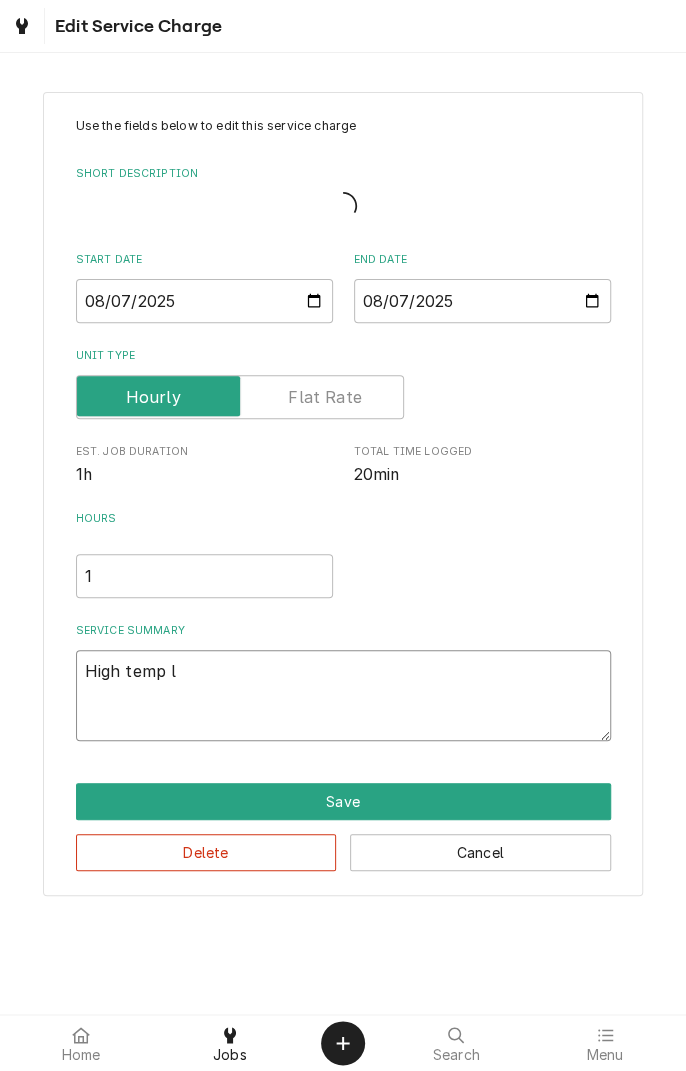 type on "x" 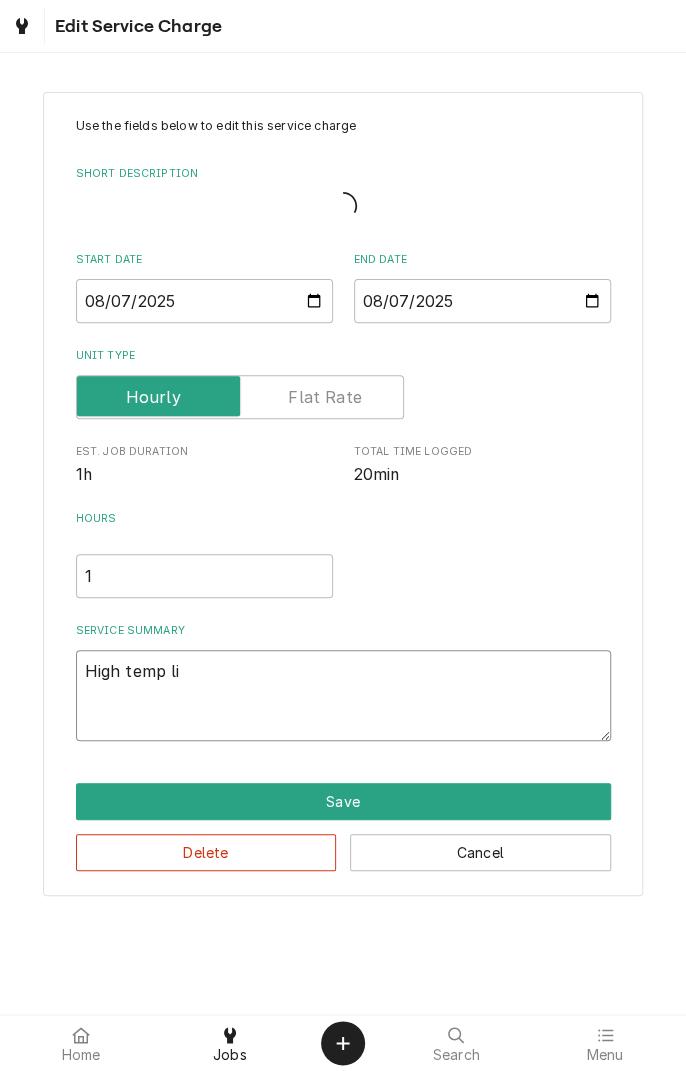 type on "x" 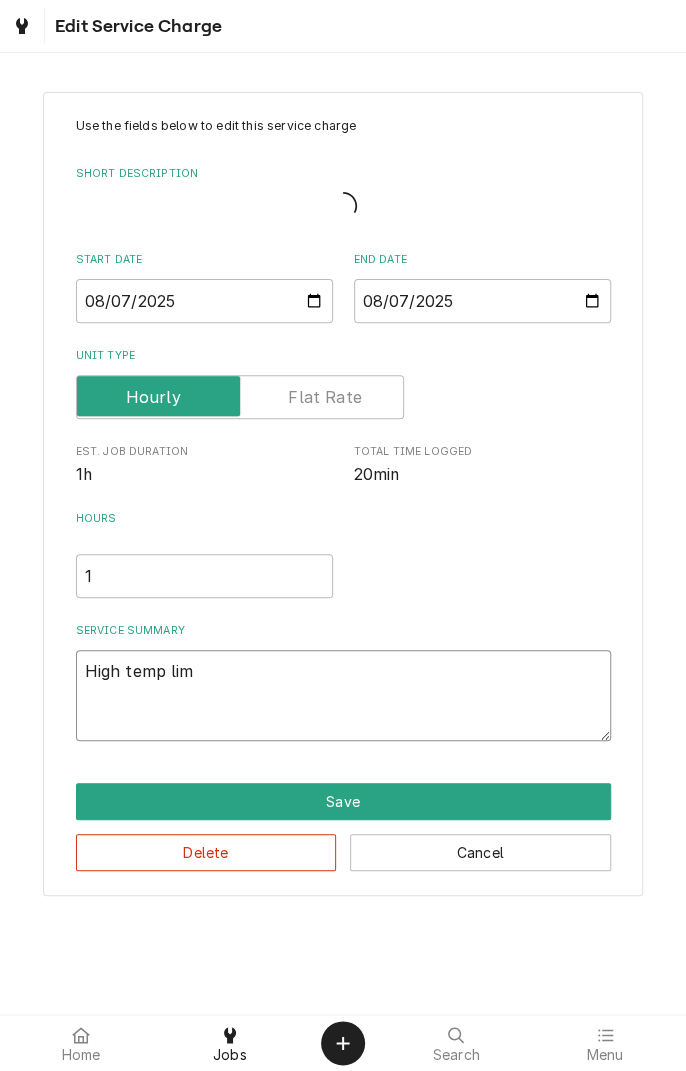 type on "x" 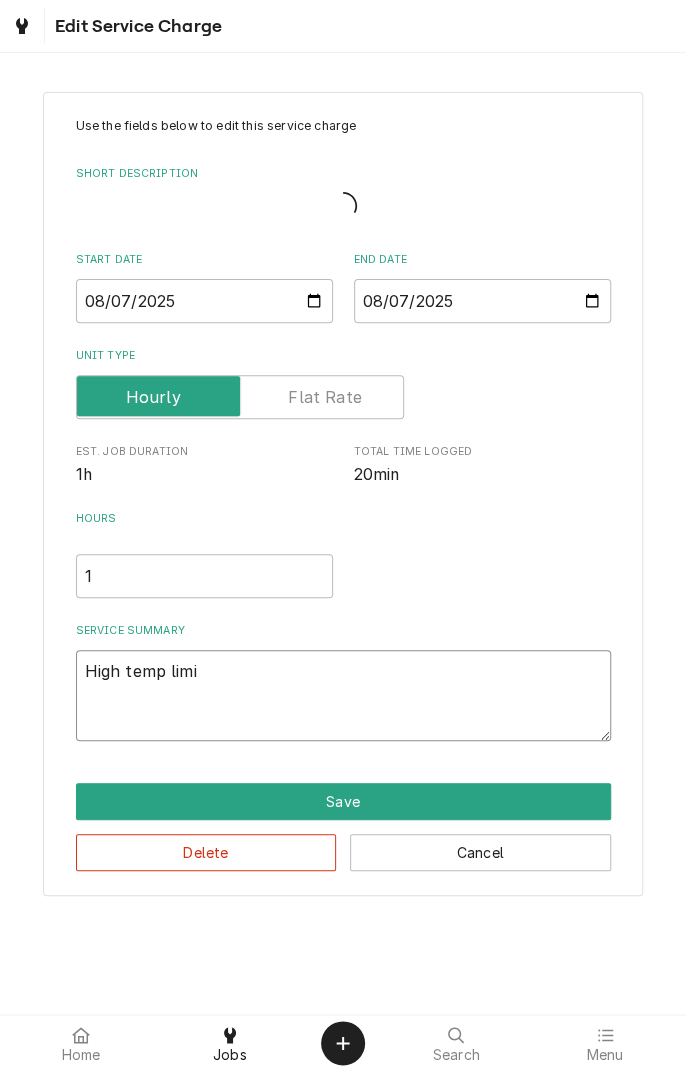 type on "x" 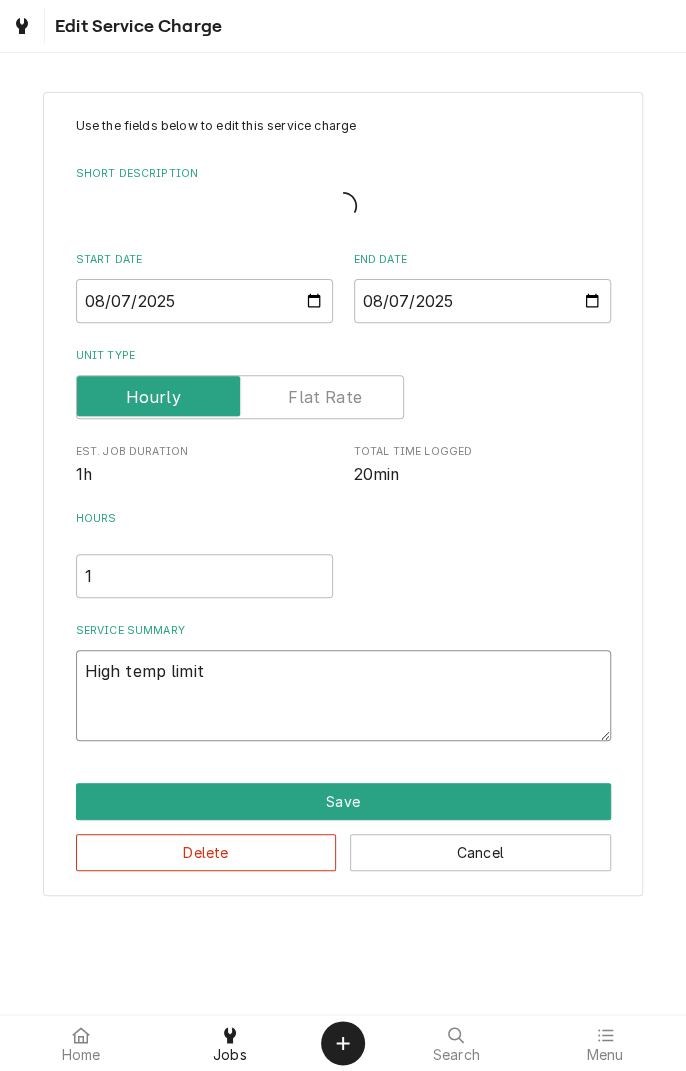 type on "x" 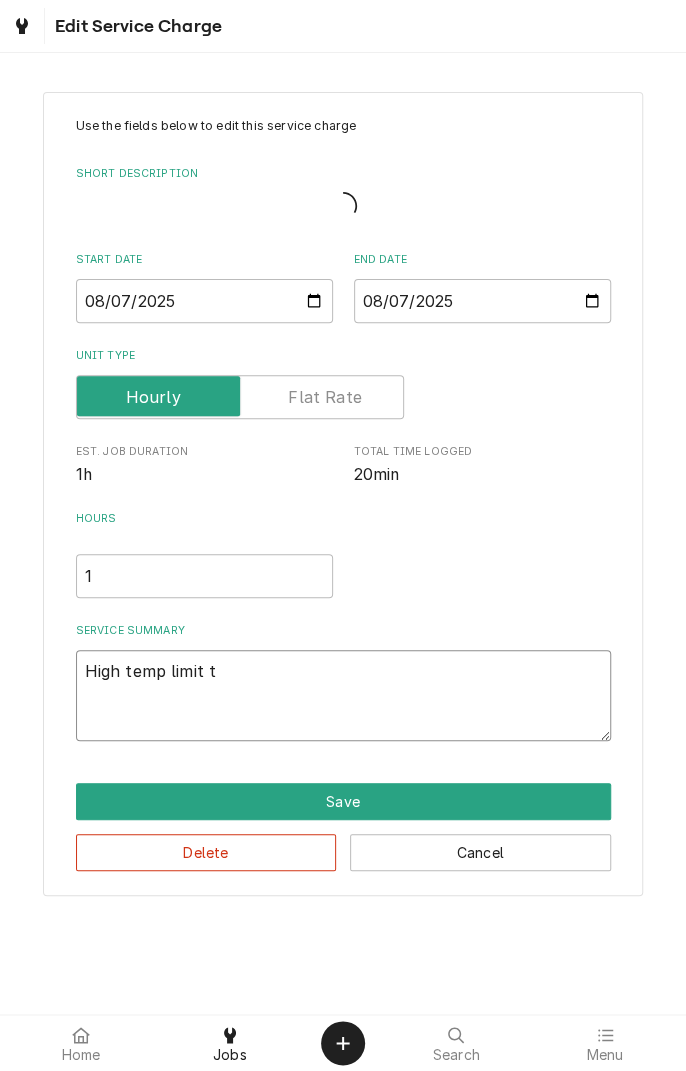 type on "x" 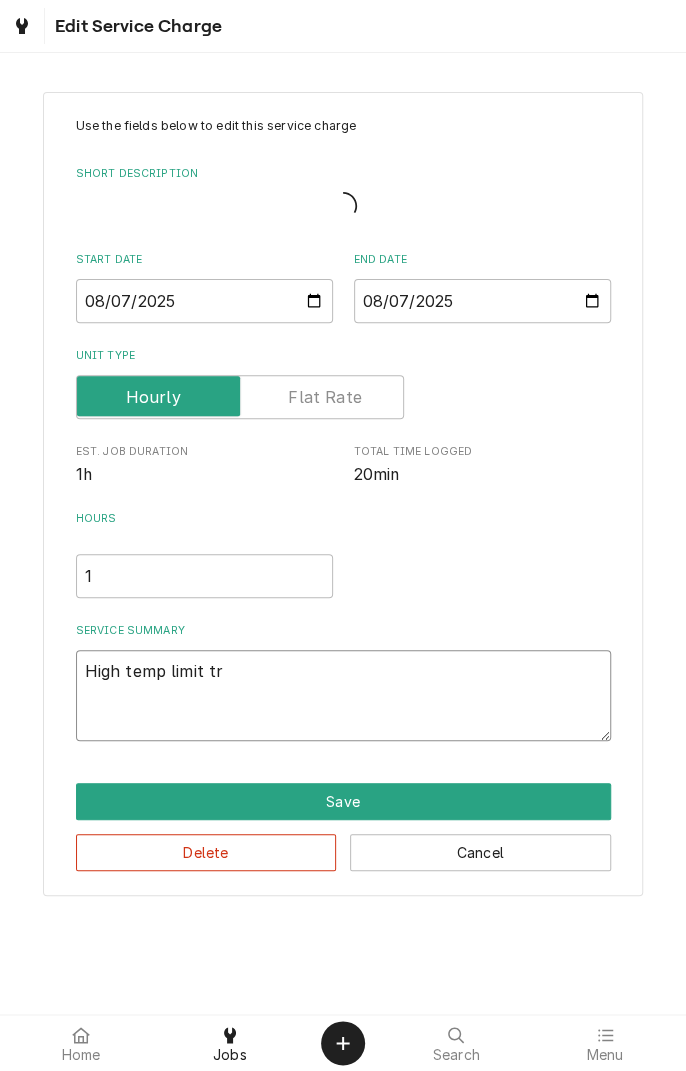 type on "x" 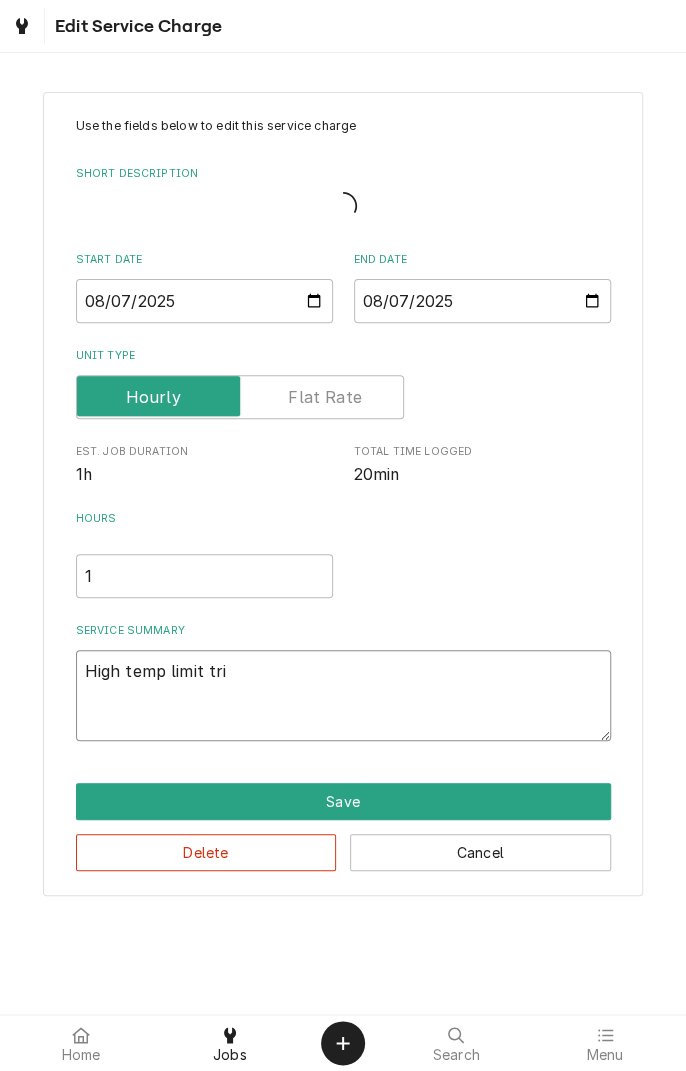type on "x" 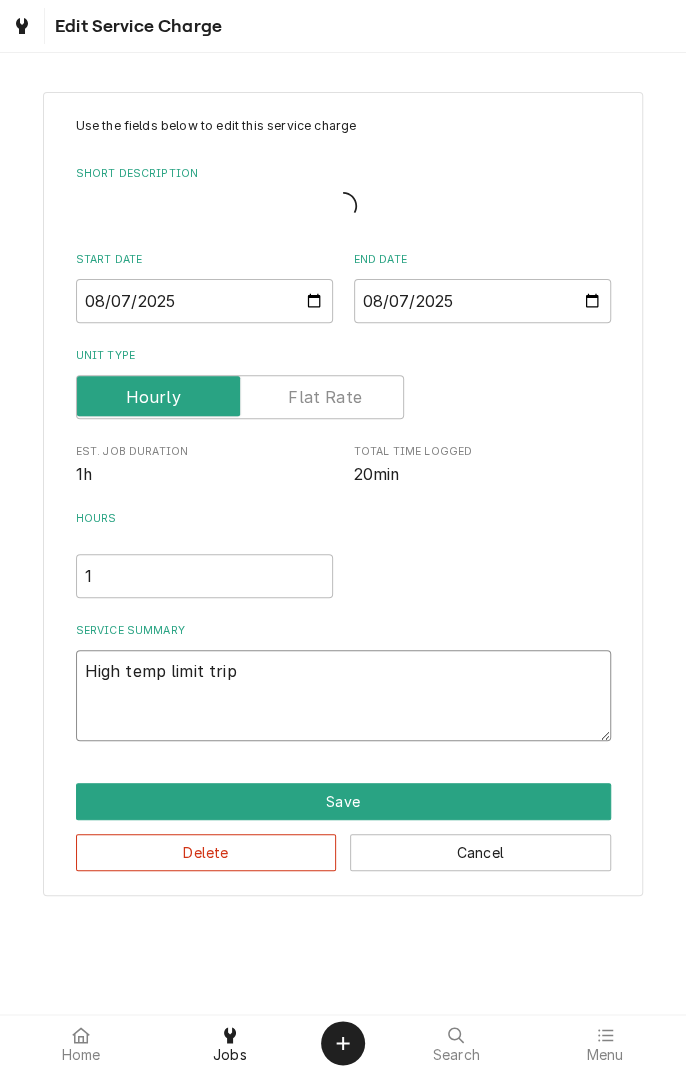 type on "x" 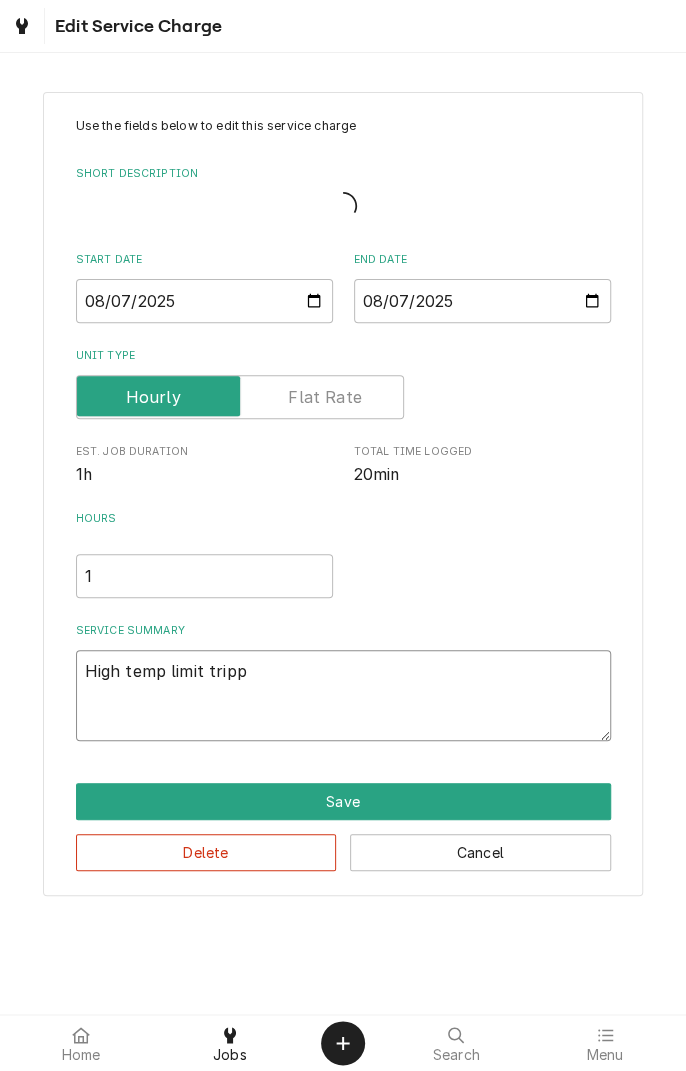 type on "x" 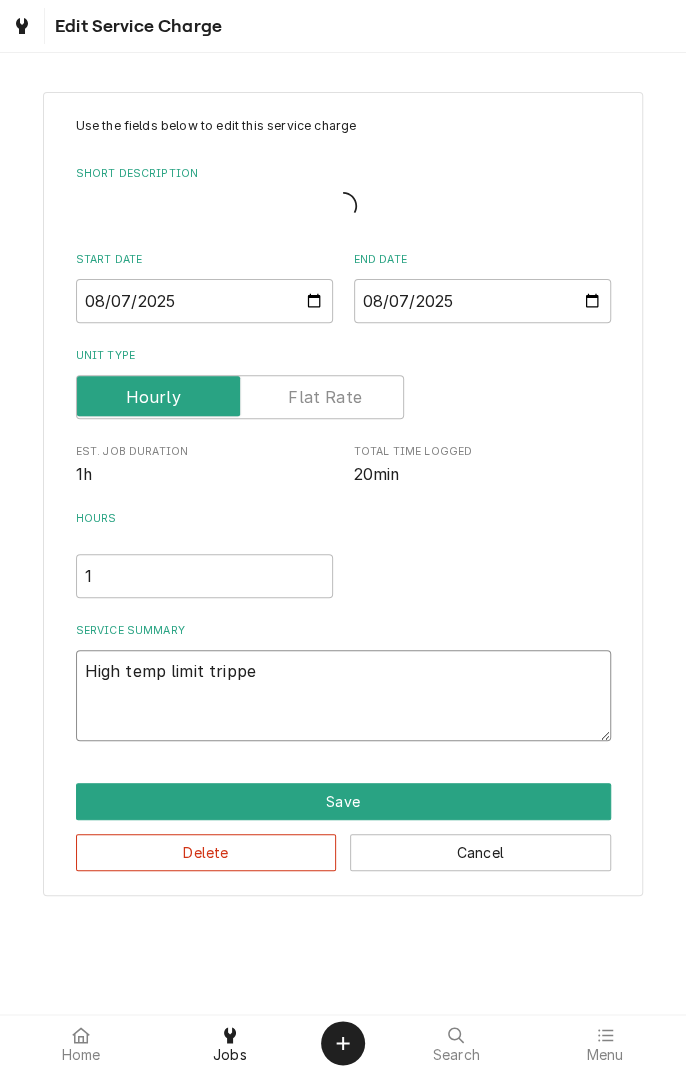 type on "x" 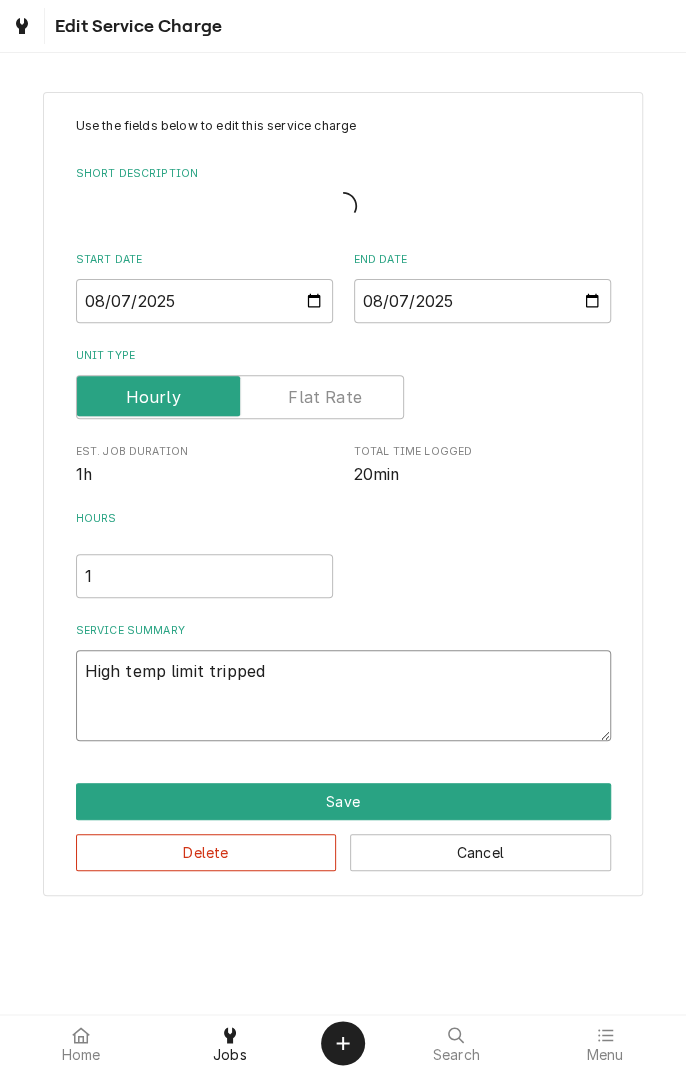 type on "x" 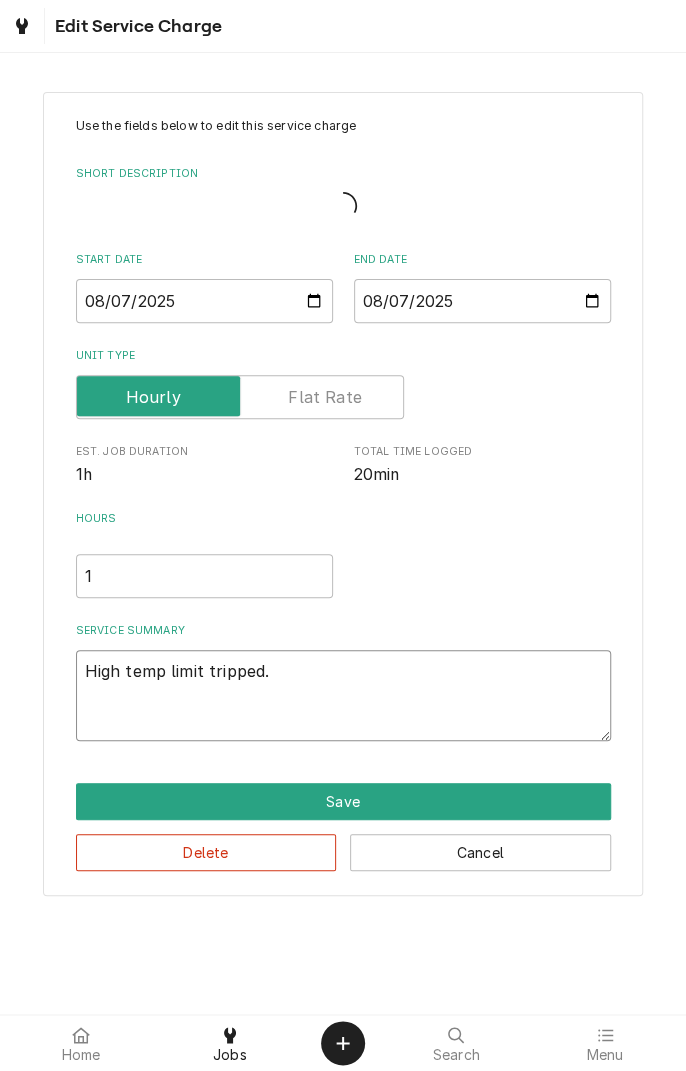 type on "x" 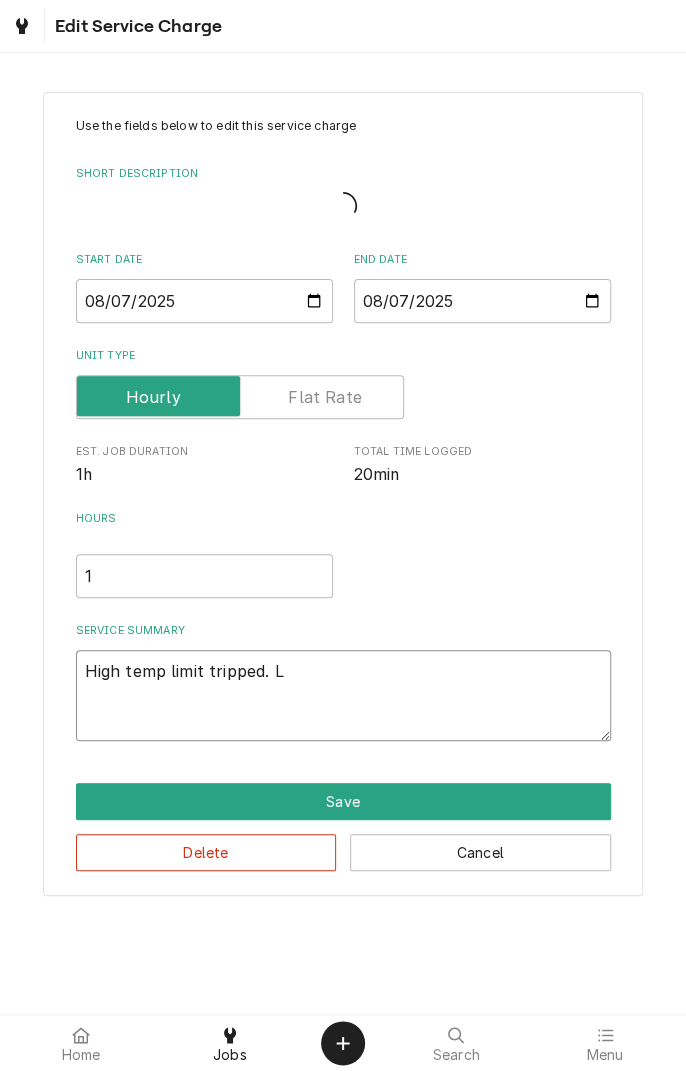 type on "x" 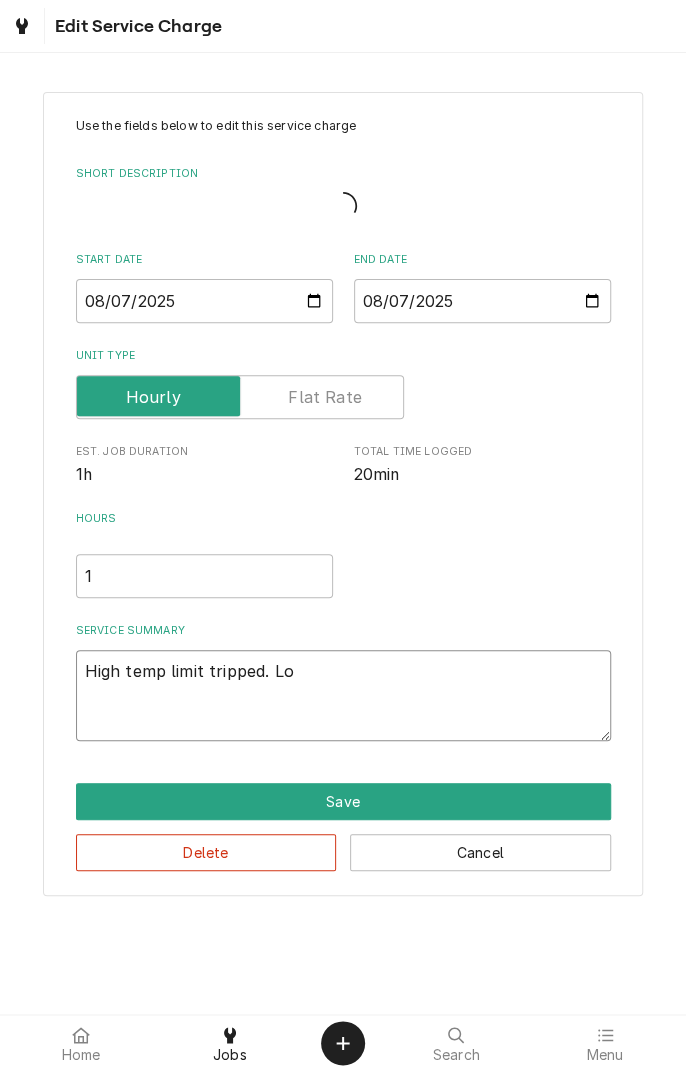 type on "x" 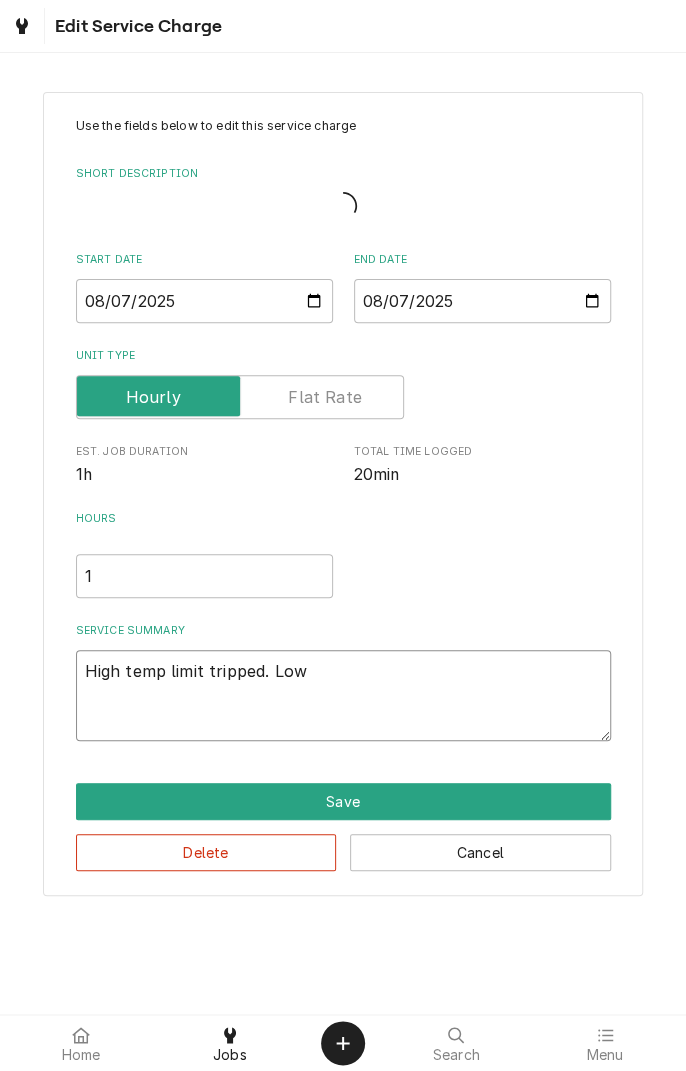 type on "x" 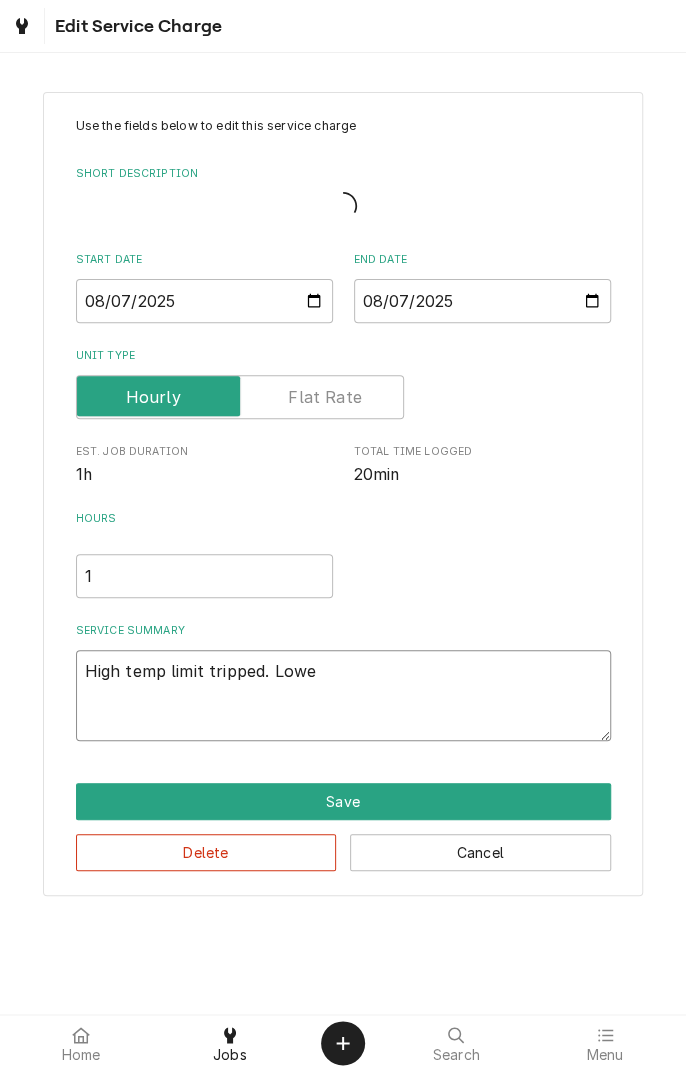 type on "x" 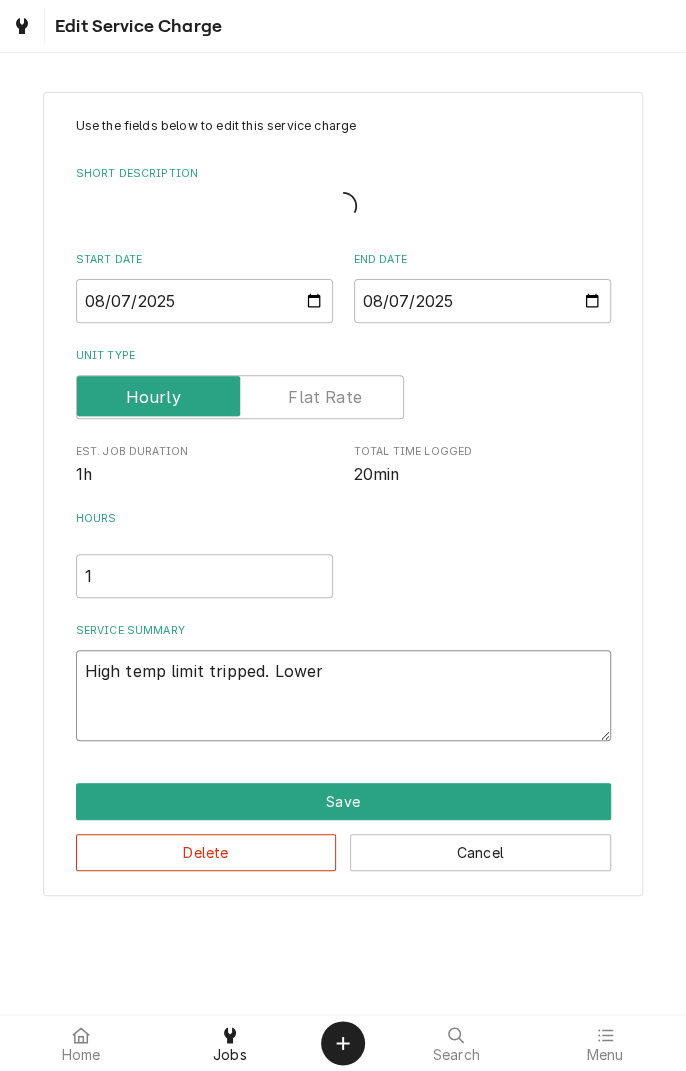 type on "x" 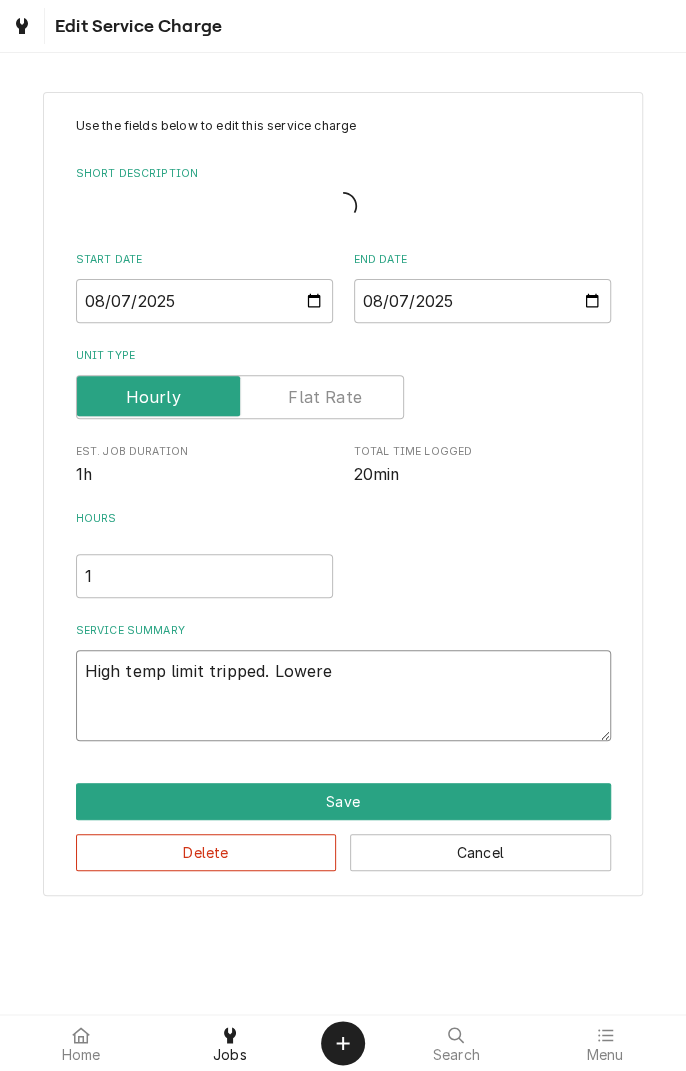 type on "x" 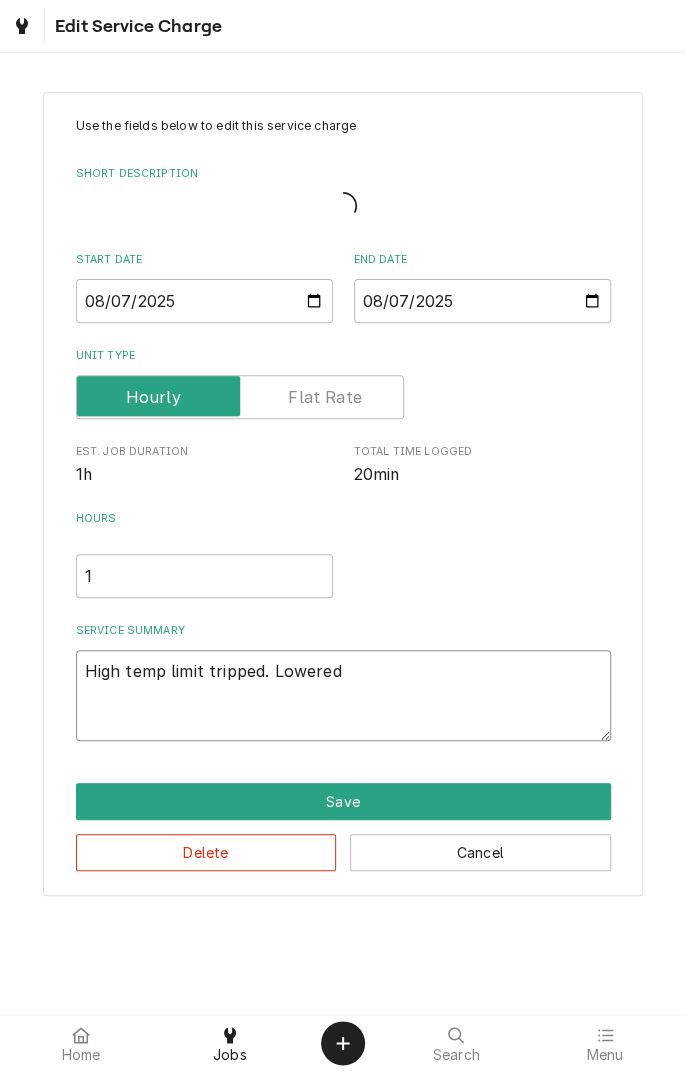 type on "x" 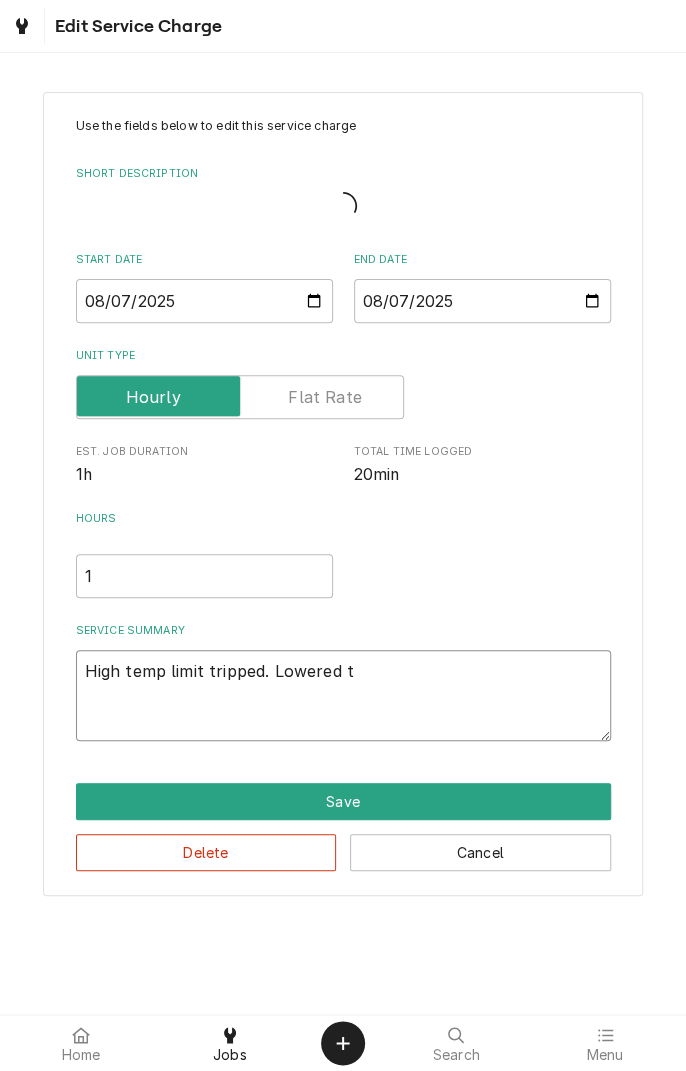 type on "x" 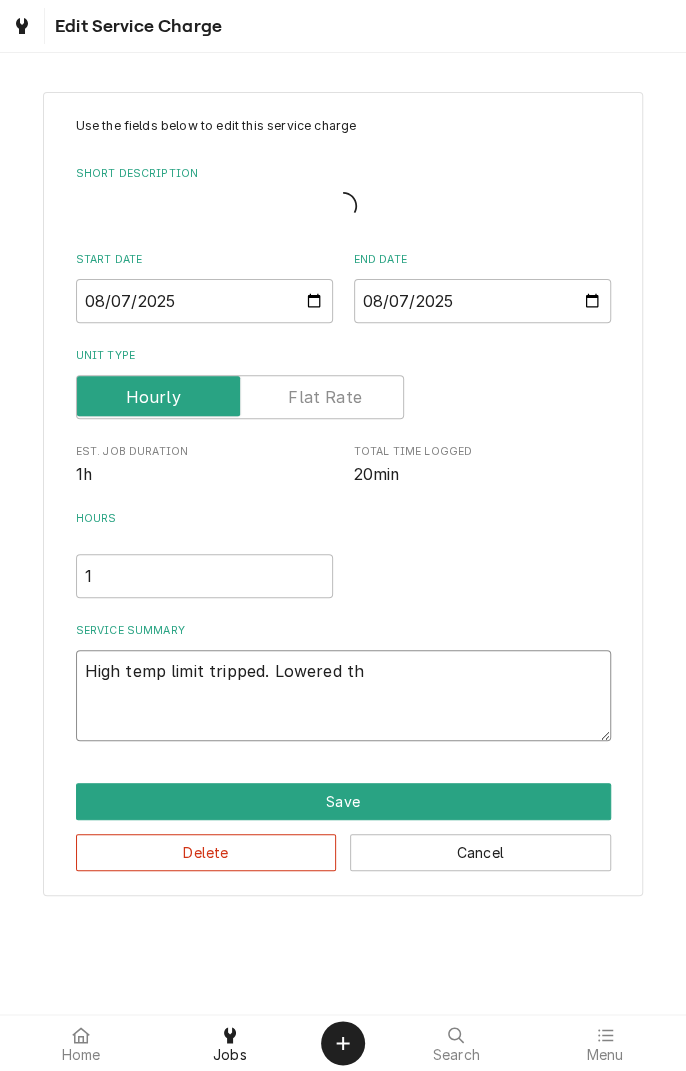 type on "x" 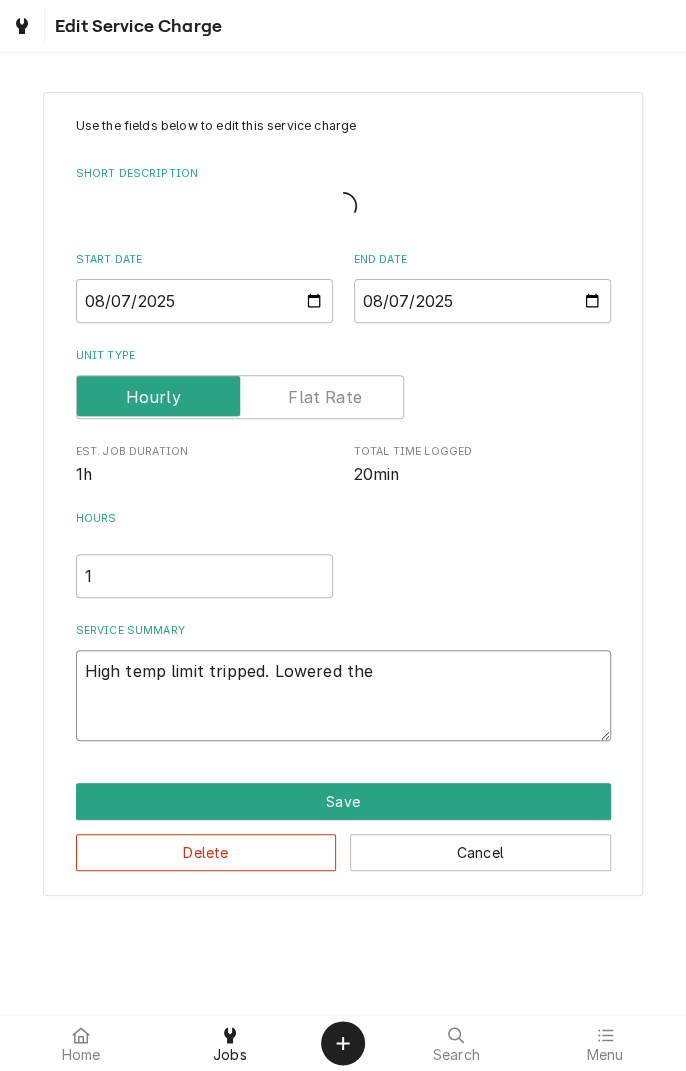 type on "x" 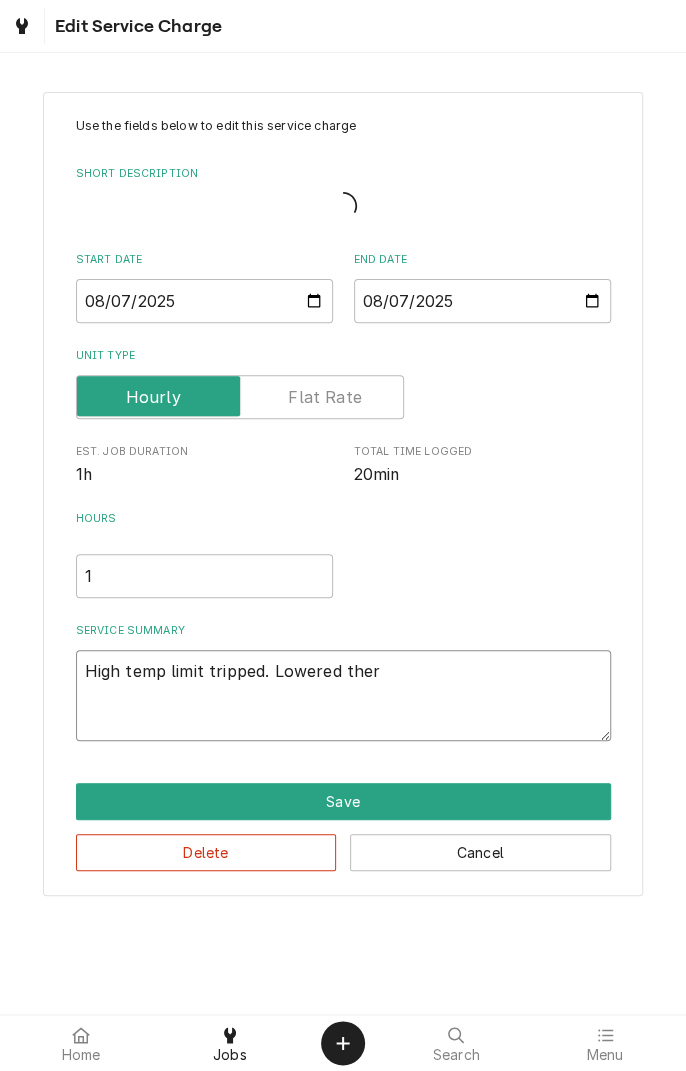 type on "x" 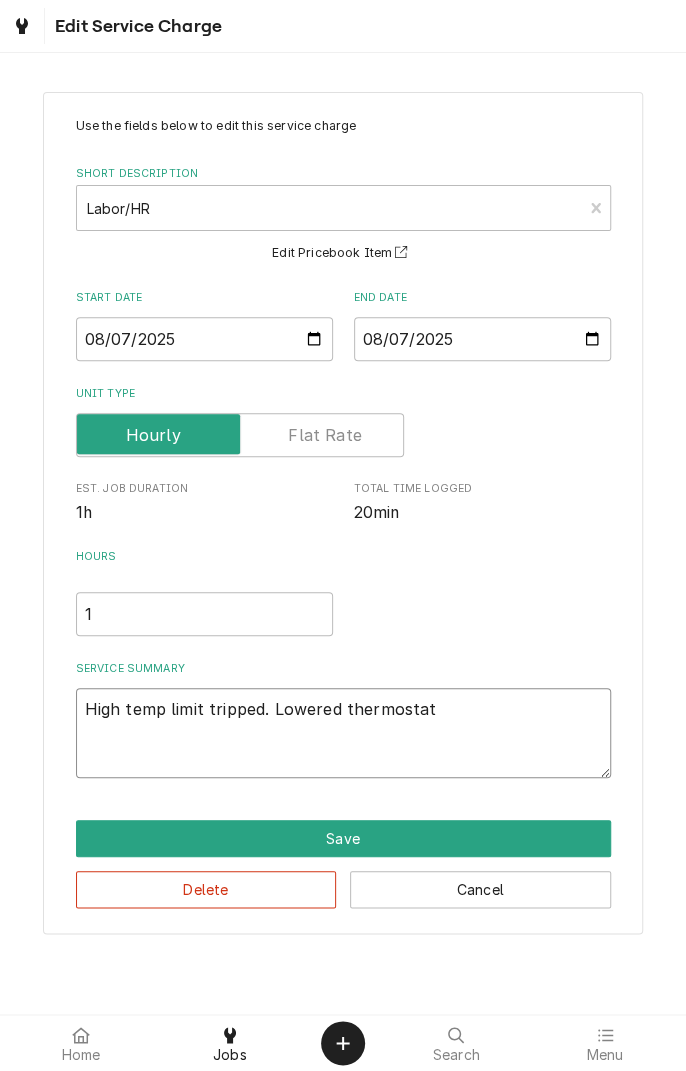 click on "High temp limit tripped. Lowered thermostat" at bounding box center [343, 733] 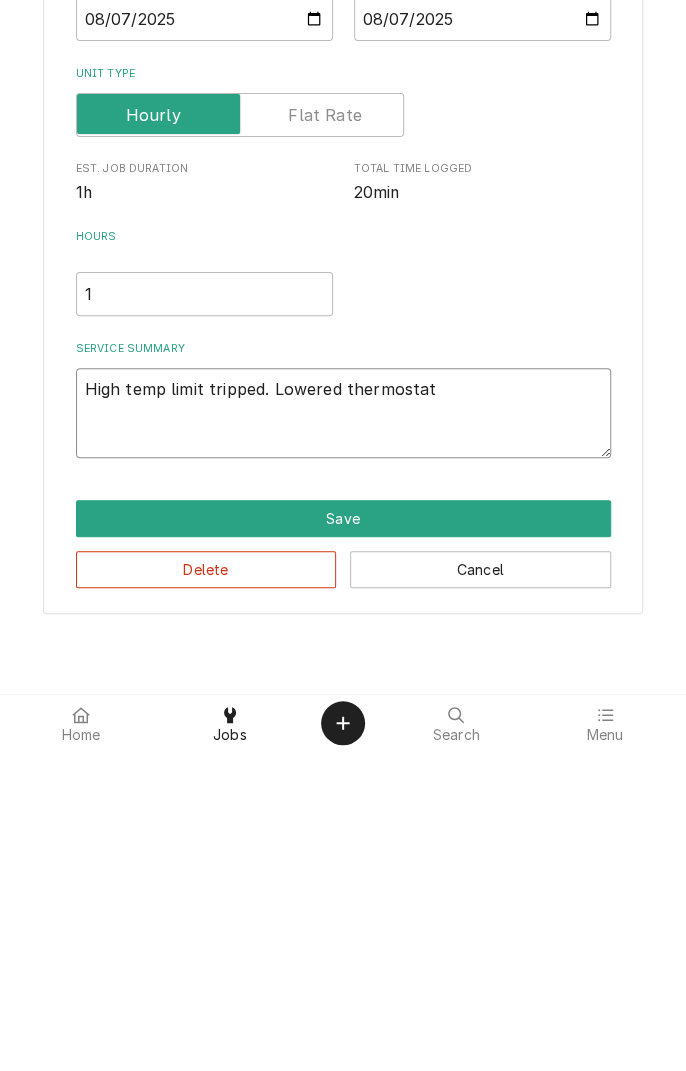 type on "High temp limit tripped. Lowered thermostat" 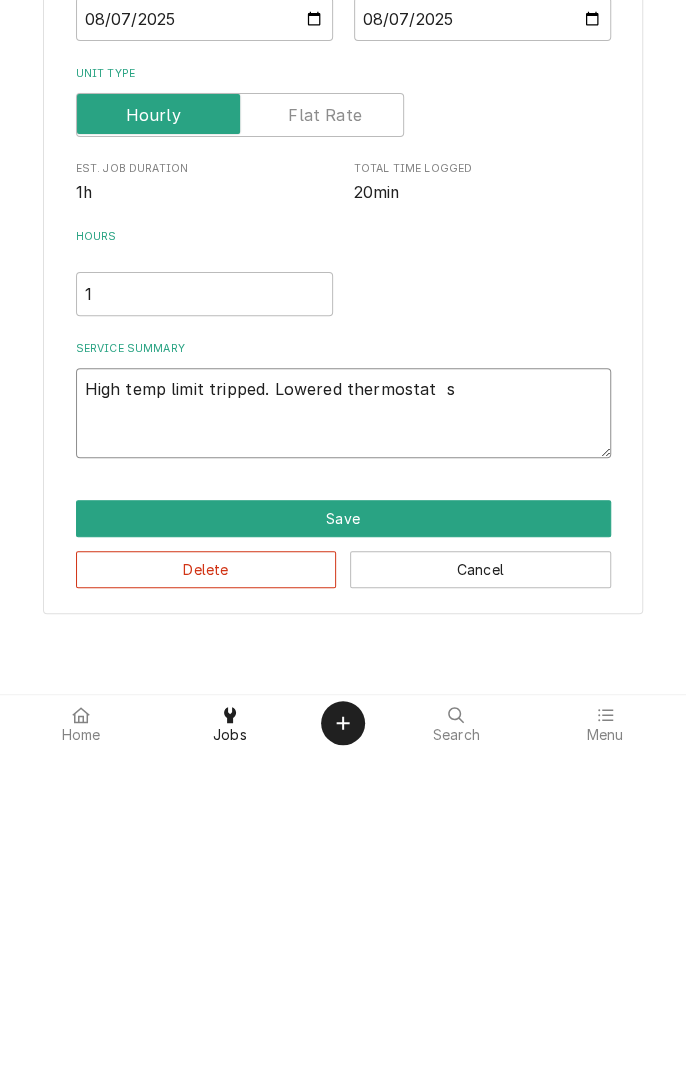 type on "x" 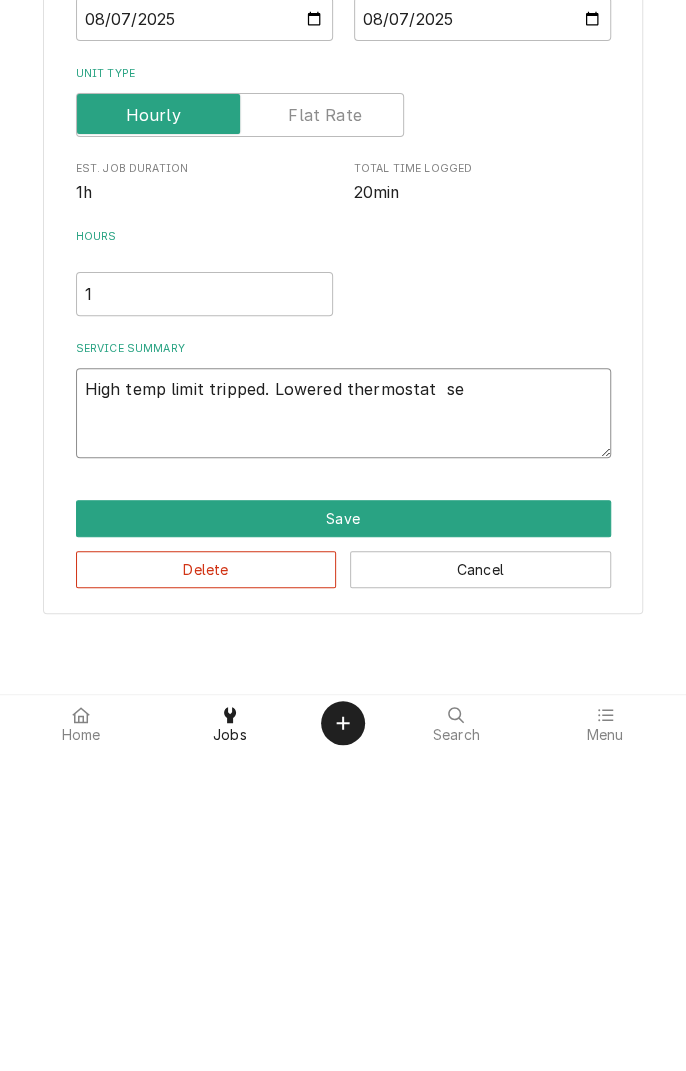 type on "x" 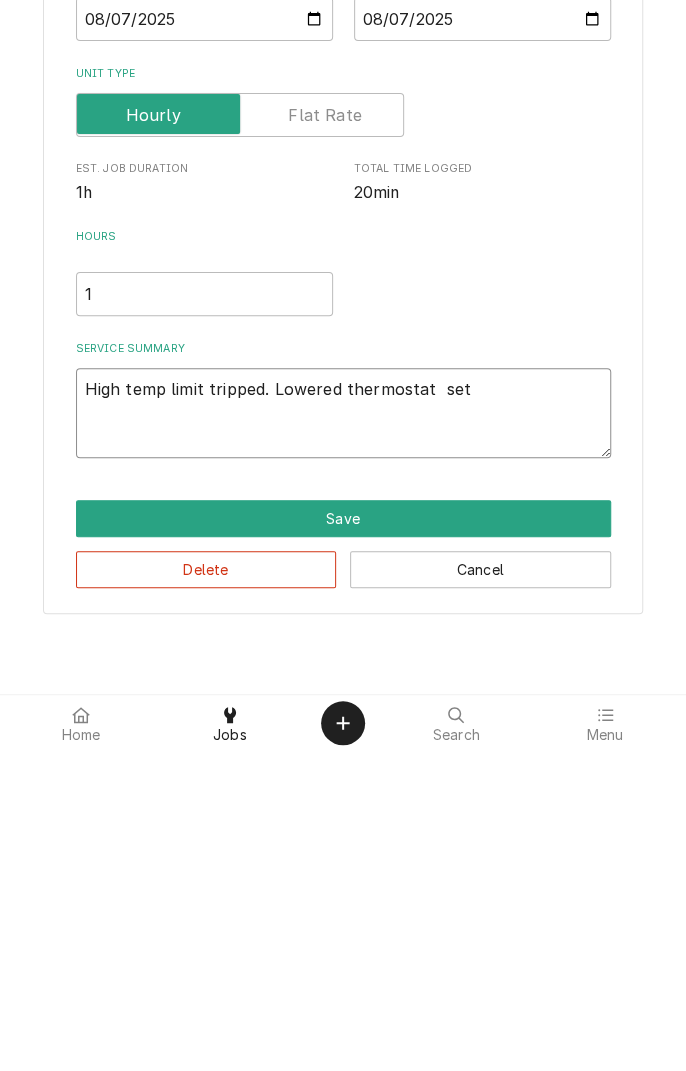 type on "x" 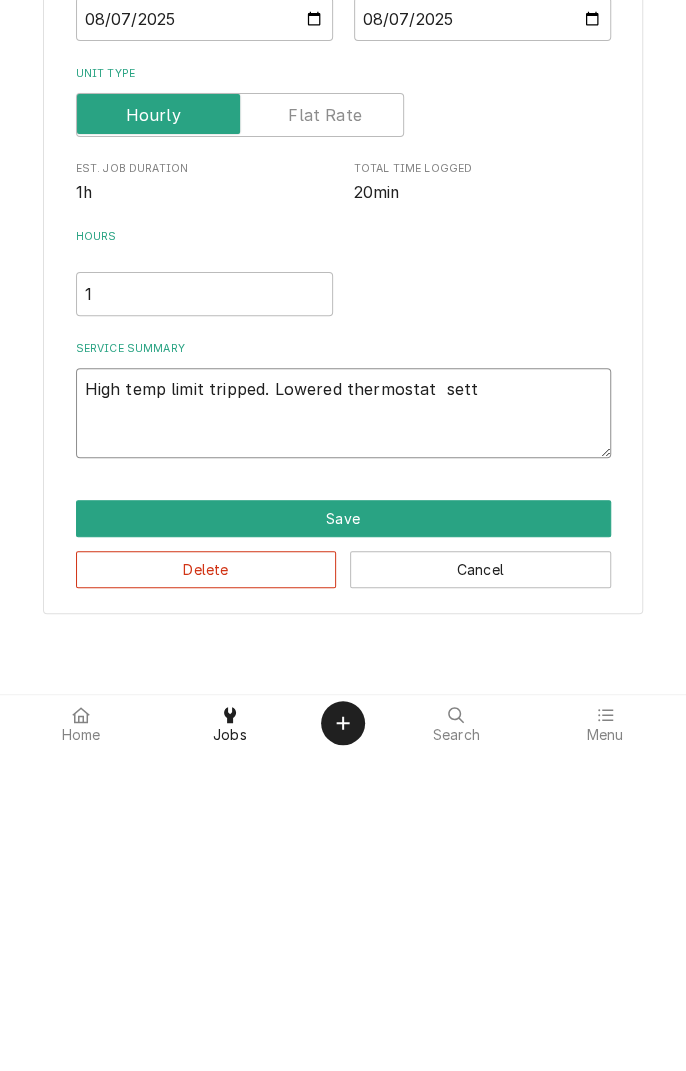 type on "x" 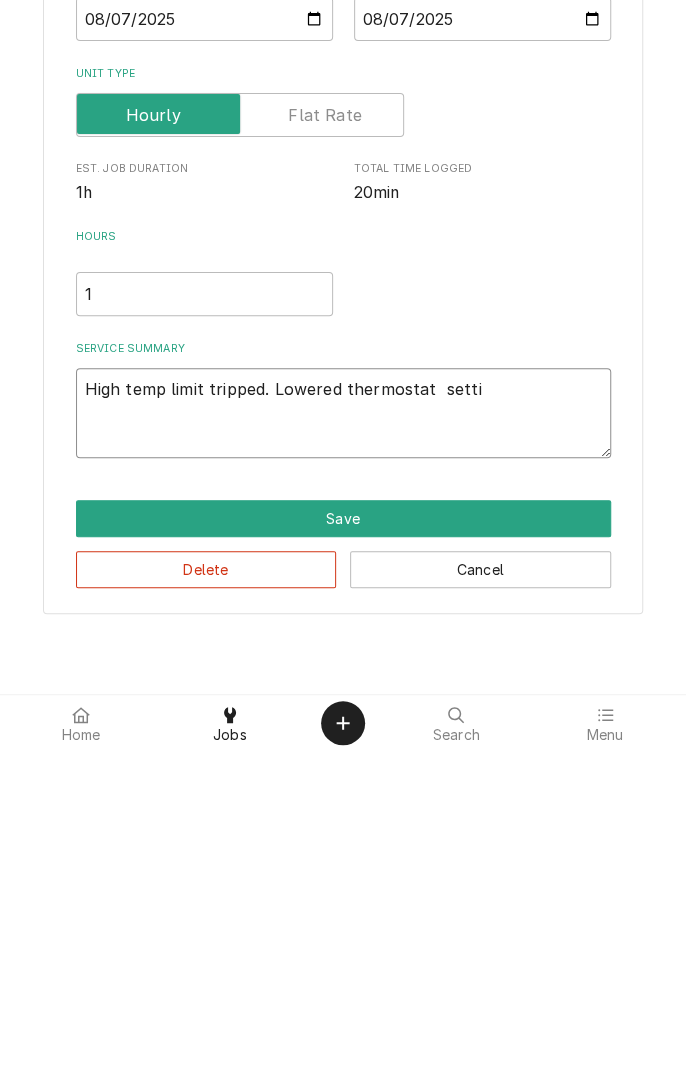 type on "x" 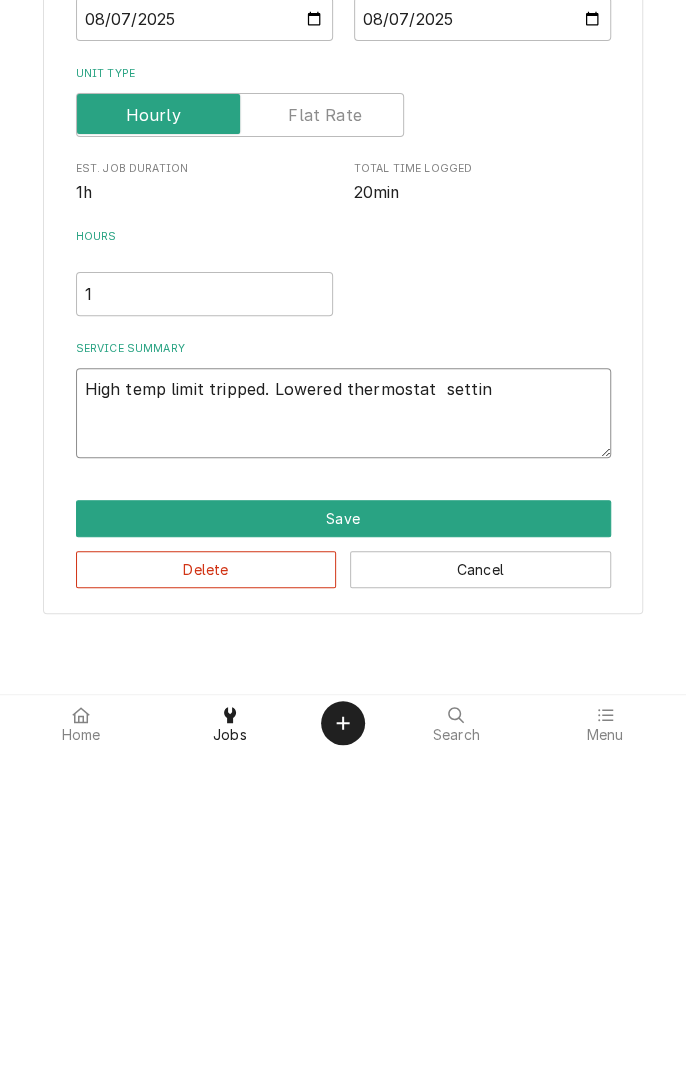 type on "x" 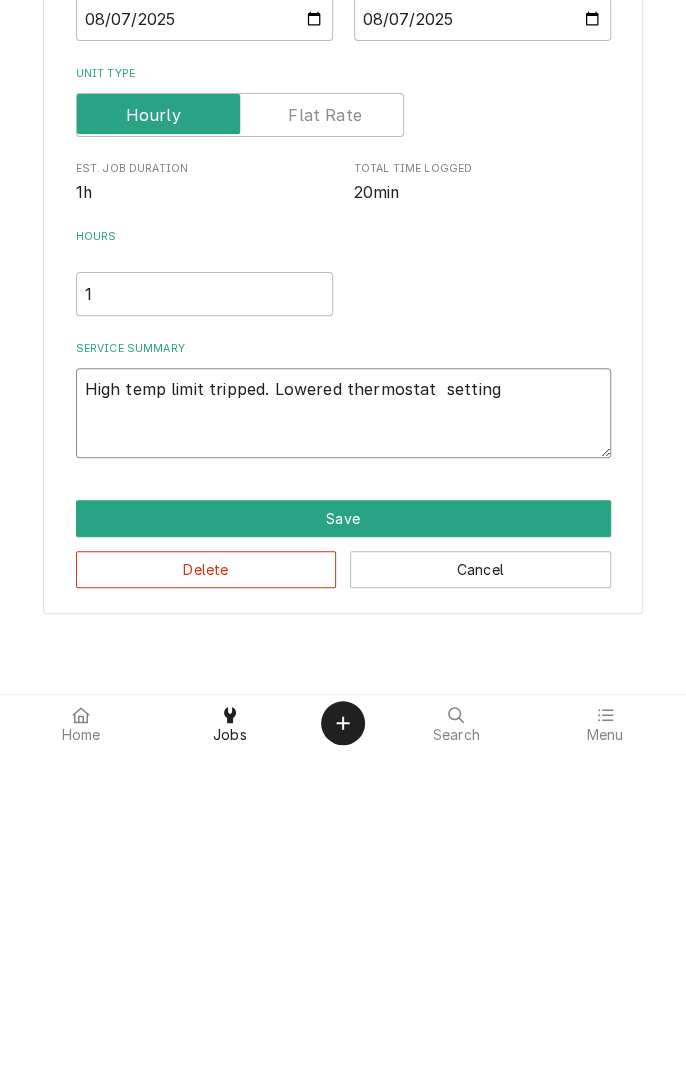 type on "x" 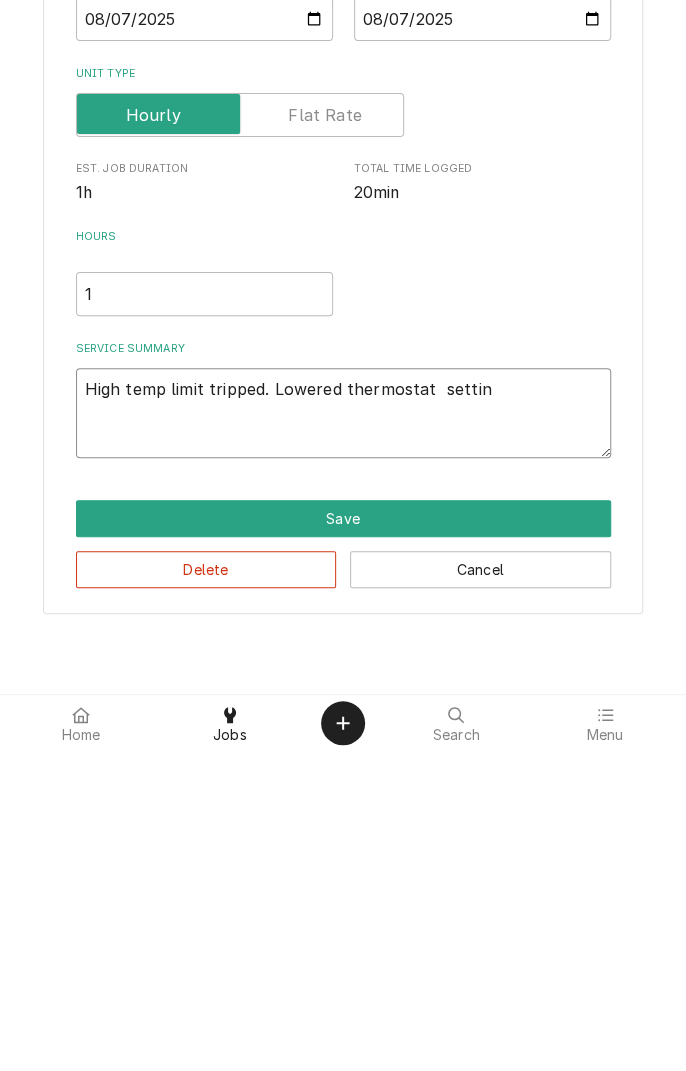 type on "x" 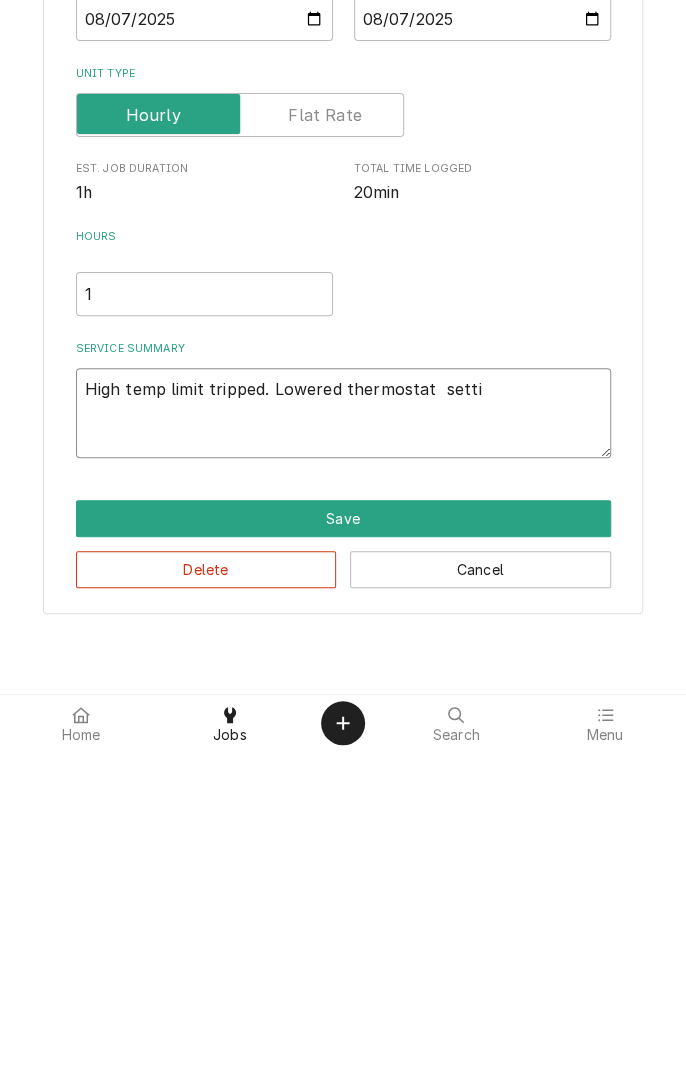 type on "x" 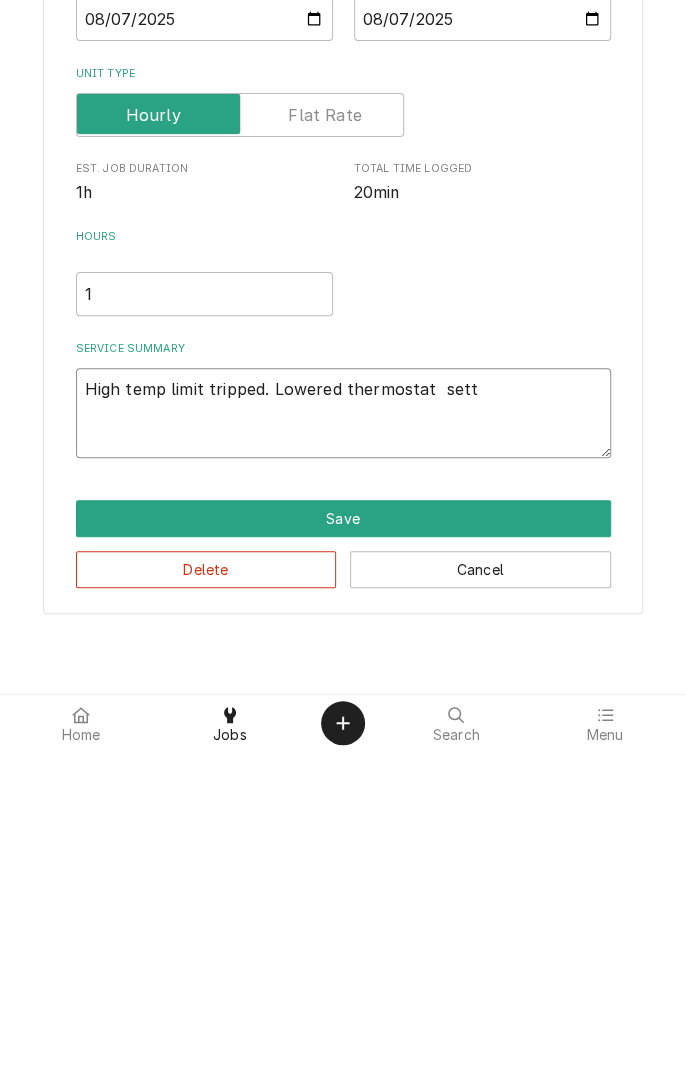 type on "x" 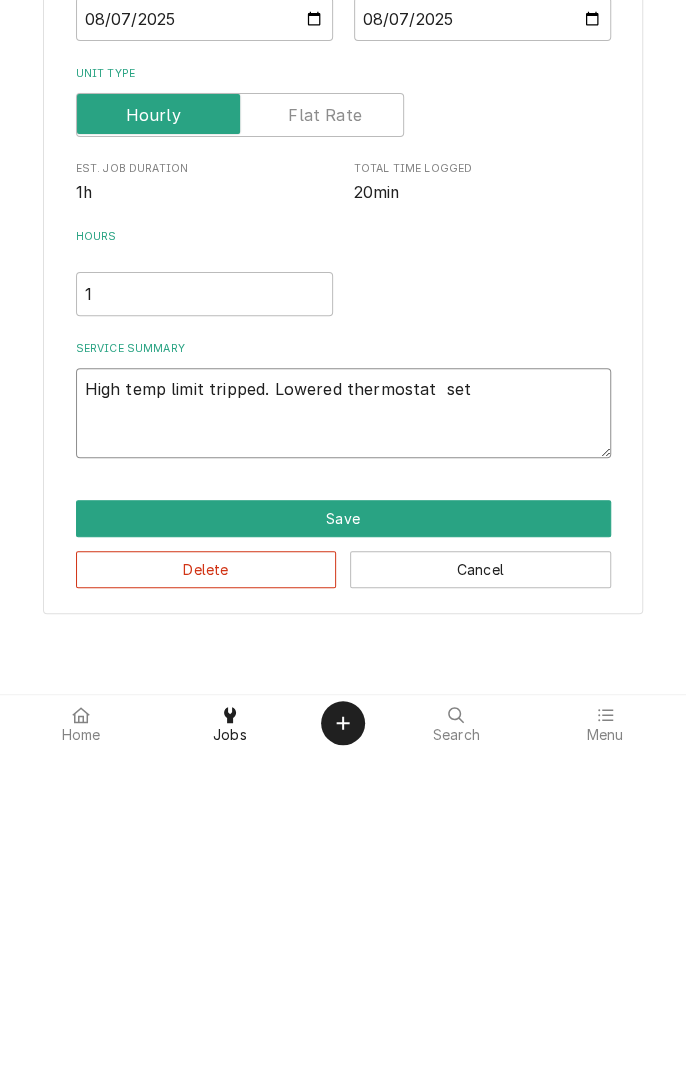 type on "x" 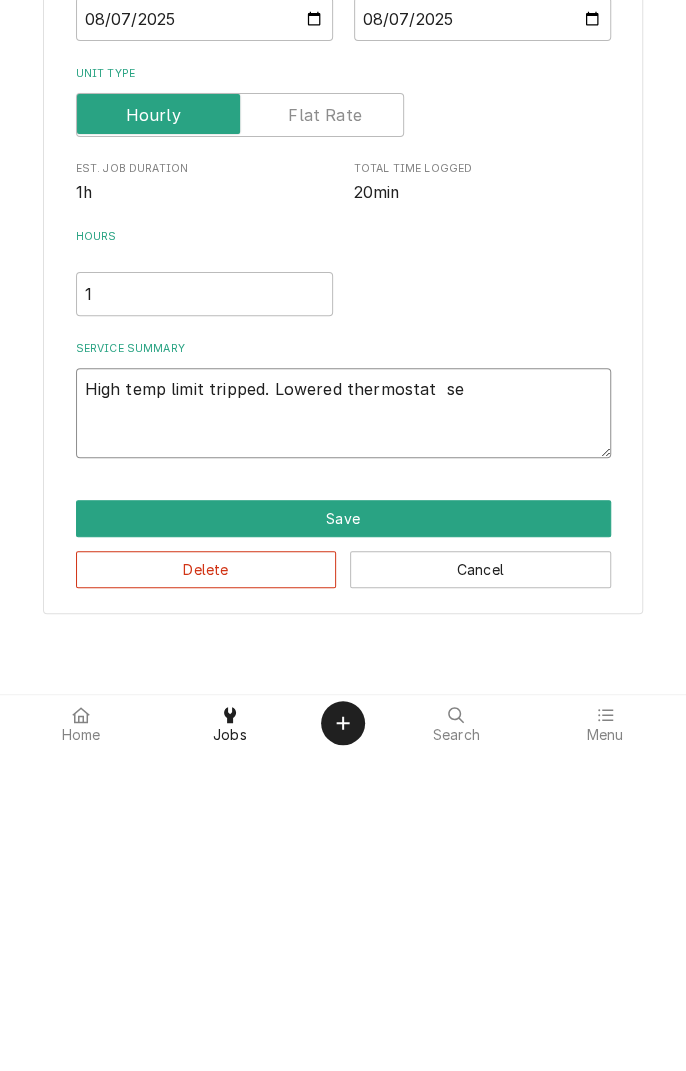 type on "x" 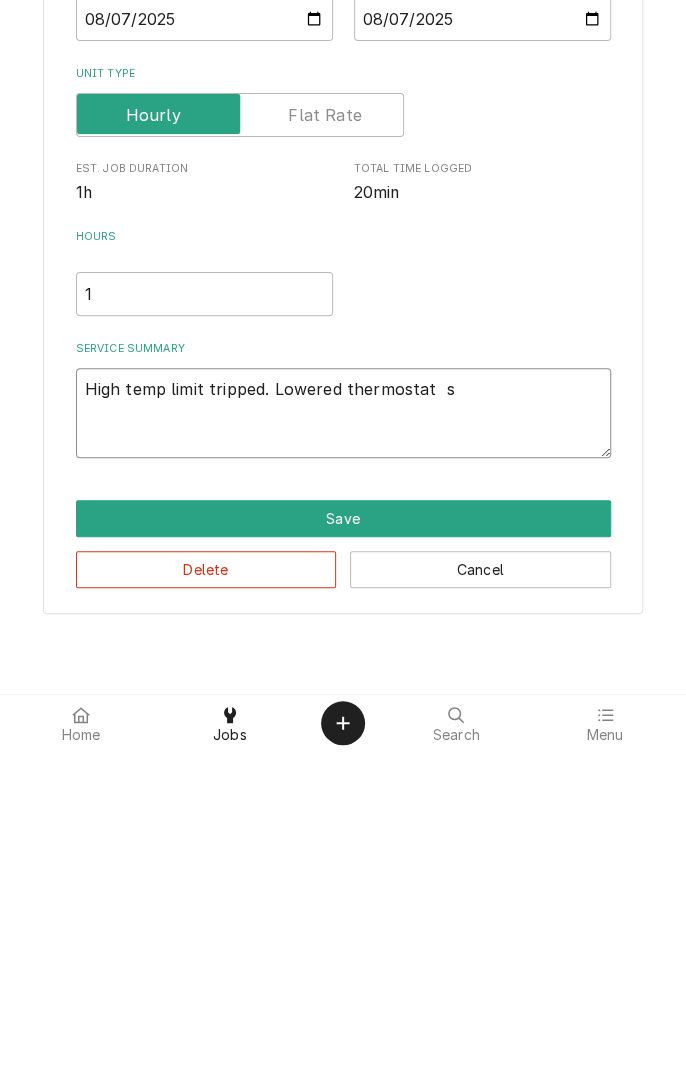 type on "x" 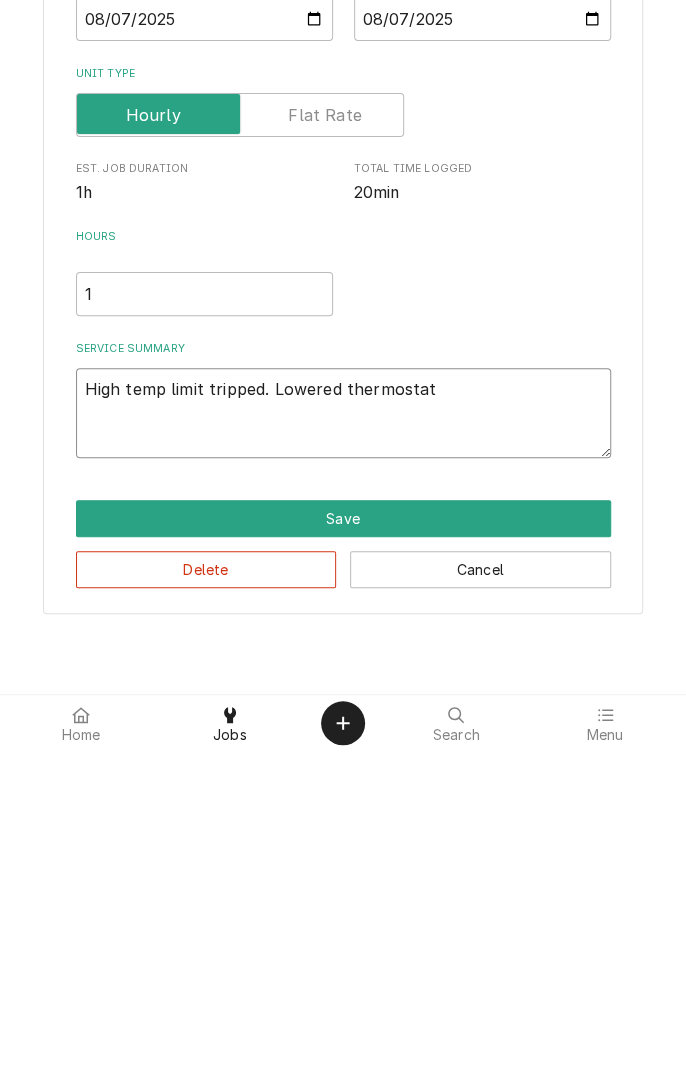 type on "x" 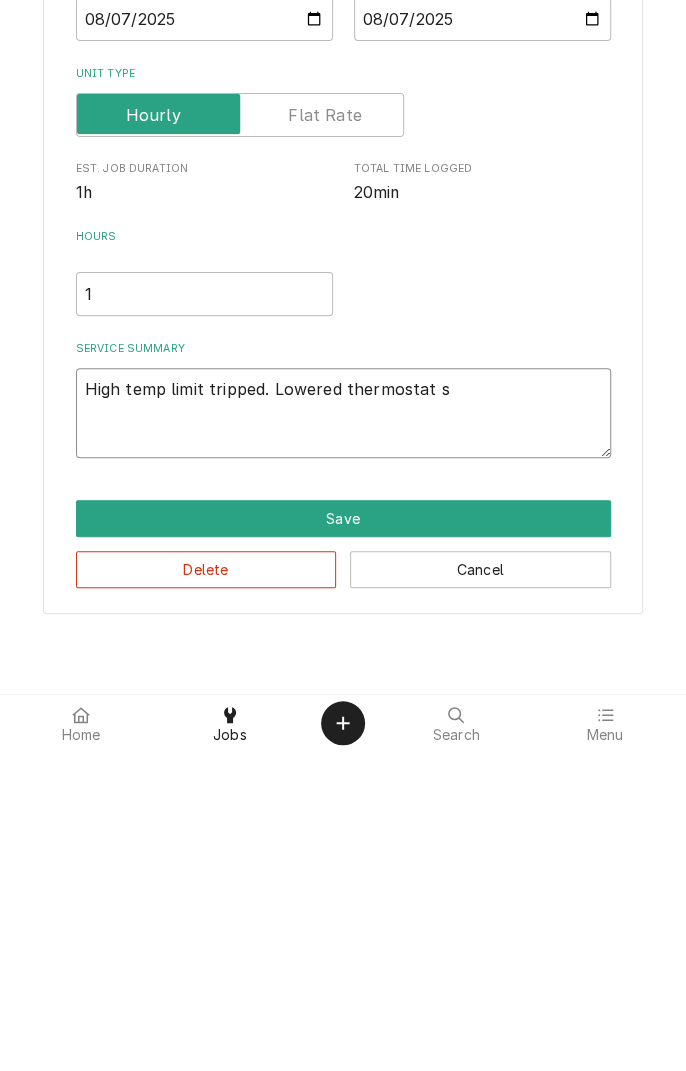type on "x" 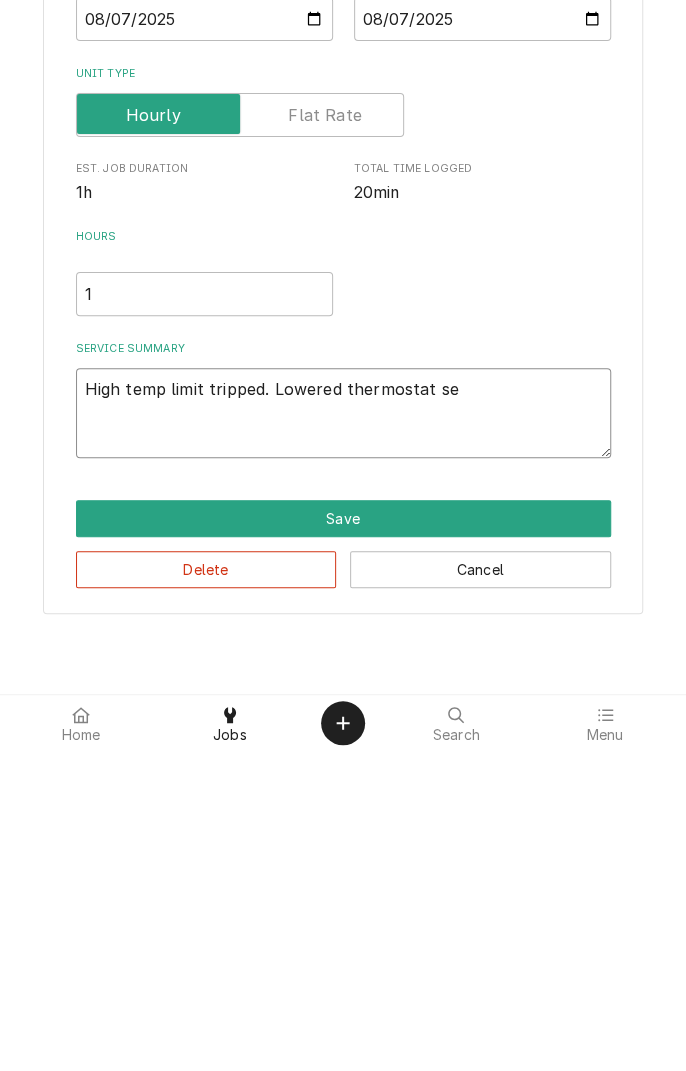 type on "x" 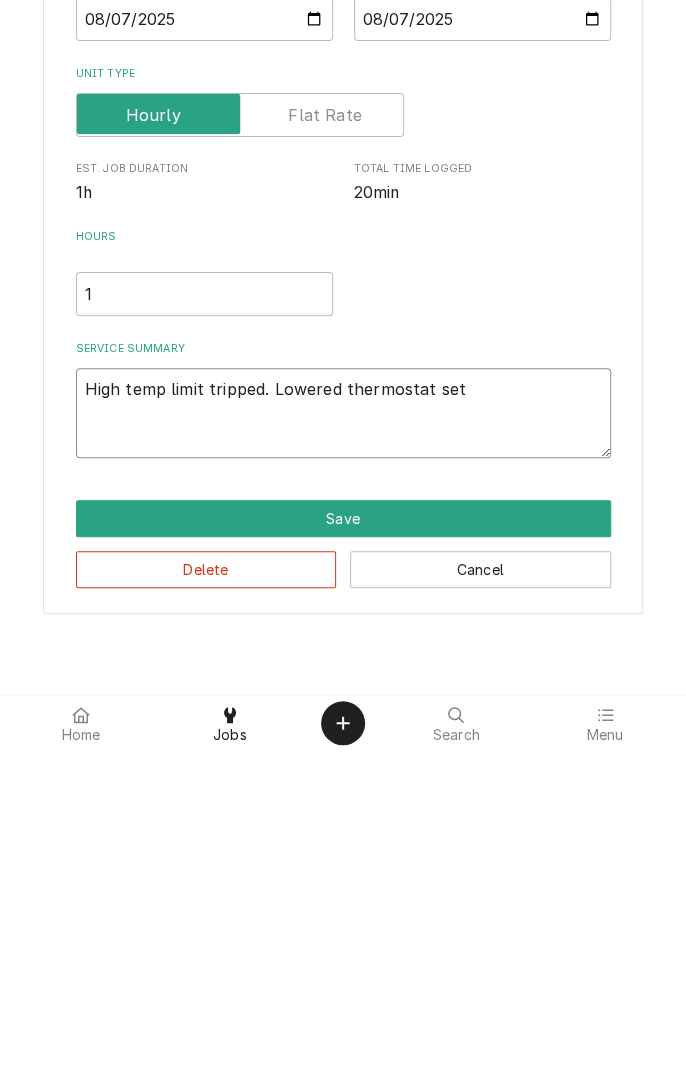 type on "x" 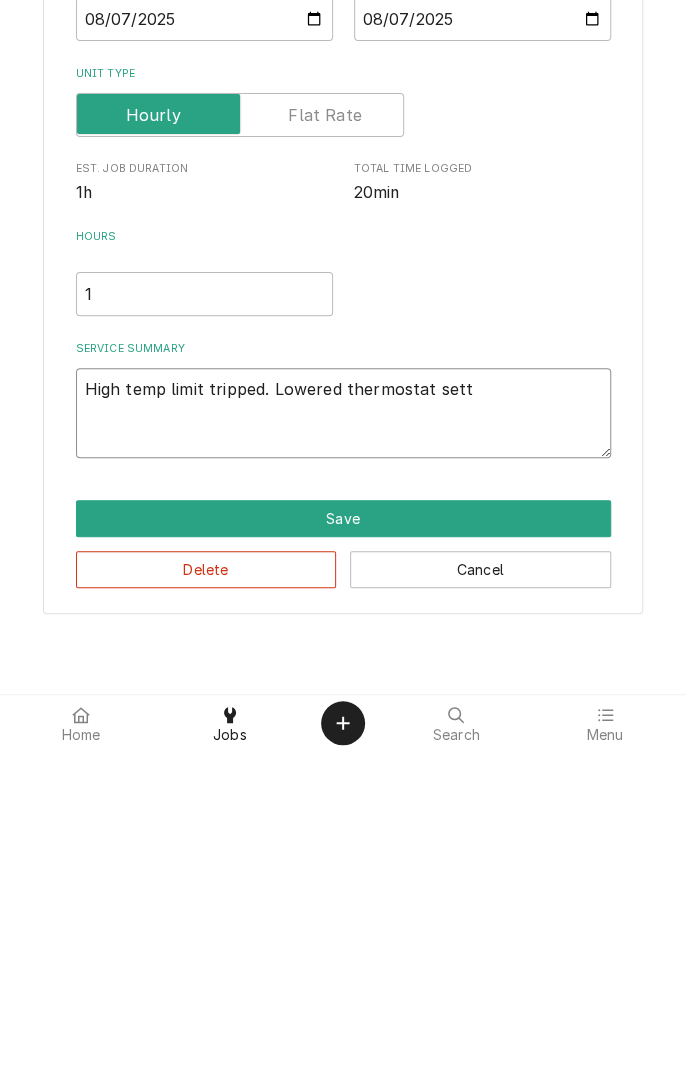 type on "x" 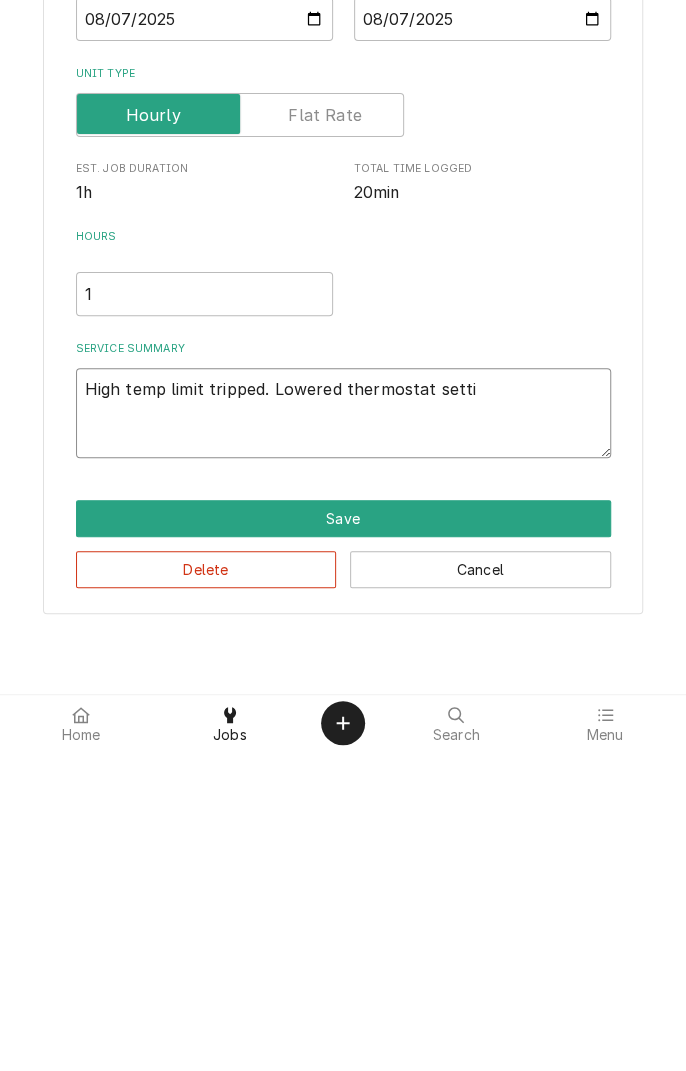 type on "x" 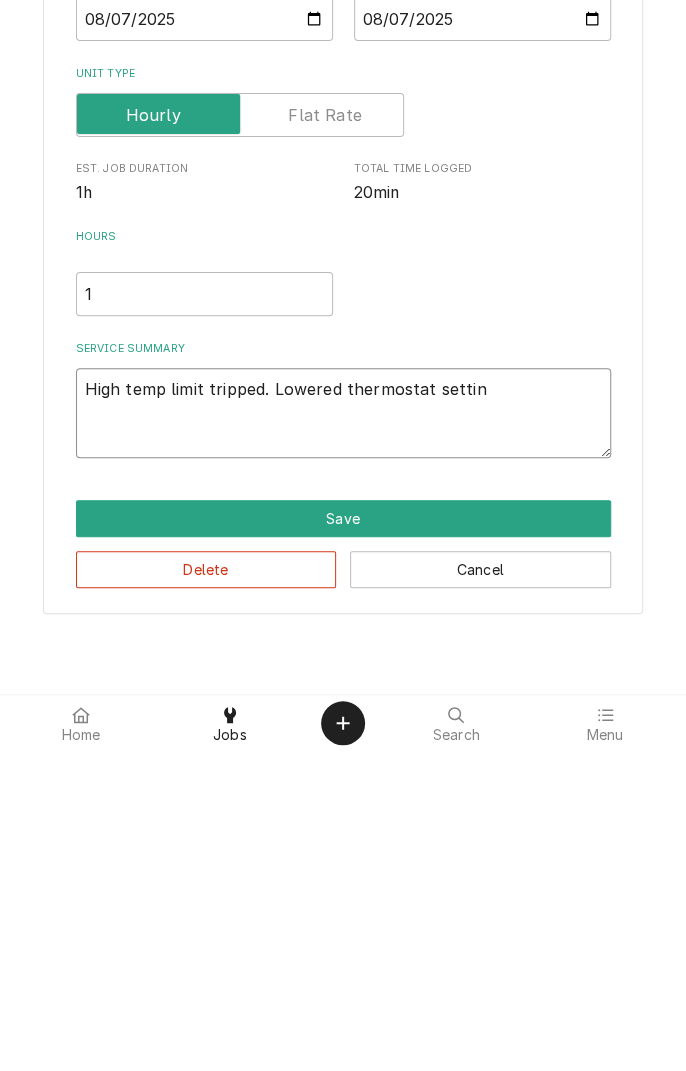 type on "x" 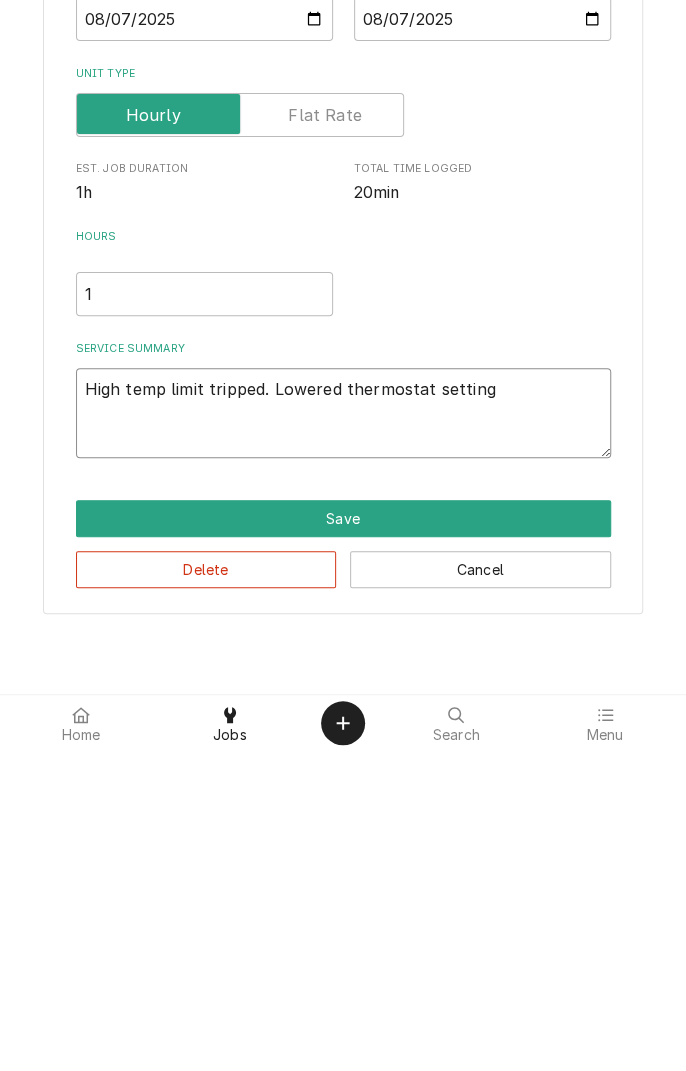 type on "x" 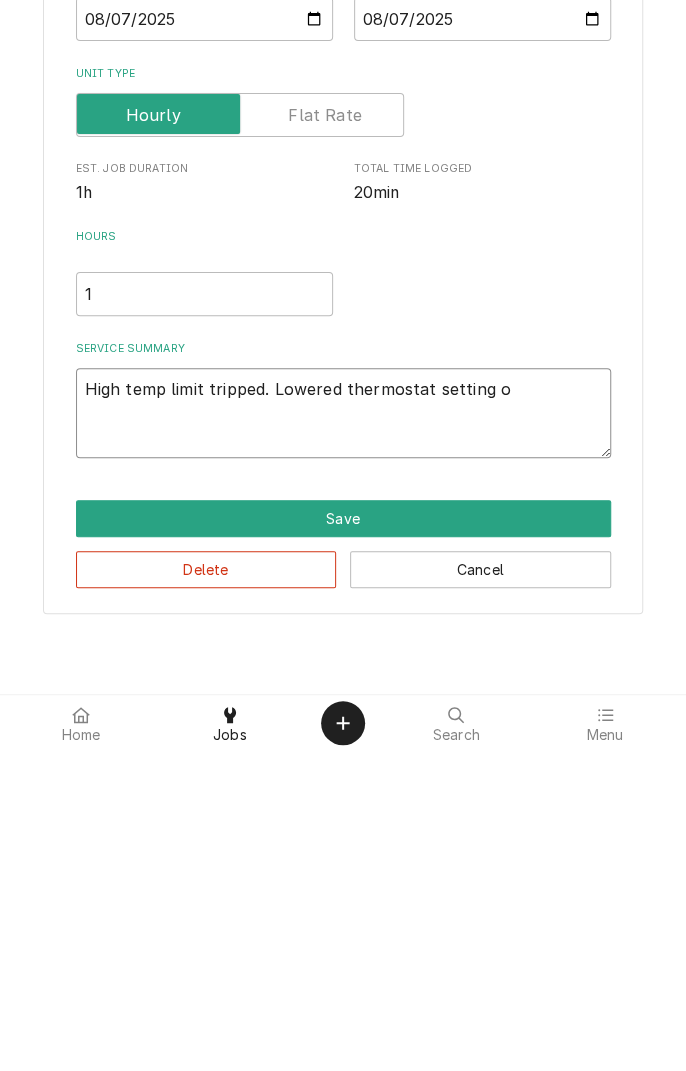 type on "x" 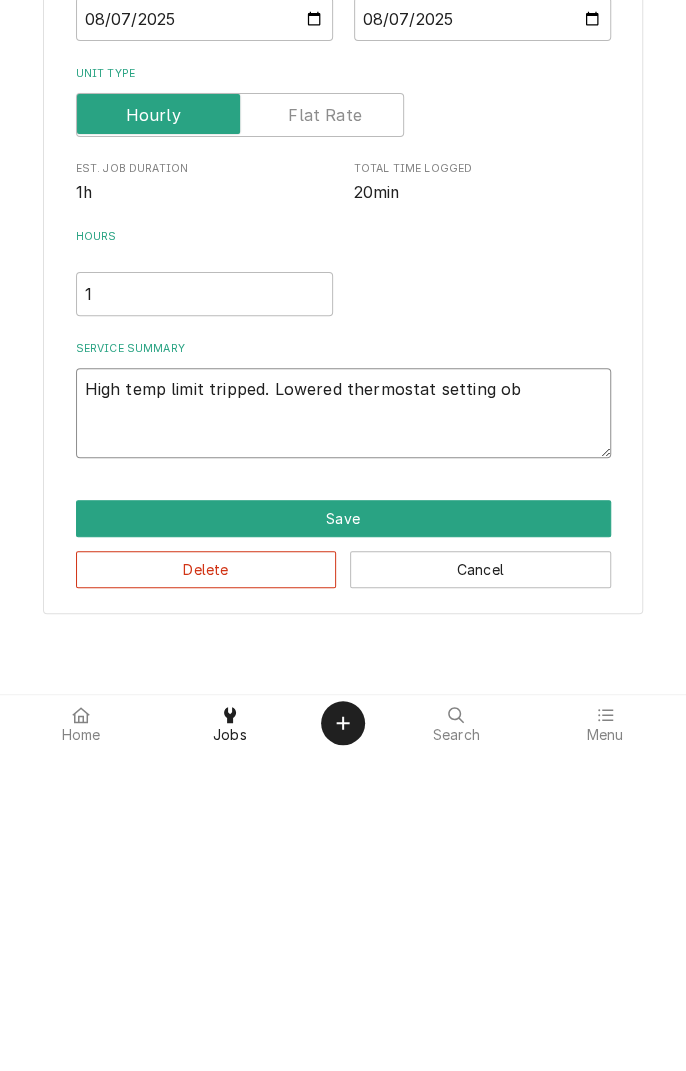 type on "x" 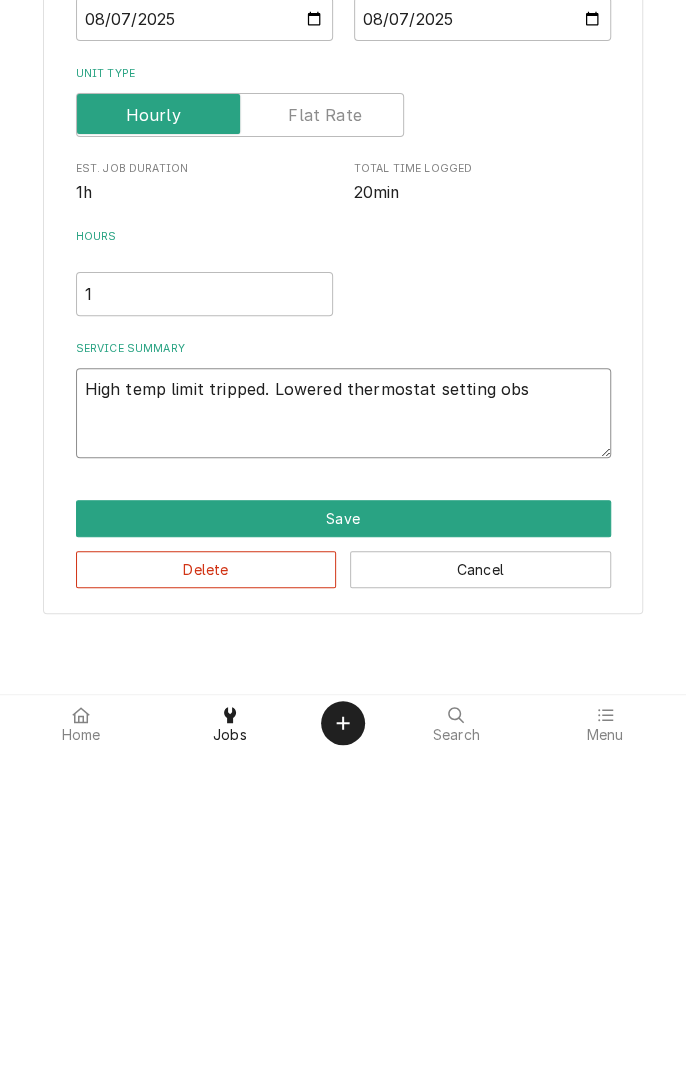 type on "x" 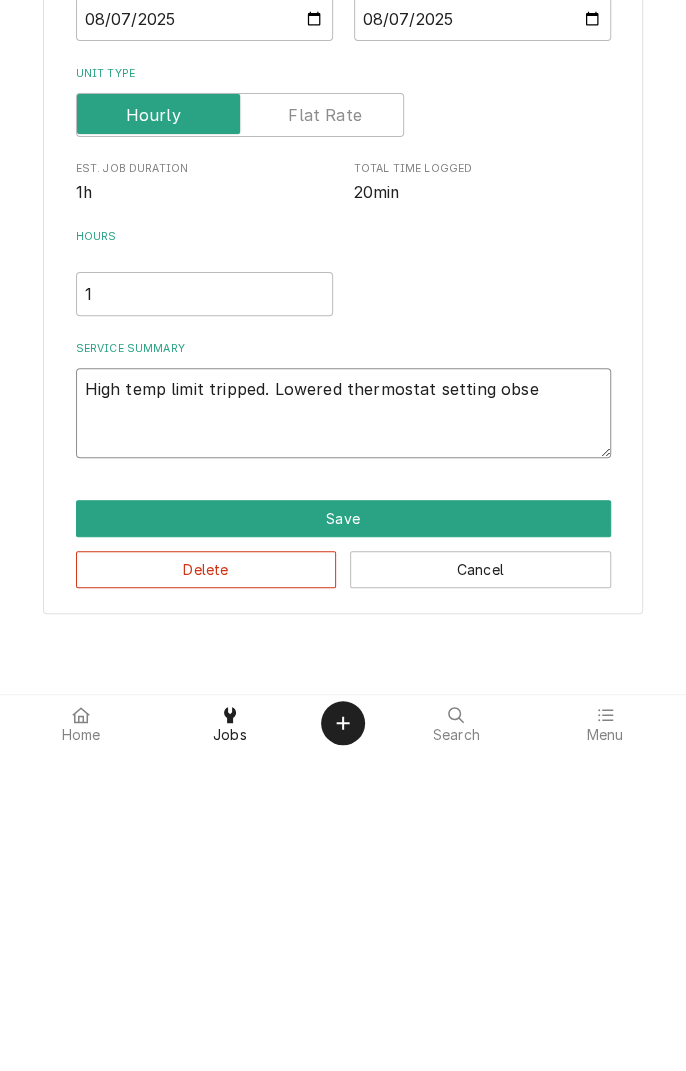 type on "x" 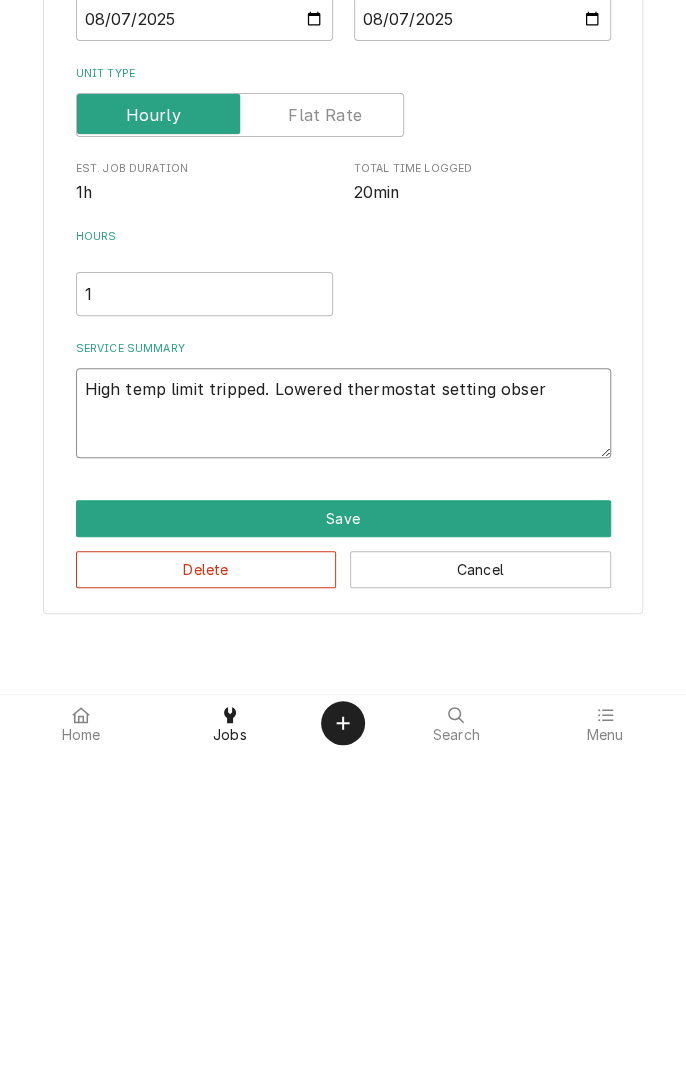 type on "x" 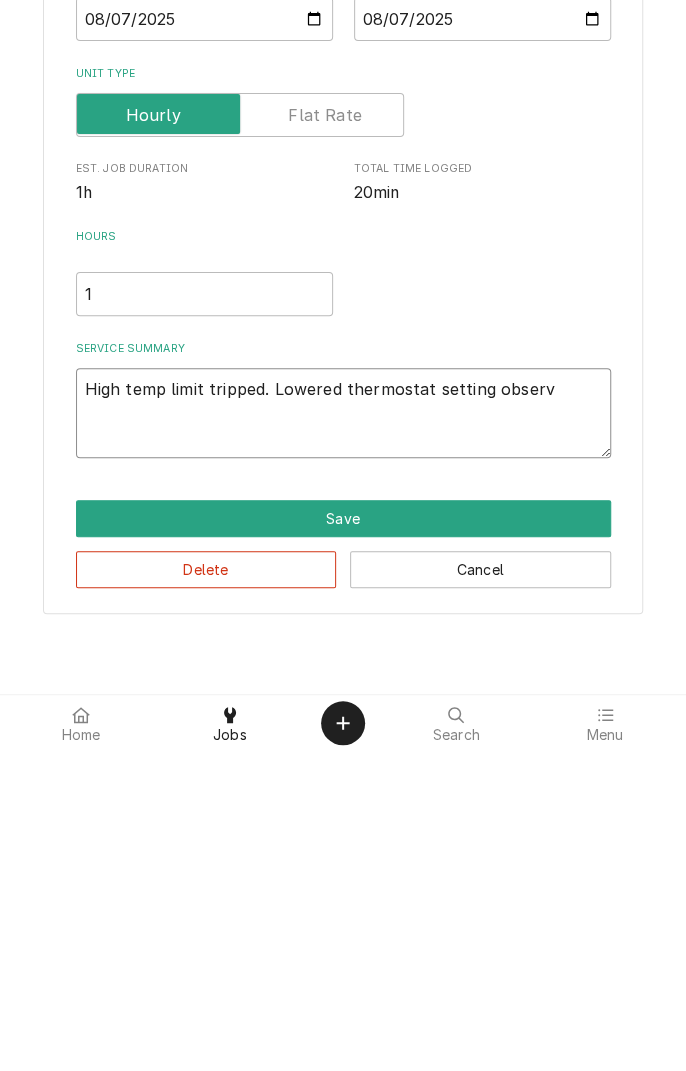 type on "x" 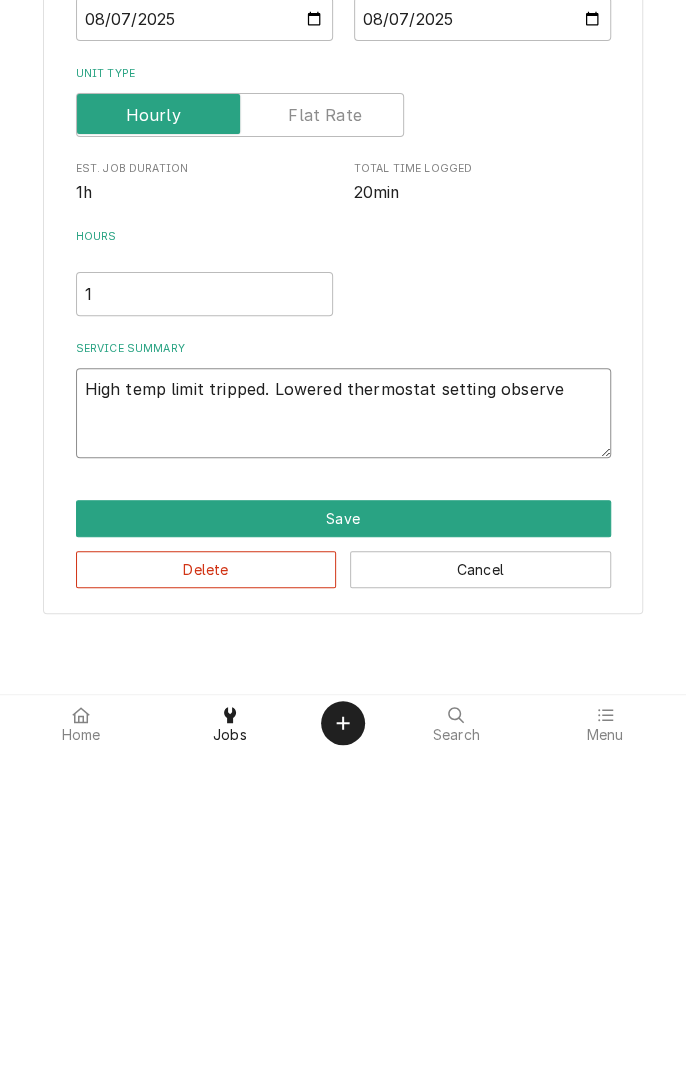 type on "x" 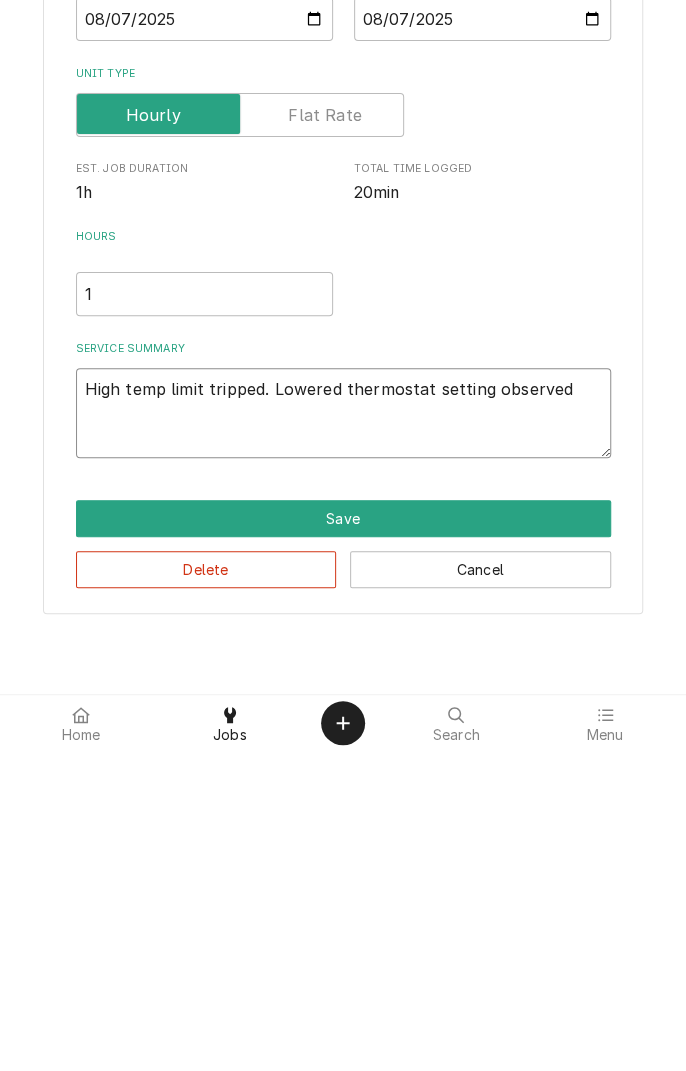 type on "x" 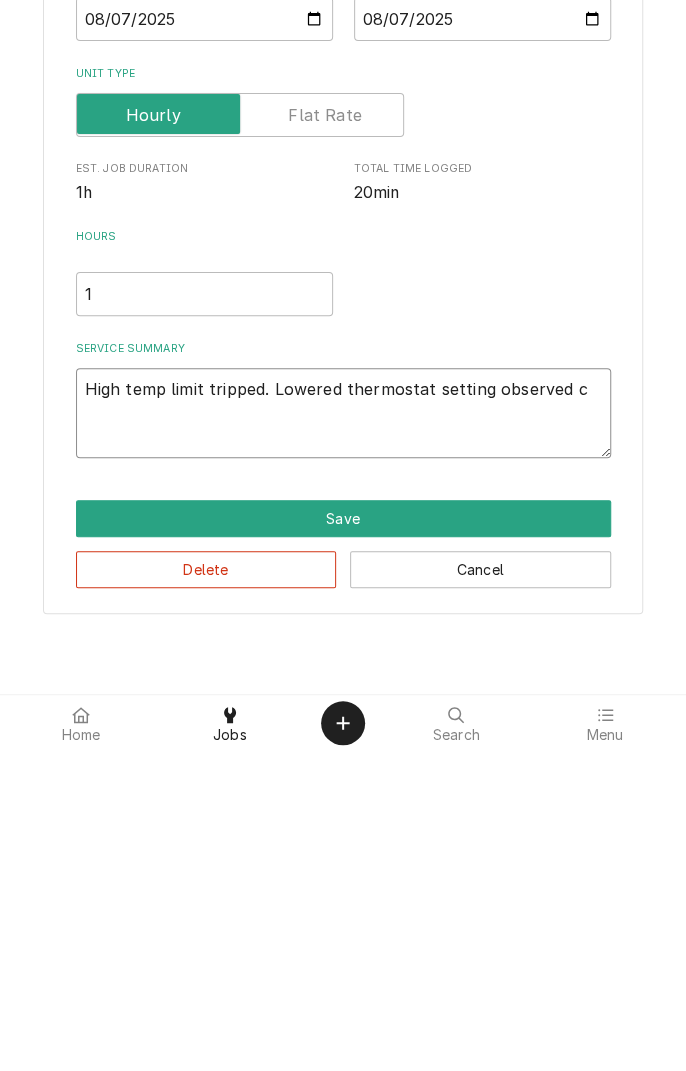 type on "x" 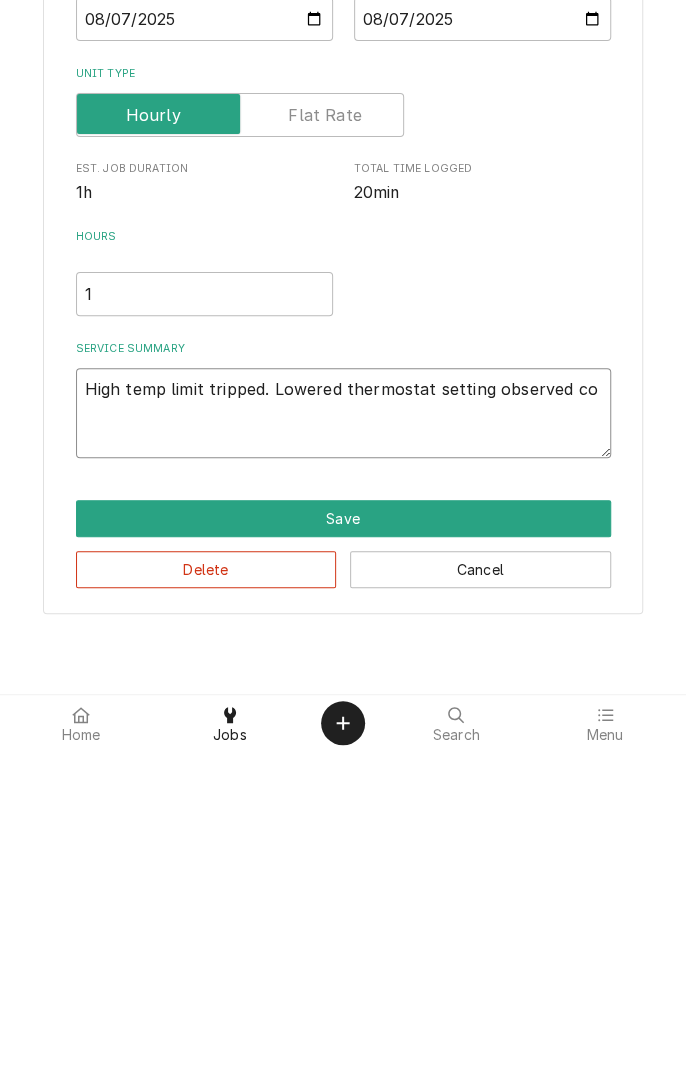 type on "x" 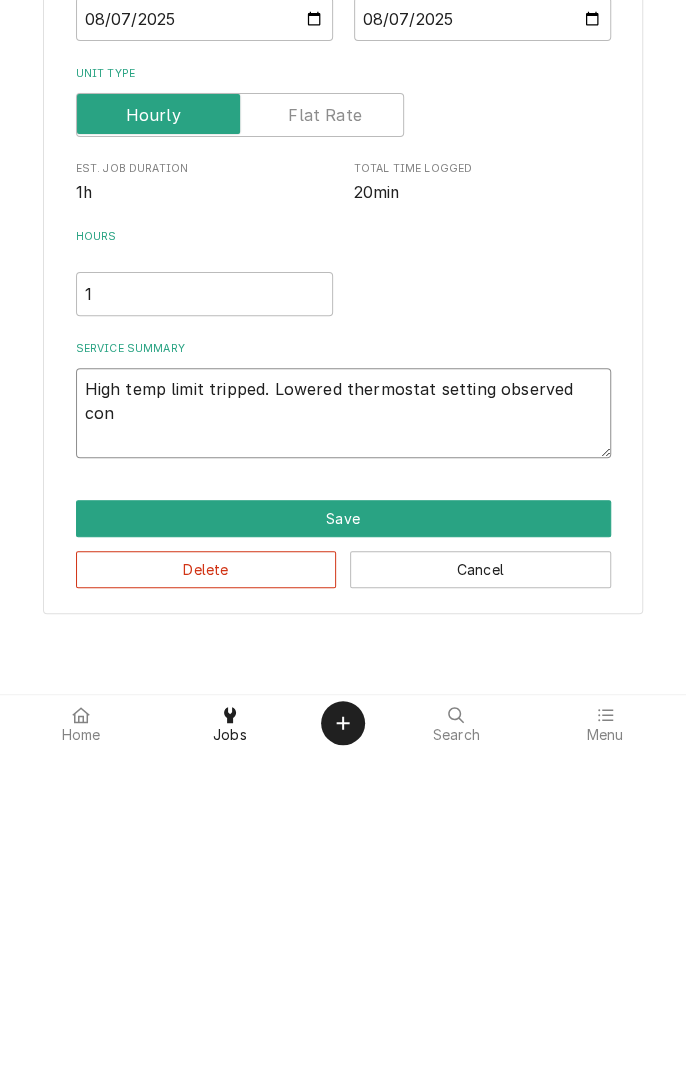 type on "x" 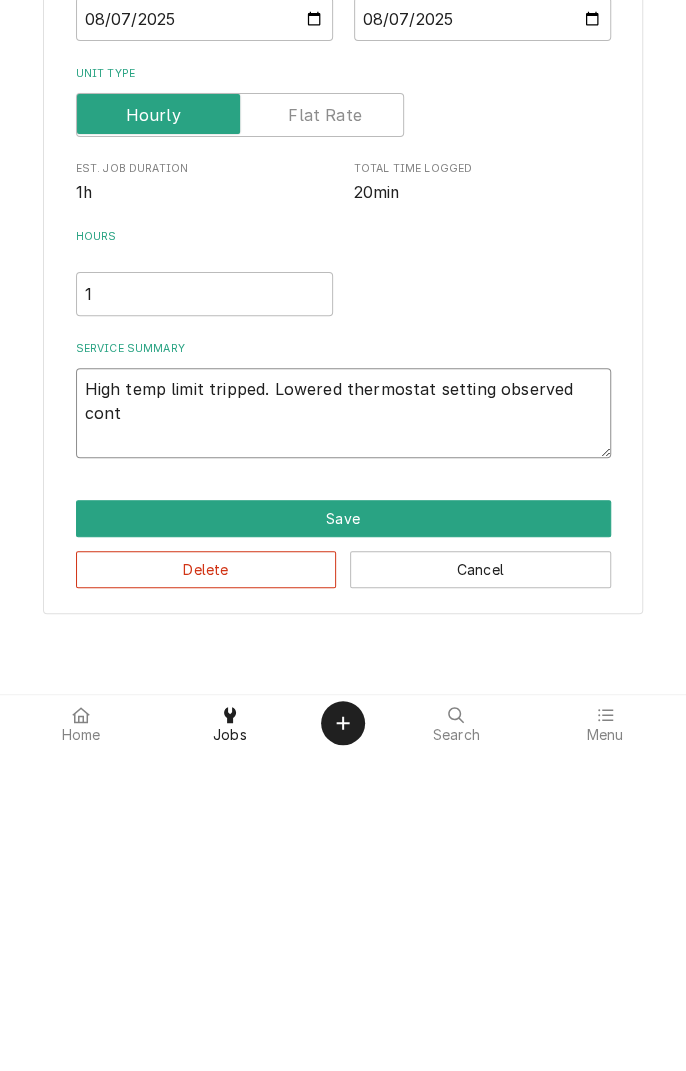 type on "x" 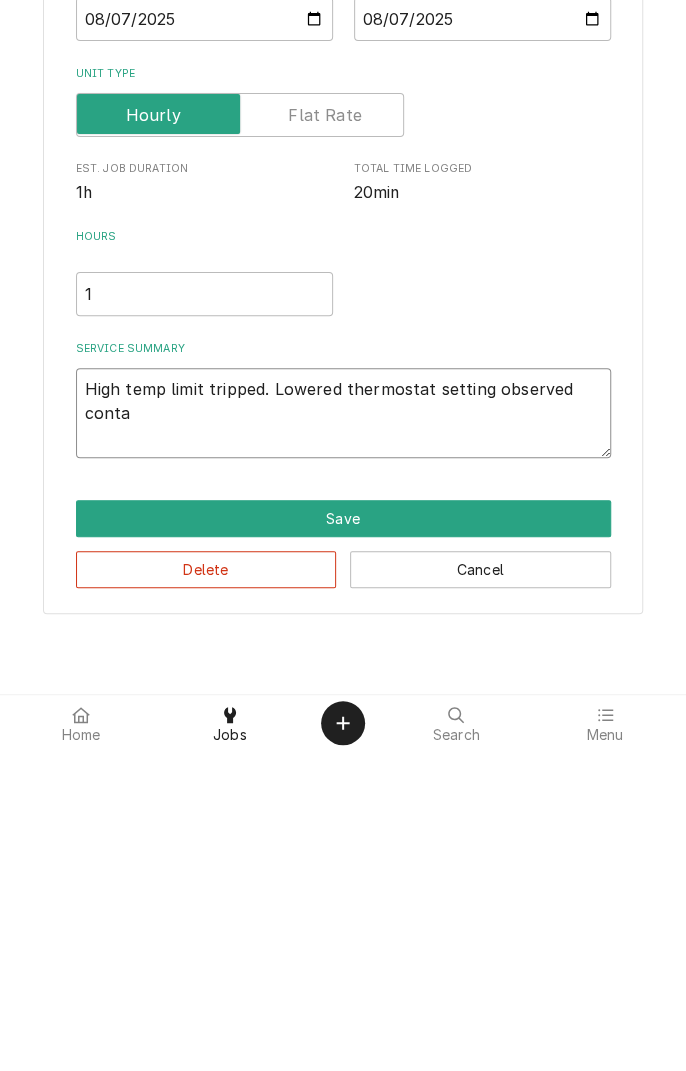 type on "x" 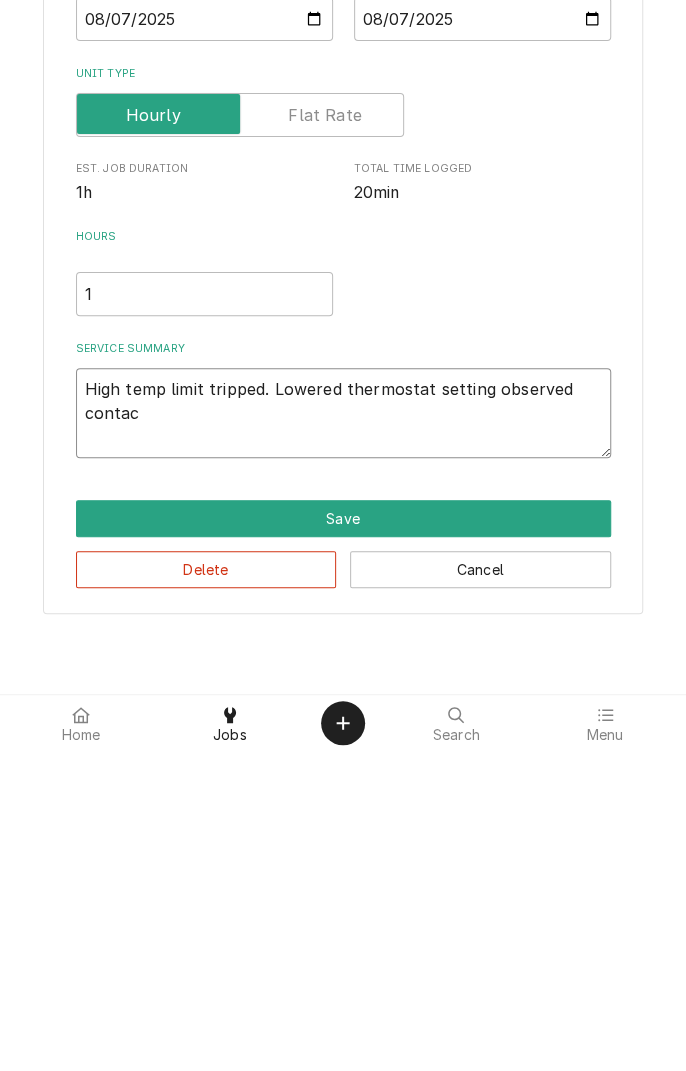 type on "x" 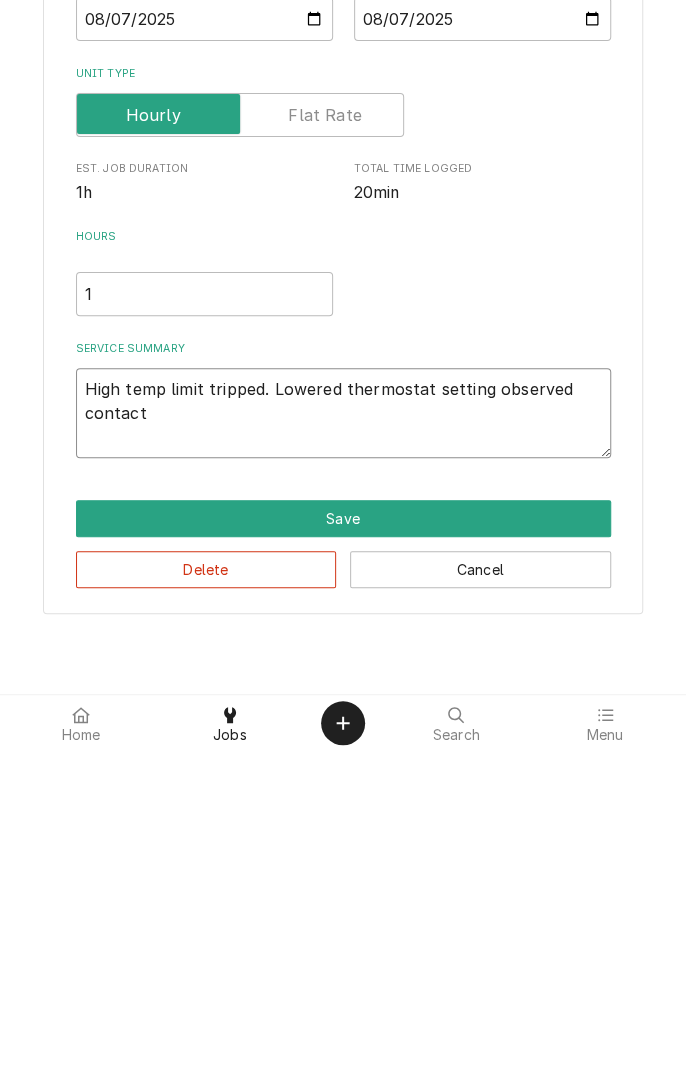 type on "x" 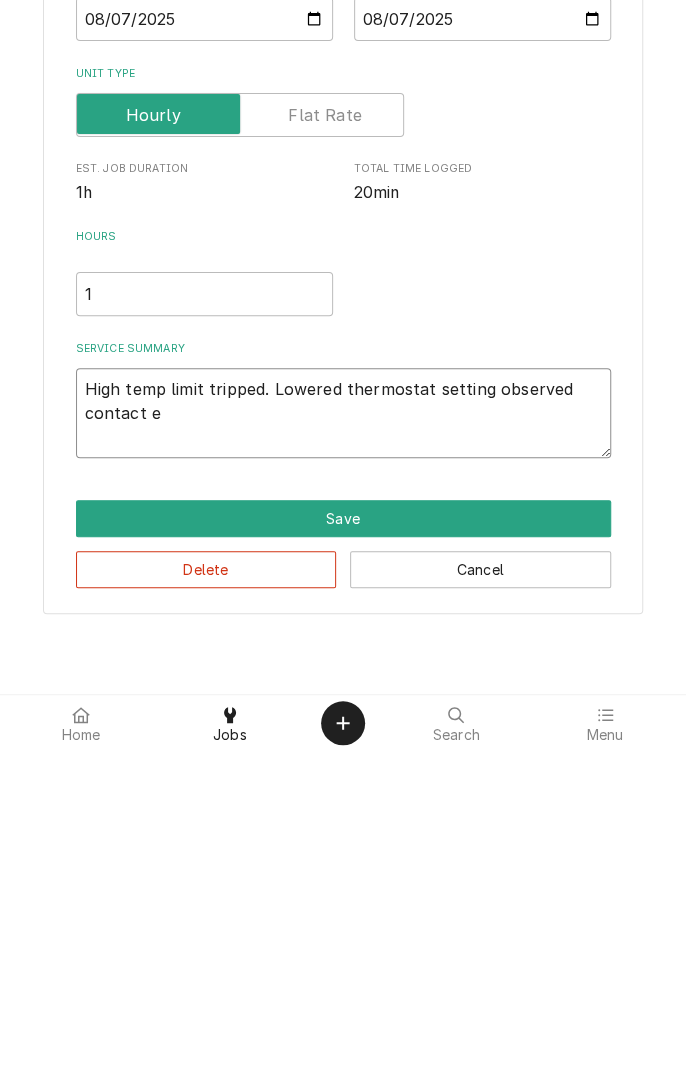 type on "x" 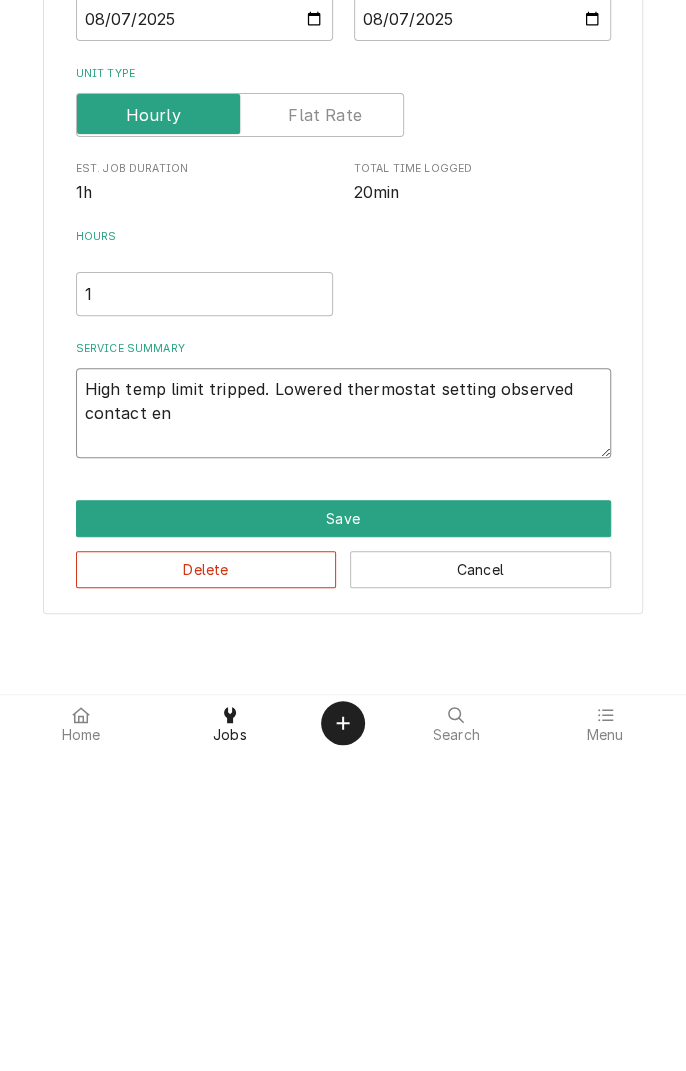 type on "x" 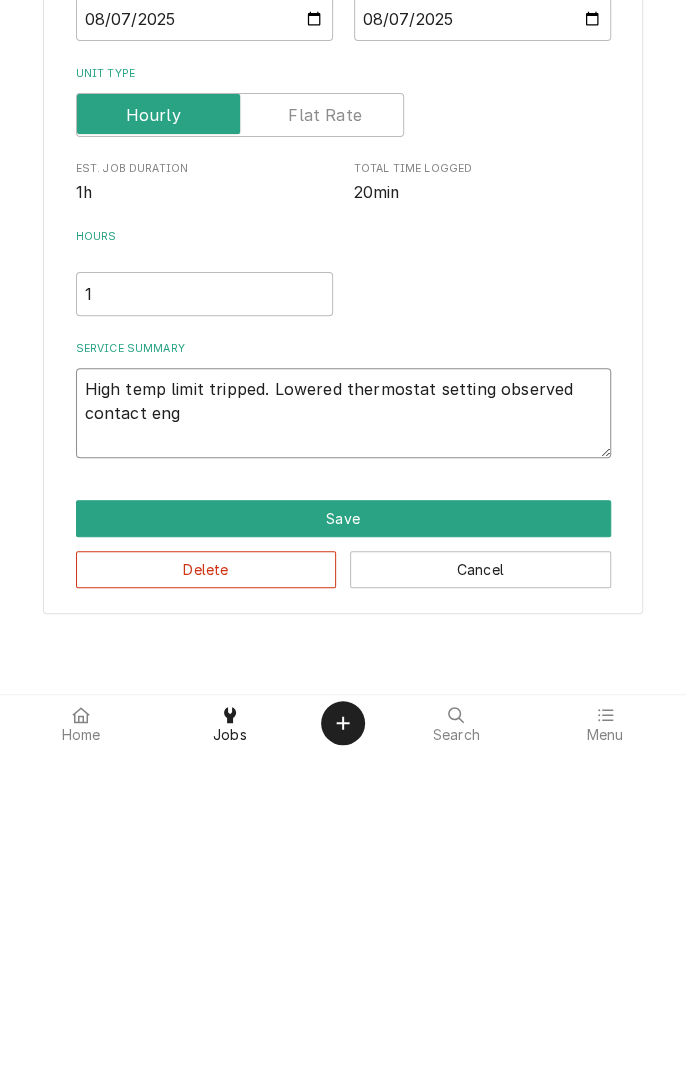 type on "x" 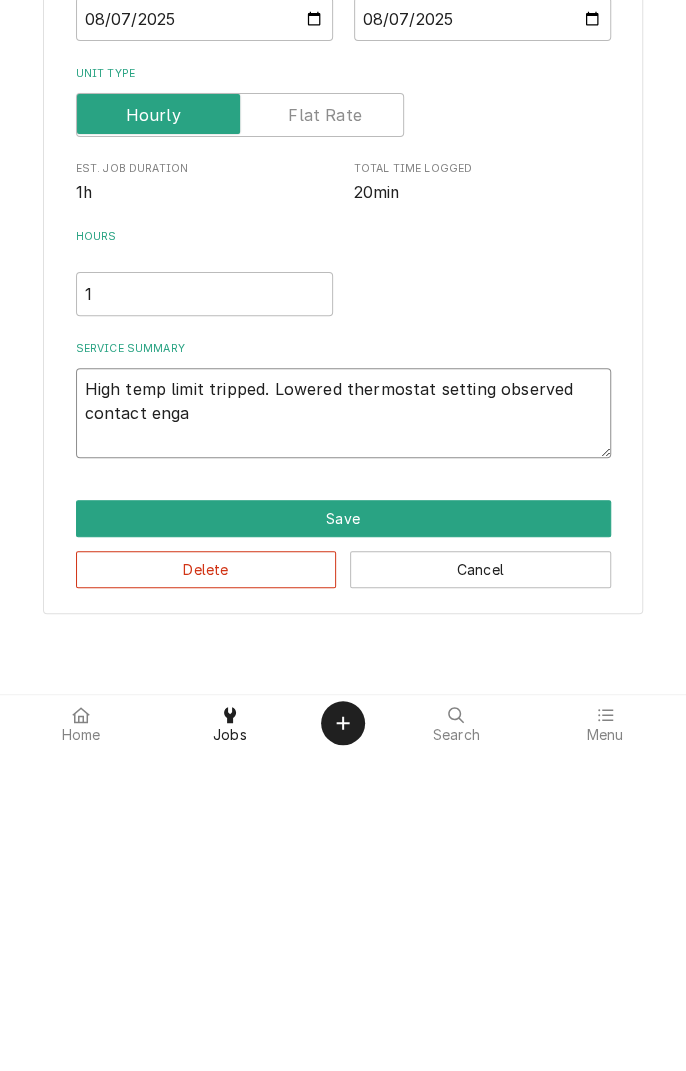 type on "x" 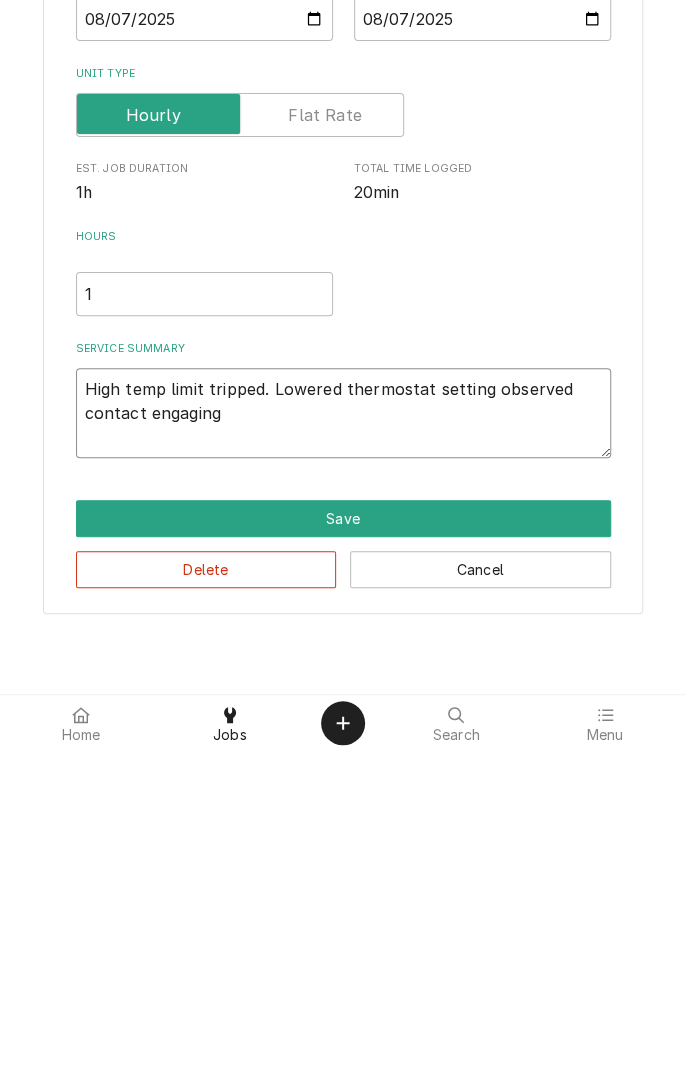 type on "x" 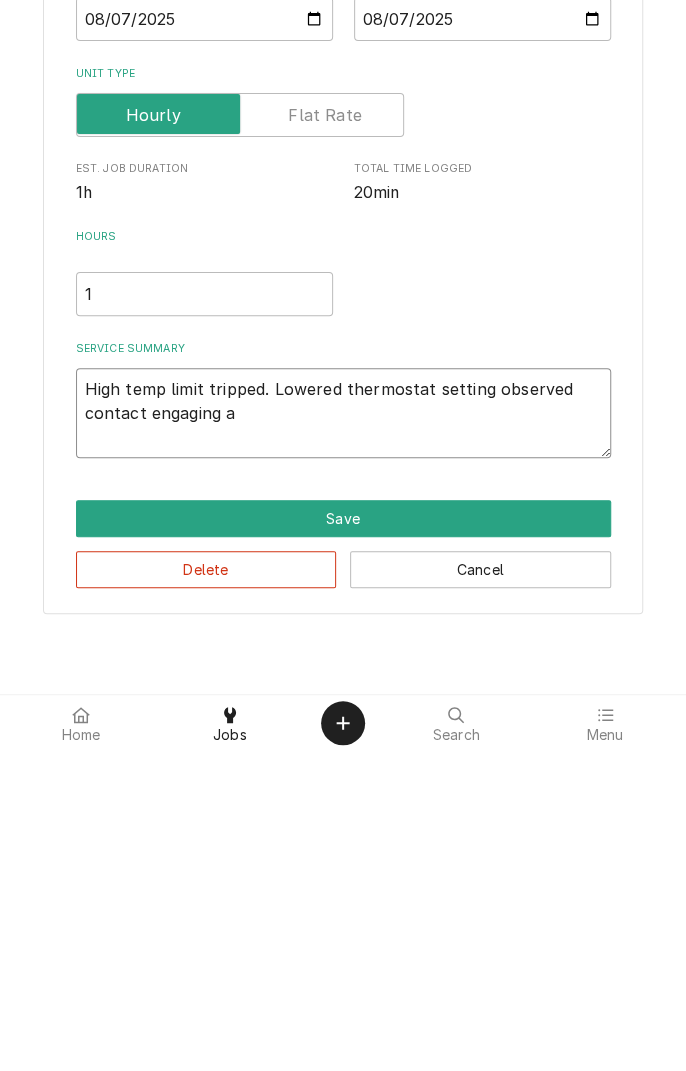 type on "x" 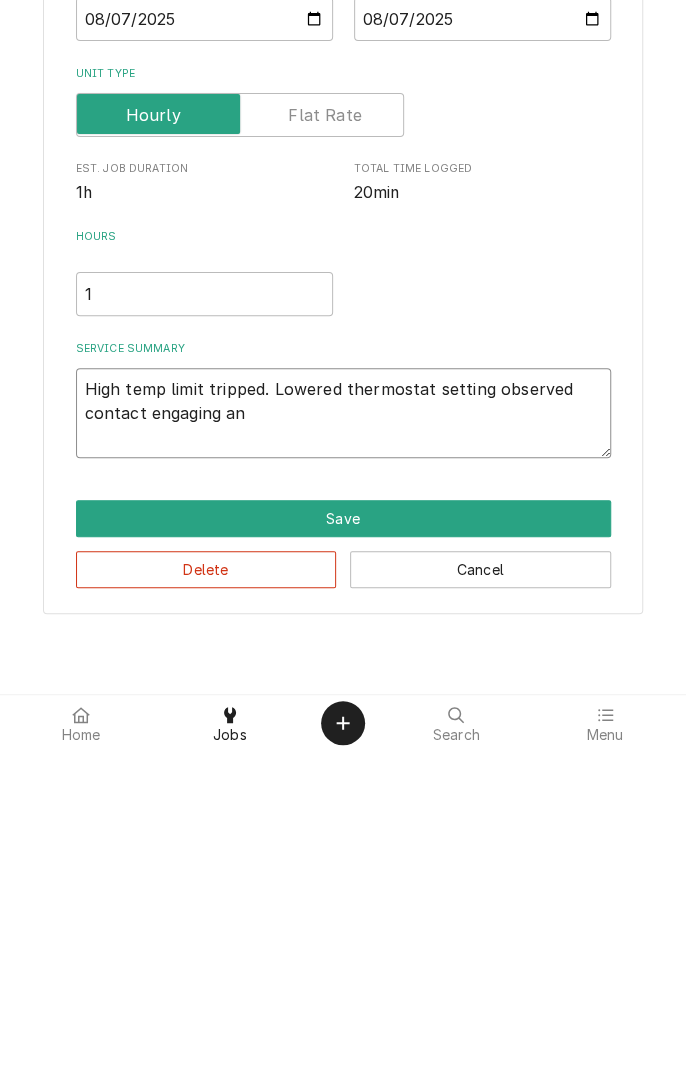 type on "x" 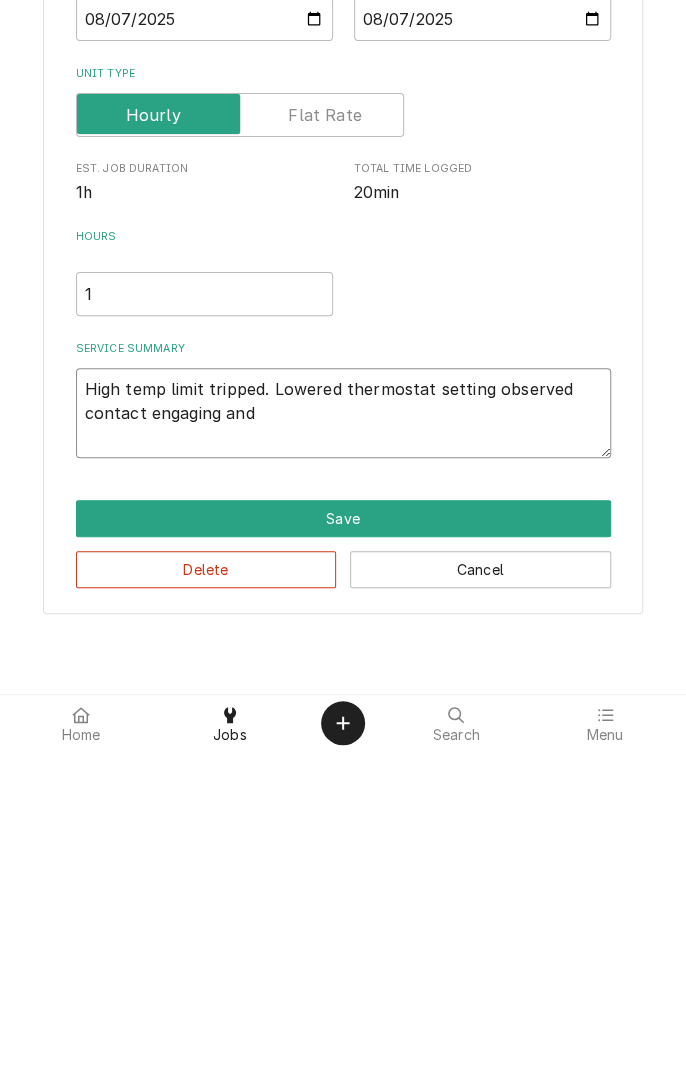type on "x" 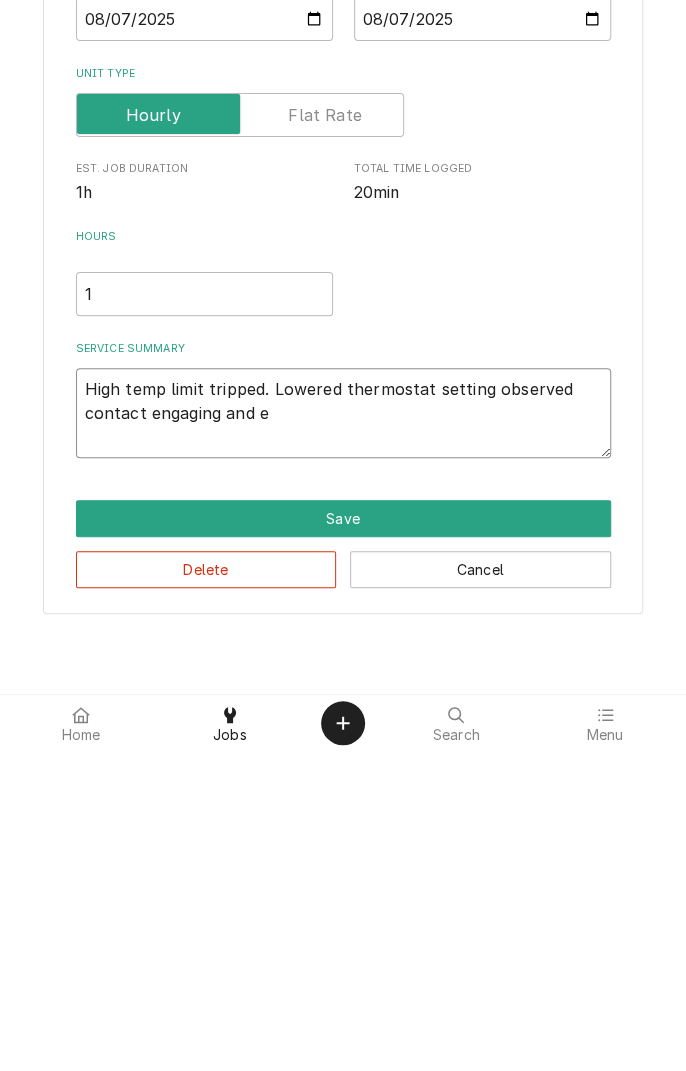 type on "x" 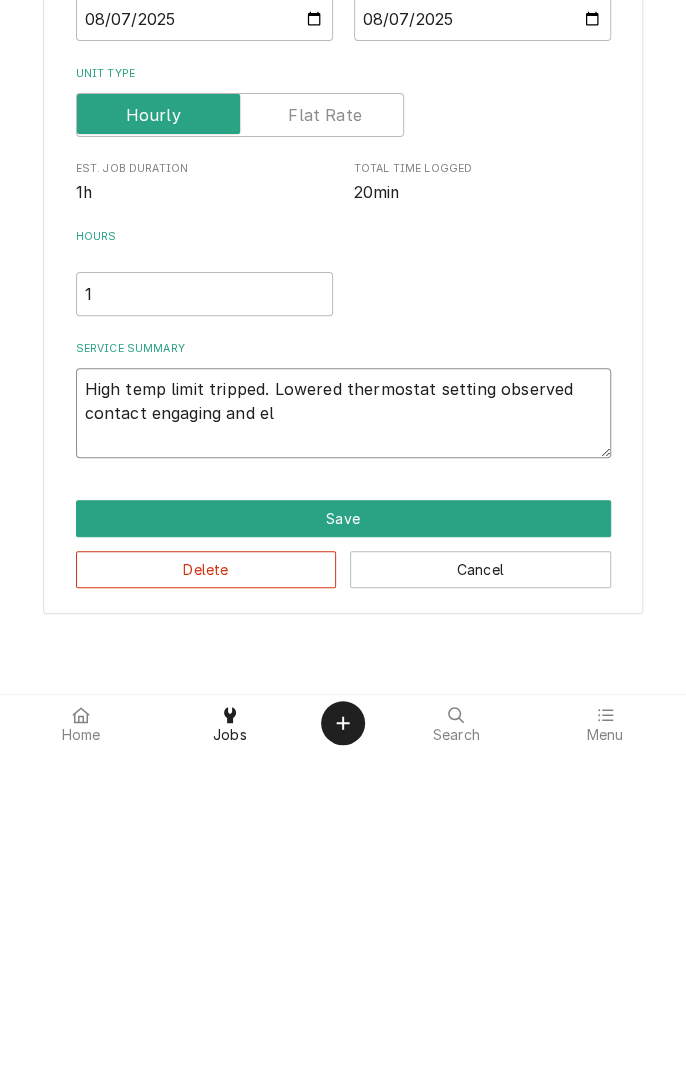 type on "x" 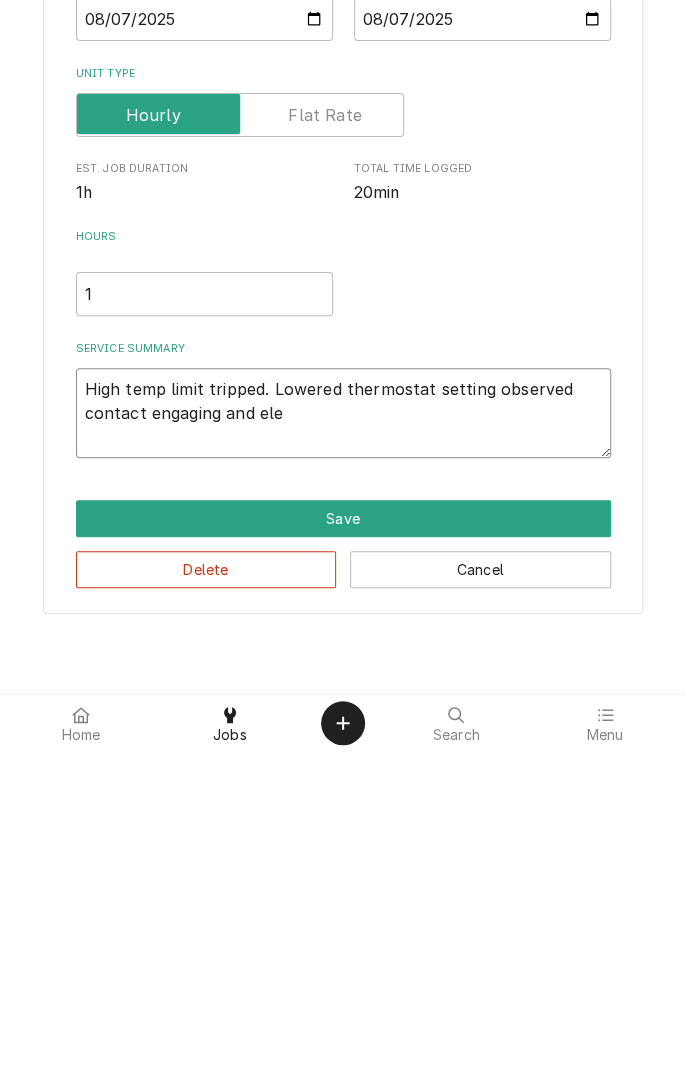 type on "x" 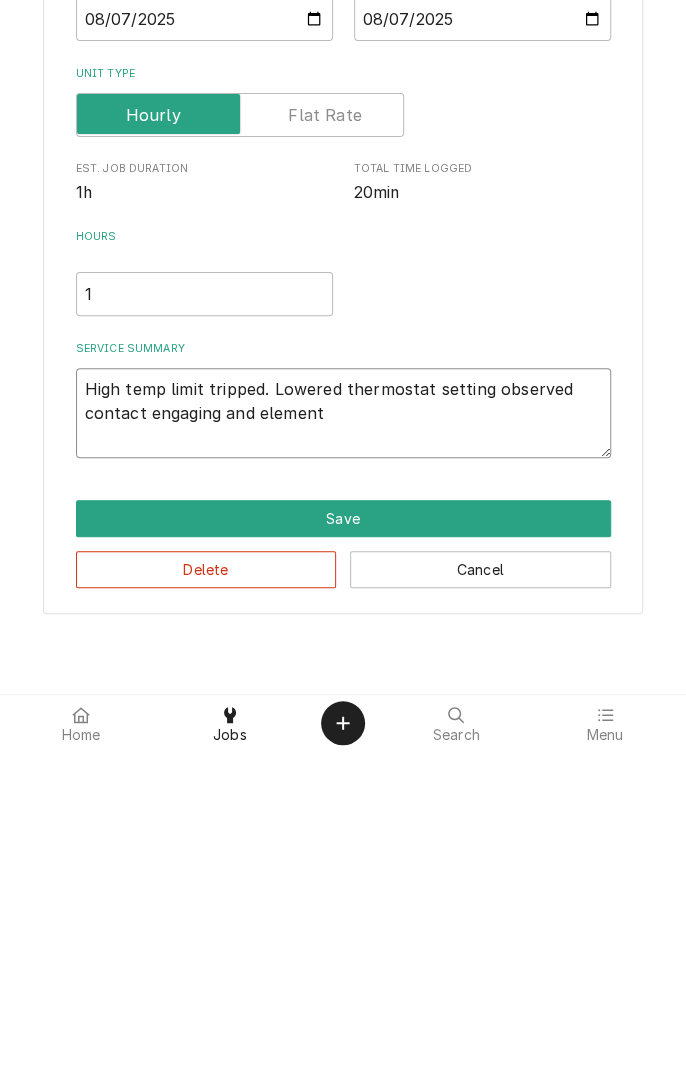 type on "x" 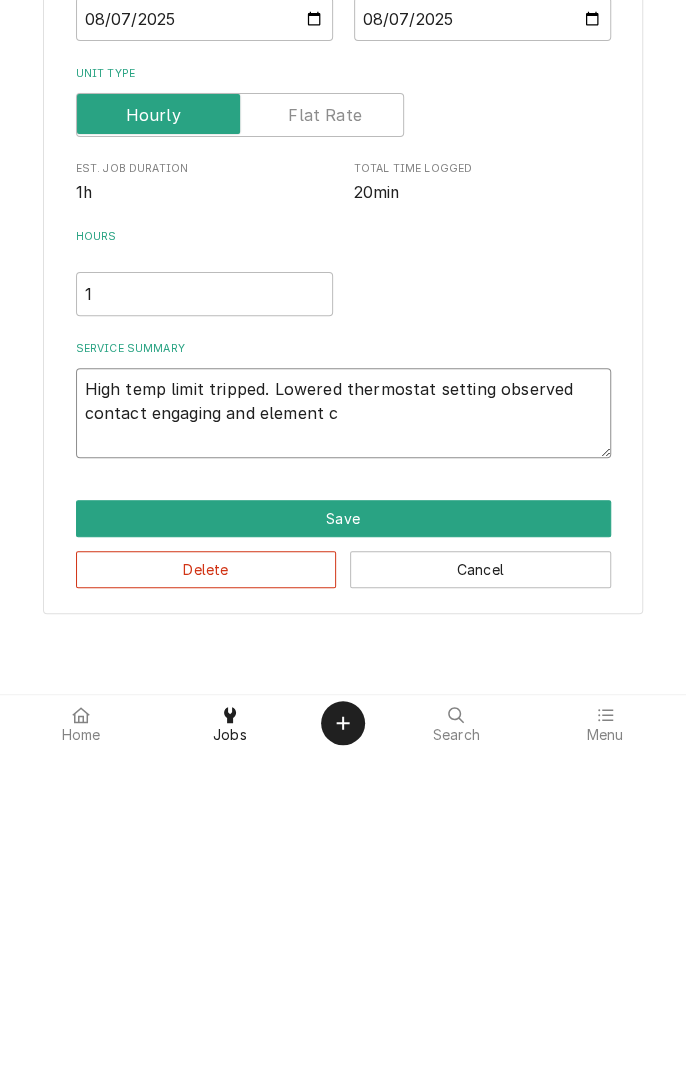 type on "x" 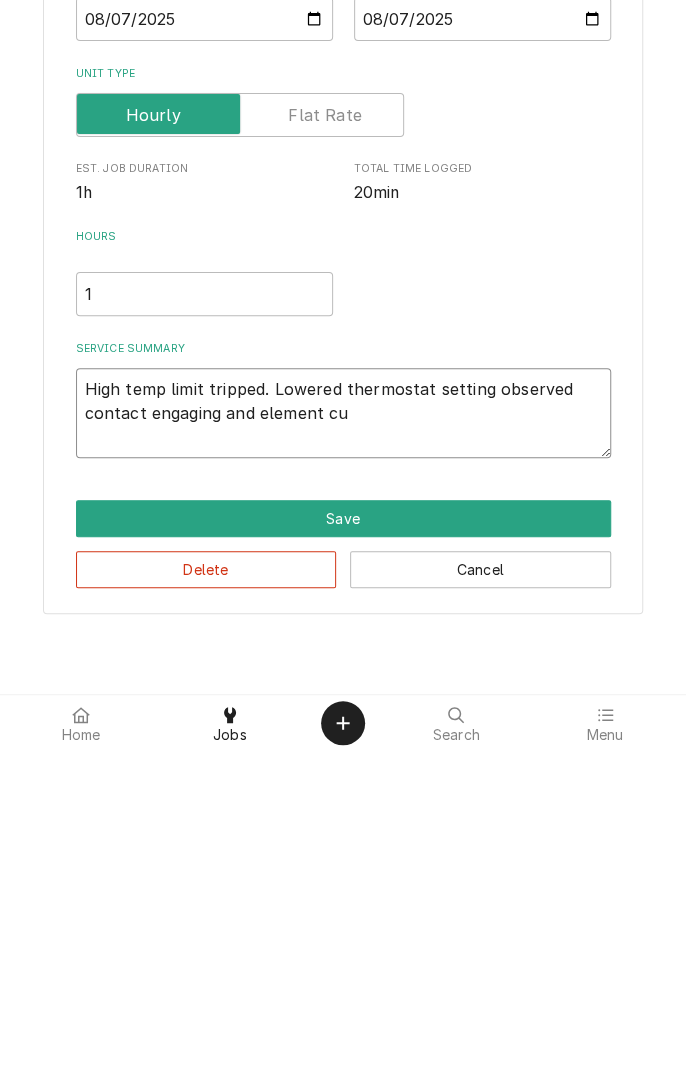 type on "x" 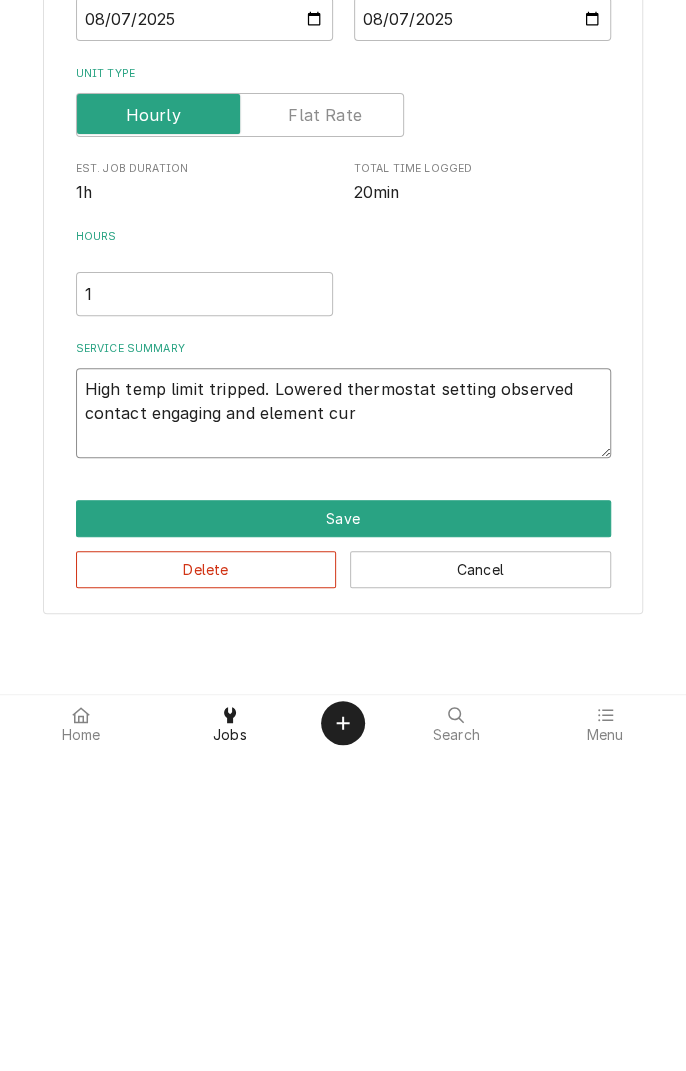 type on "x" 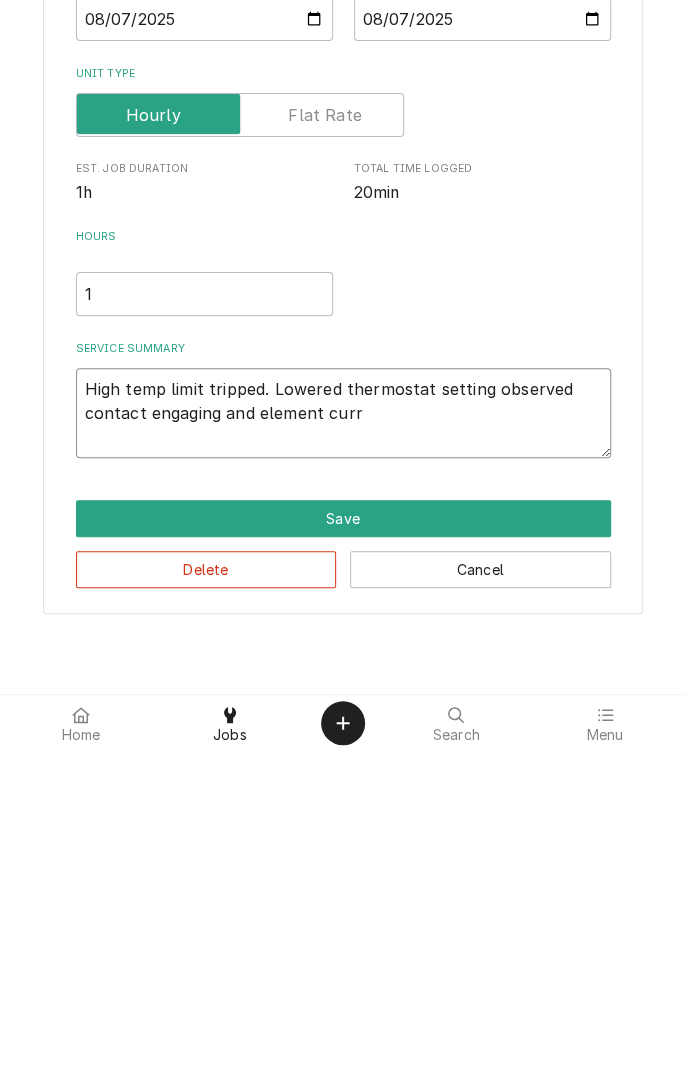 type on "x" 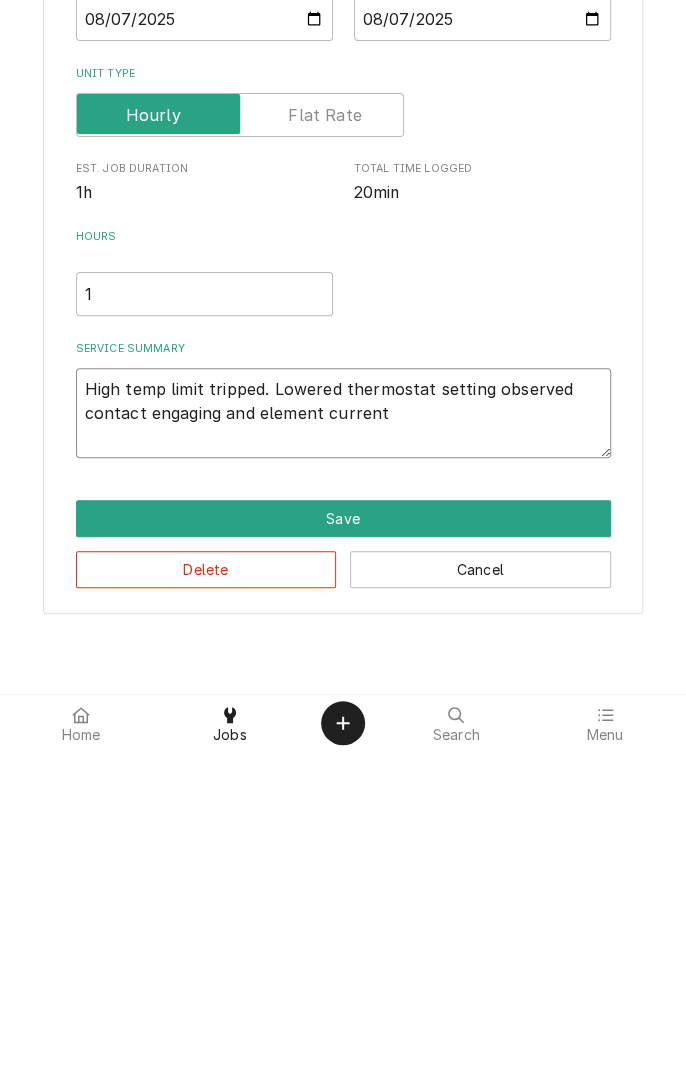 type on "x" 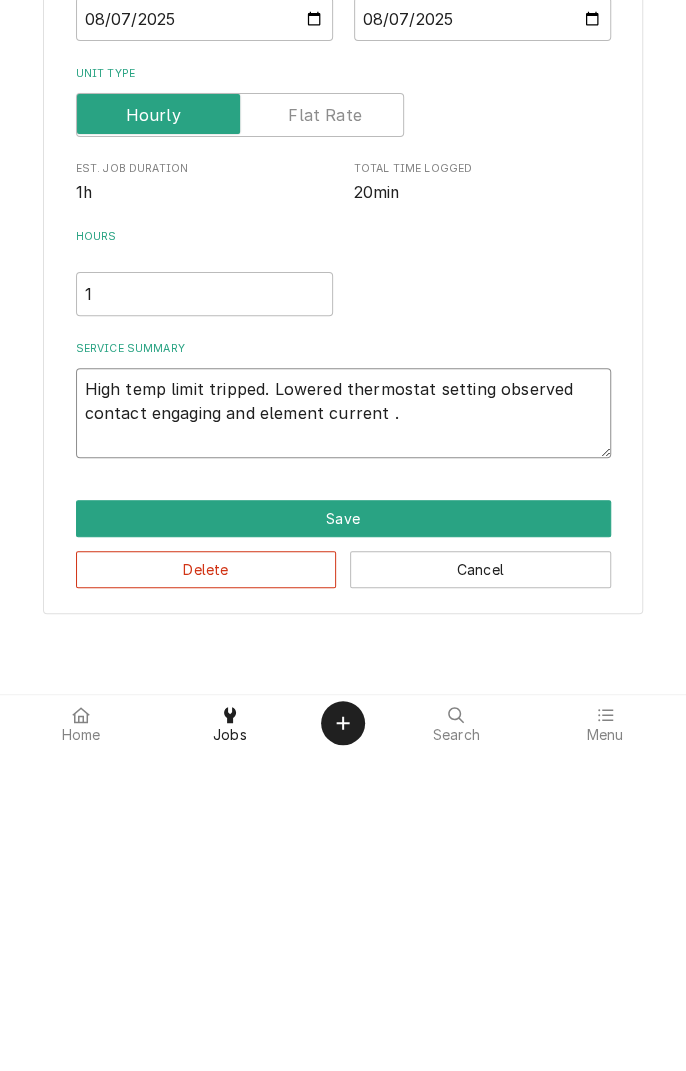 type on "x" 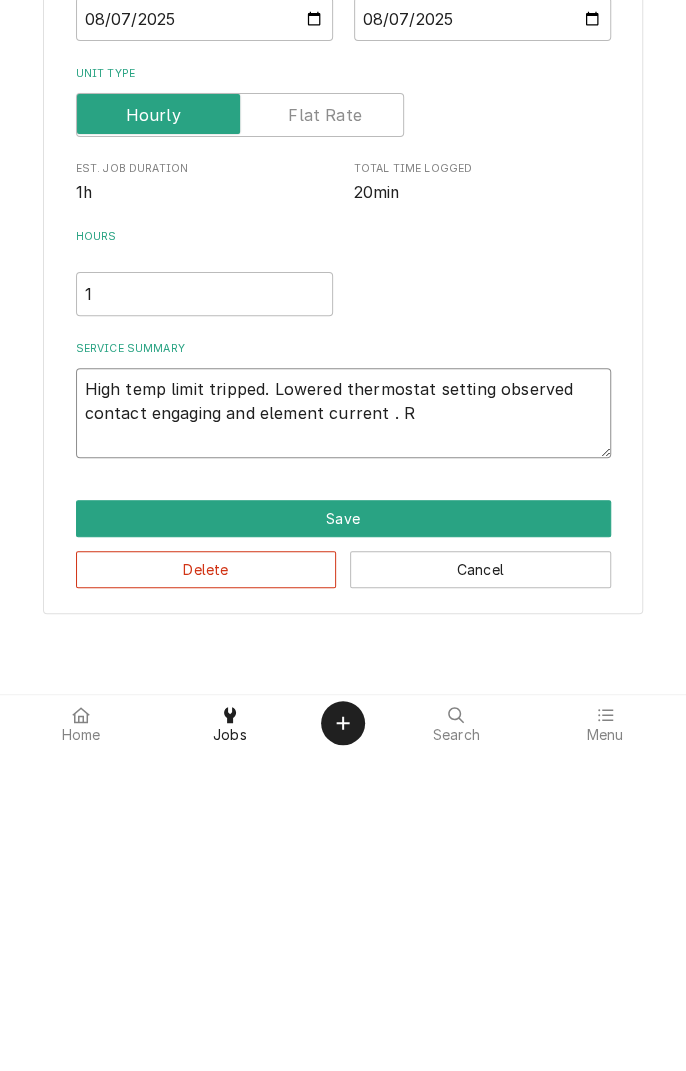 type 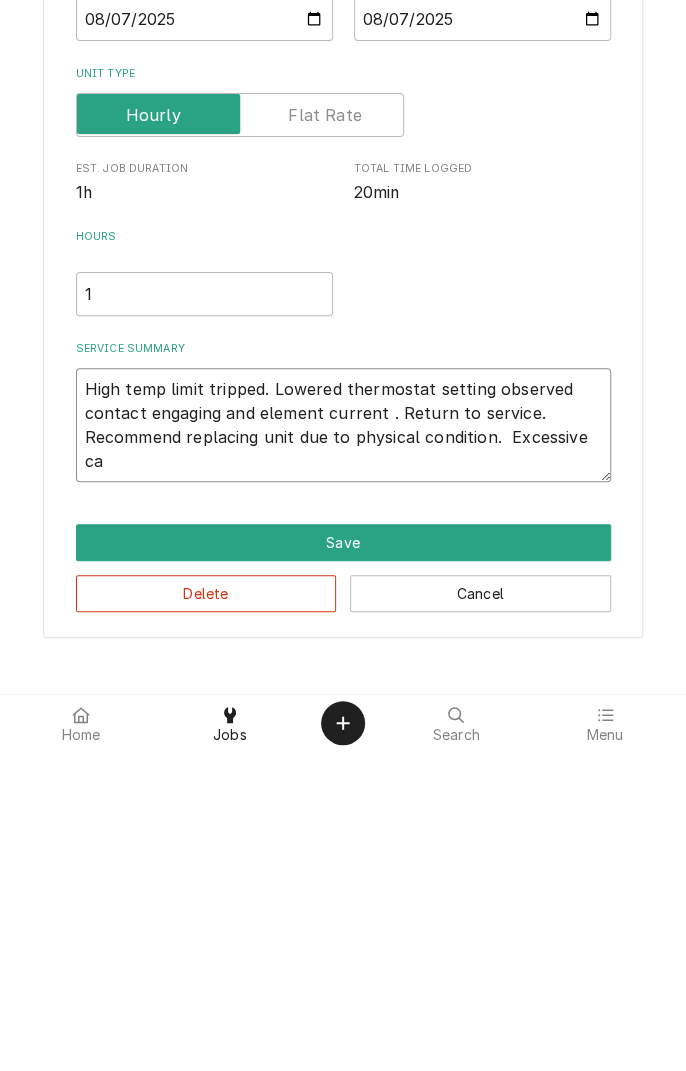 scroll, scrollTop: 0, scrollLeft: 0, axis: both 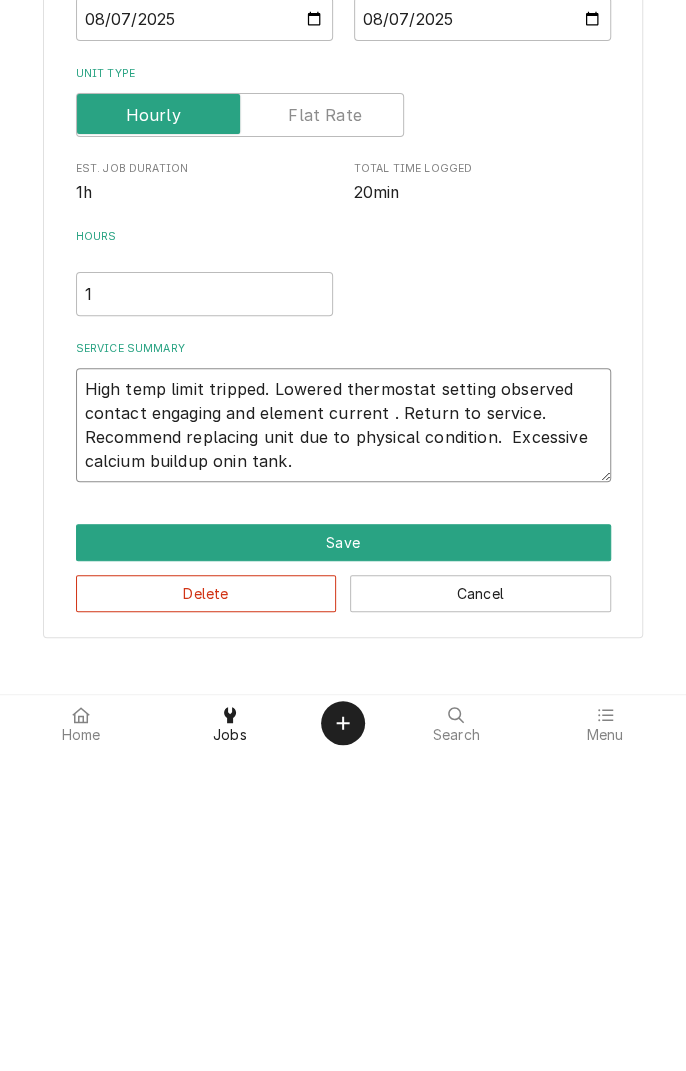 click on "High temp limit tripped. Lowered thermostat setting observed contact engaging and element current . Return to service. Recommend replacing unit due to physical condition.  Excessive calcium buildup onin tank." at bounding box center (343, 745) 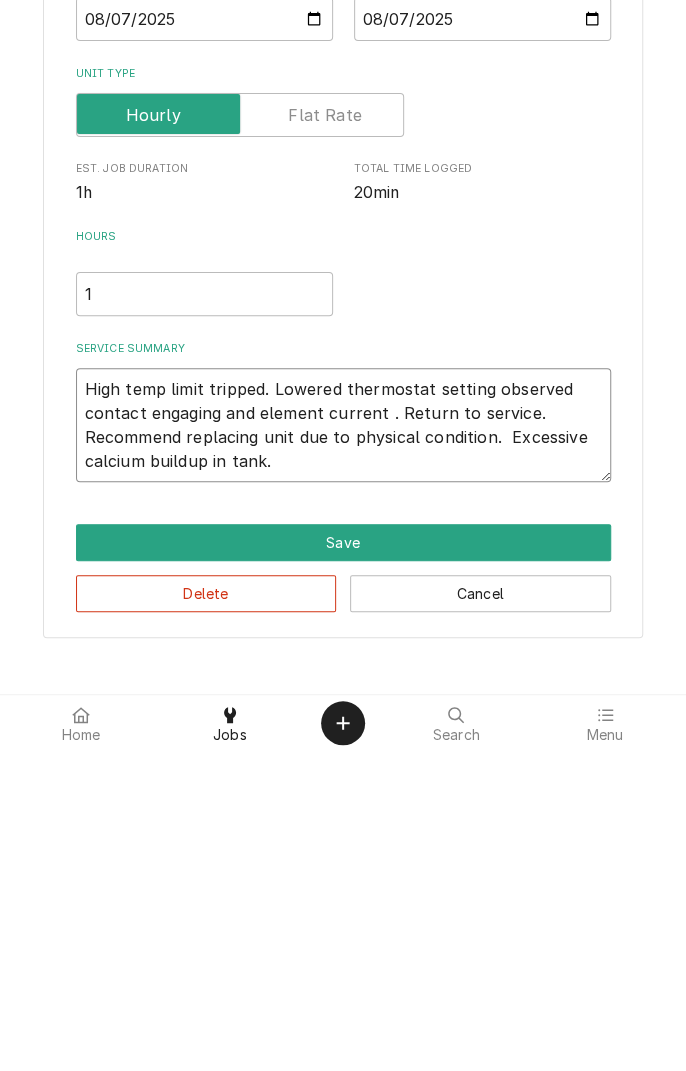 click on "High temp limit tripped. Lowered thermostat setting observed contact engaging and element current . Return to service. Recommend replacing unit due to physical condition.  Excessive calcium buildup in tank." at bounding box center (343, 745) 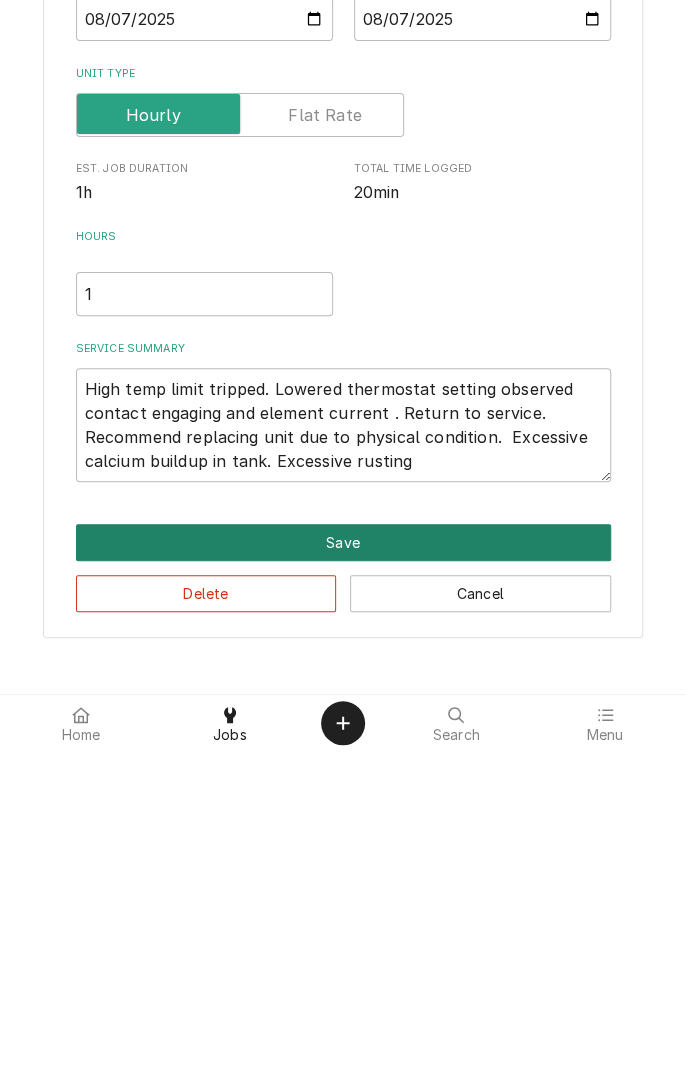 click on "Save" at bounding box center (343, 862) 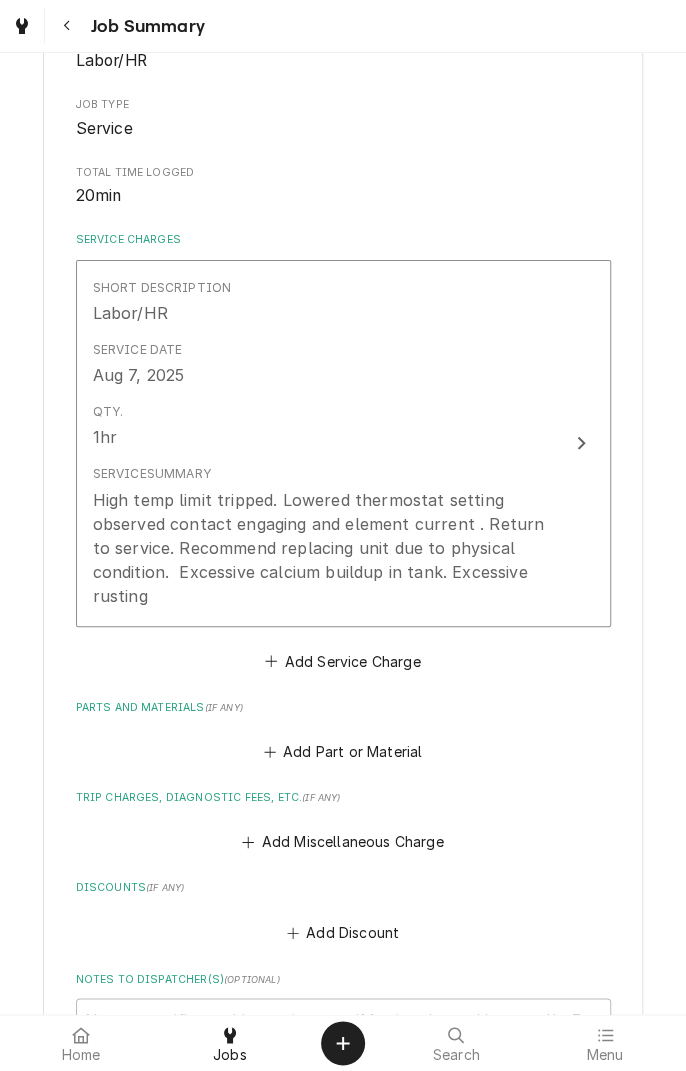 scroll, scrollTop: 315, scrollLeft: 0, axis: vertical 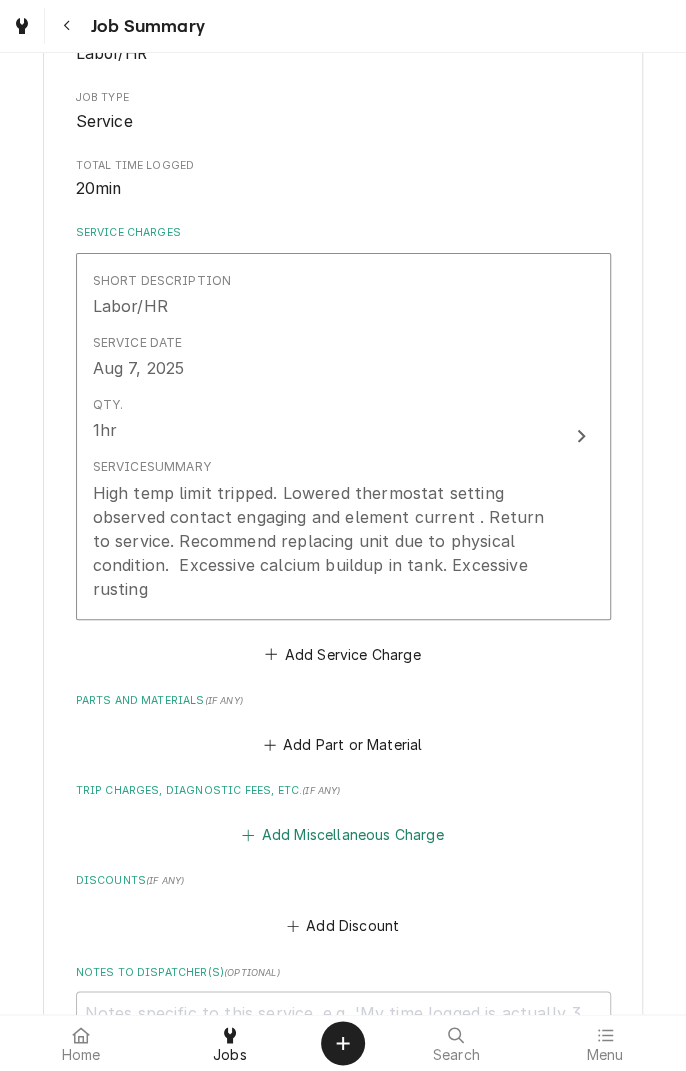 click on "Add Miscellaneous Charge" at bounding box center (343, 835) 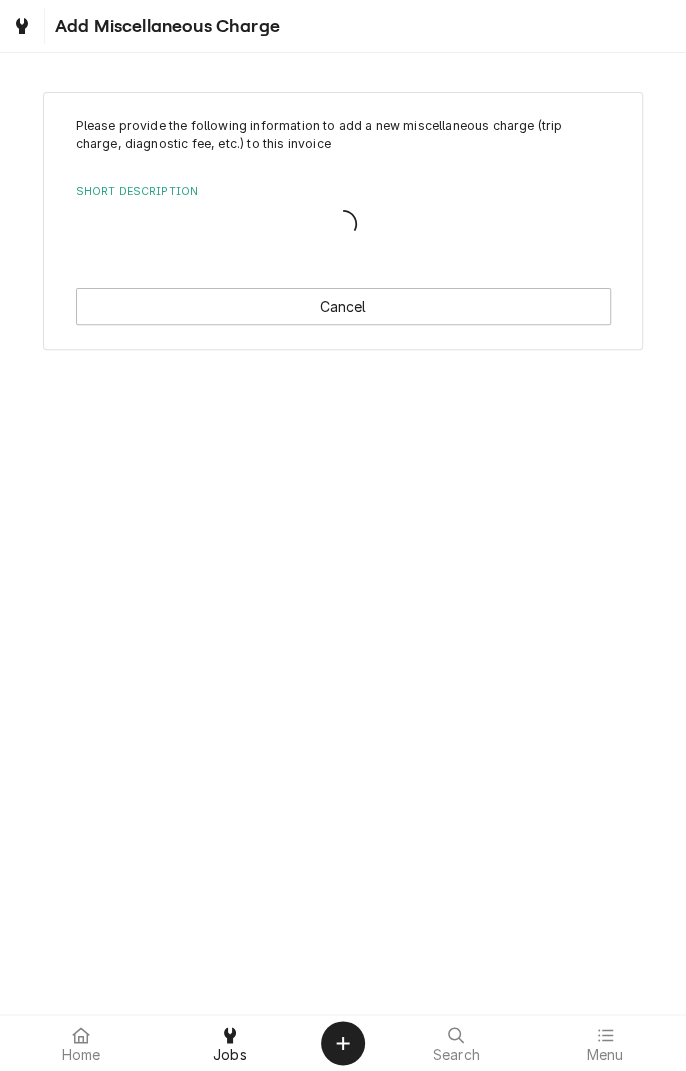 scroll, scrollTop: 0, scrollLeft: 0, axis: both 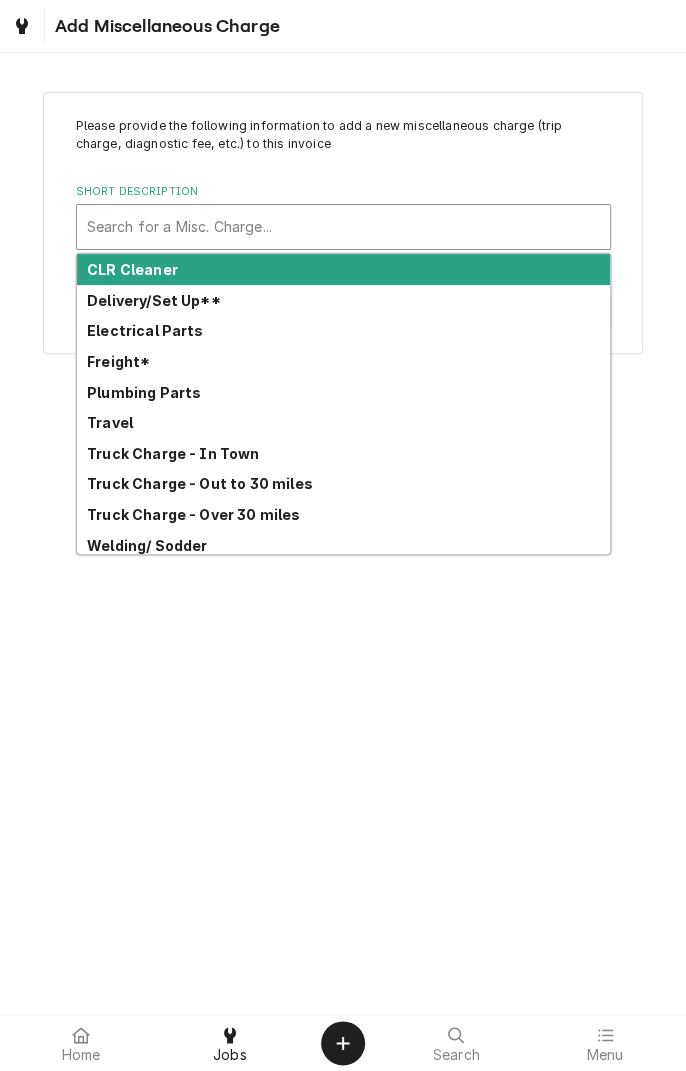 click on "Truck Charge - In Town" at bounding box center [173, 453] 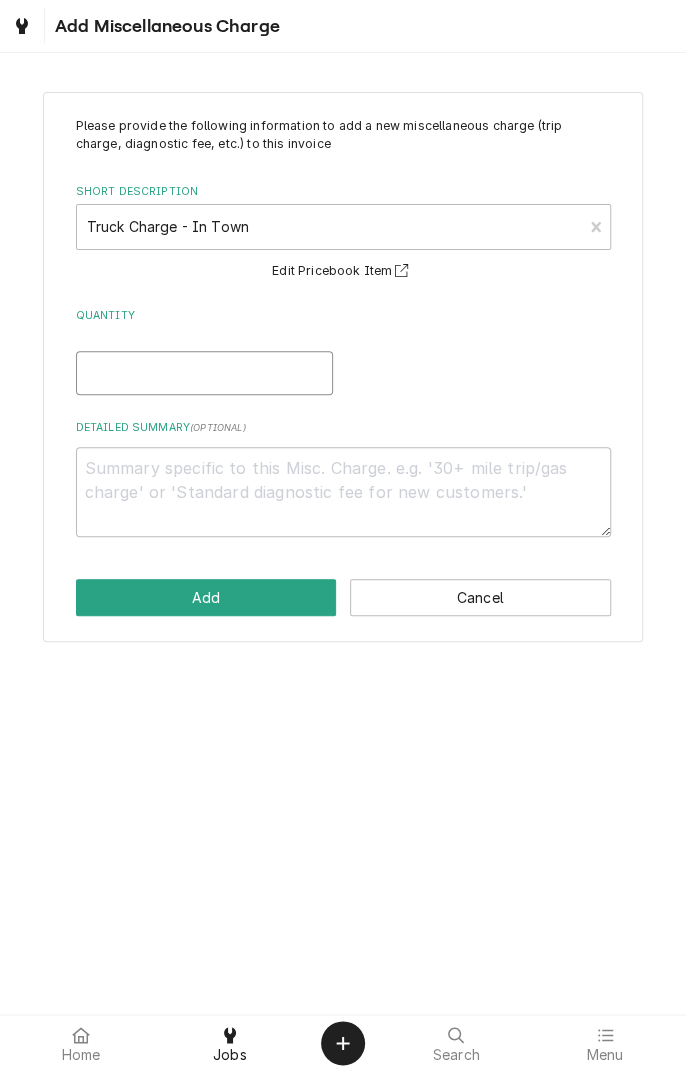 click on "Quantity" at bounding box center [204, 373] 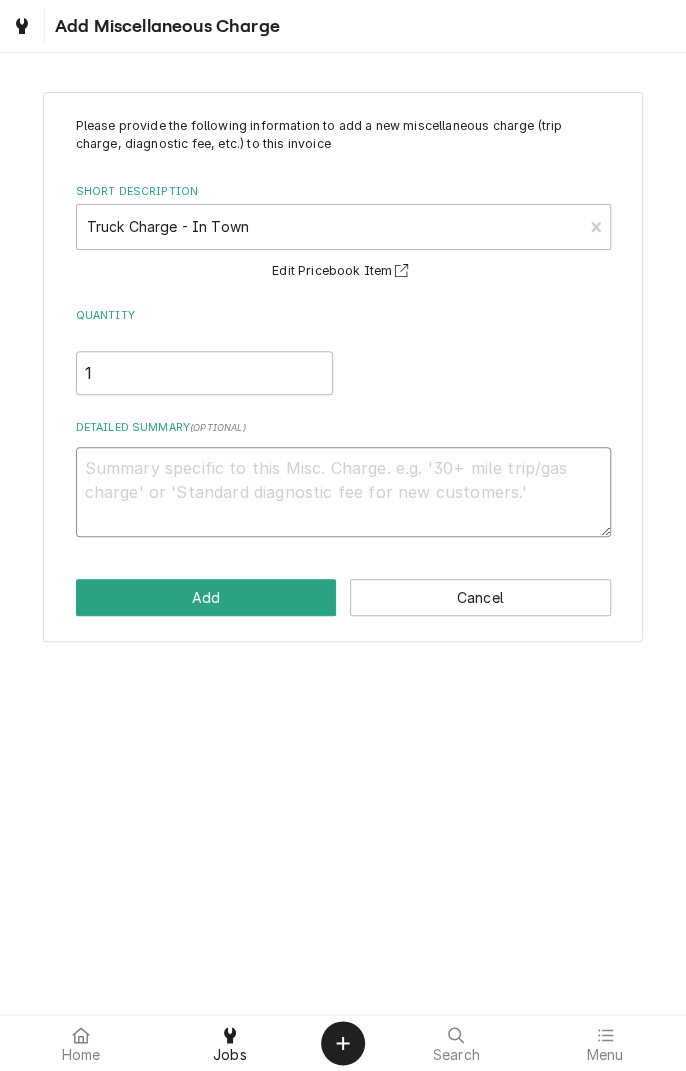 click on "Detailed Summary  ( optional )" at bounding box center [343, 492] 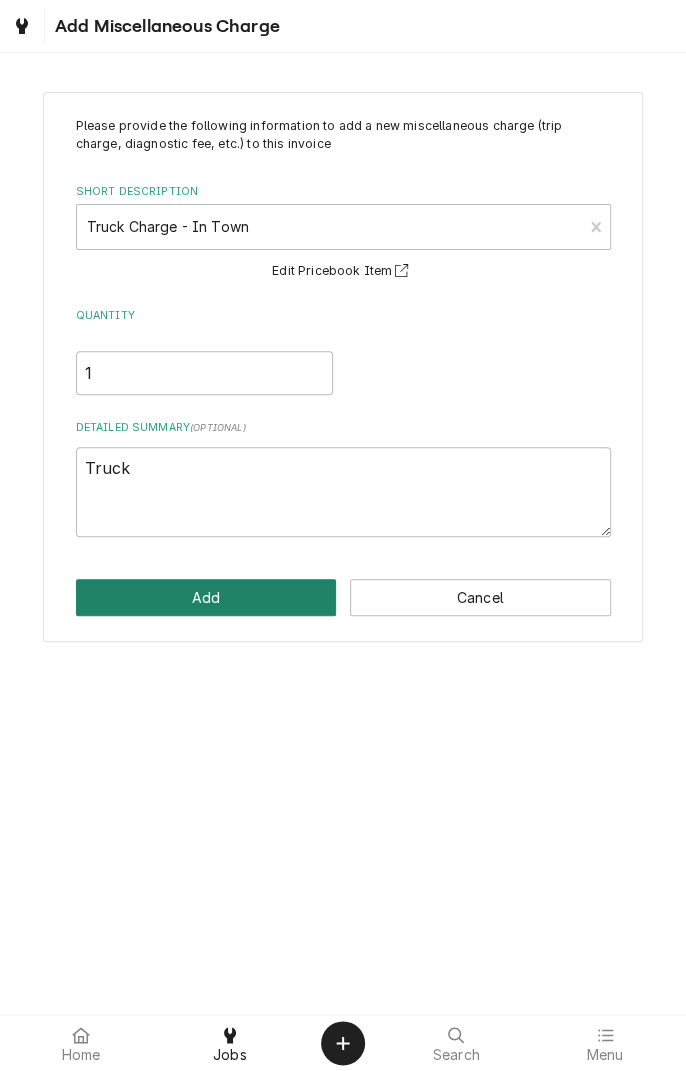 click on "Add" at bounding box center [206, 597] 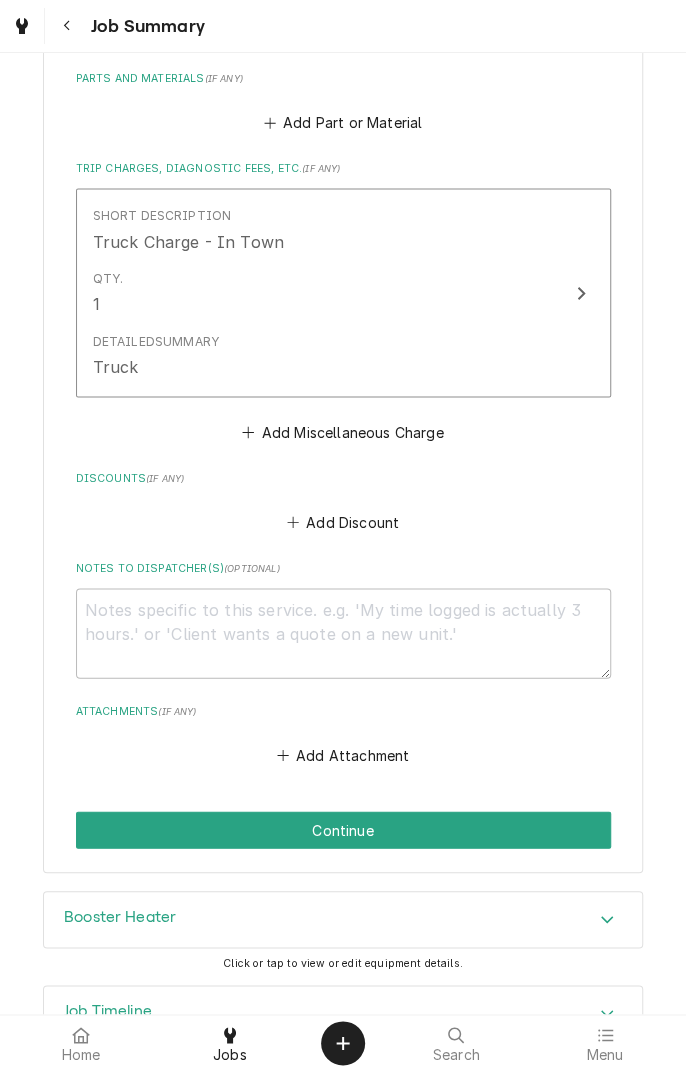 scroll, scrollTop: 1000, scrollLeft: 0, axis: vertical 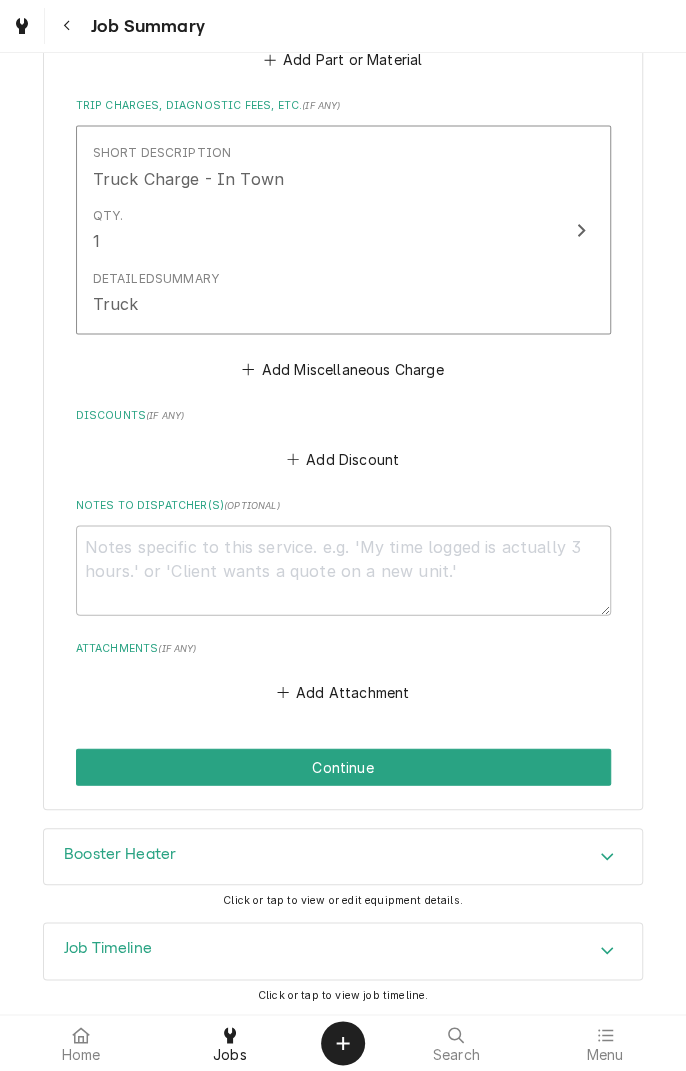 click on "Continue" at bounding box center (343, 766) 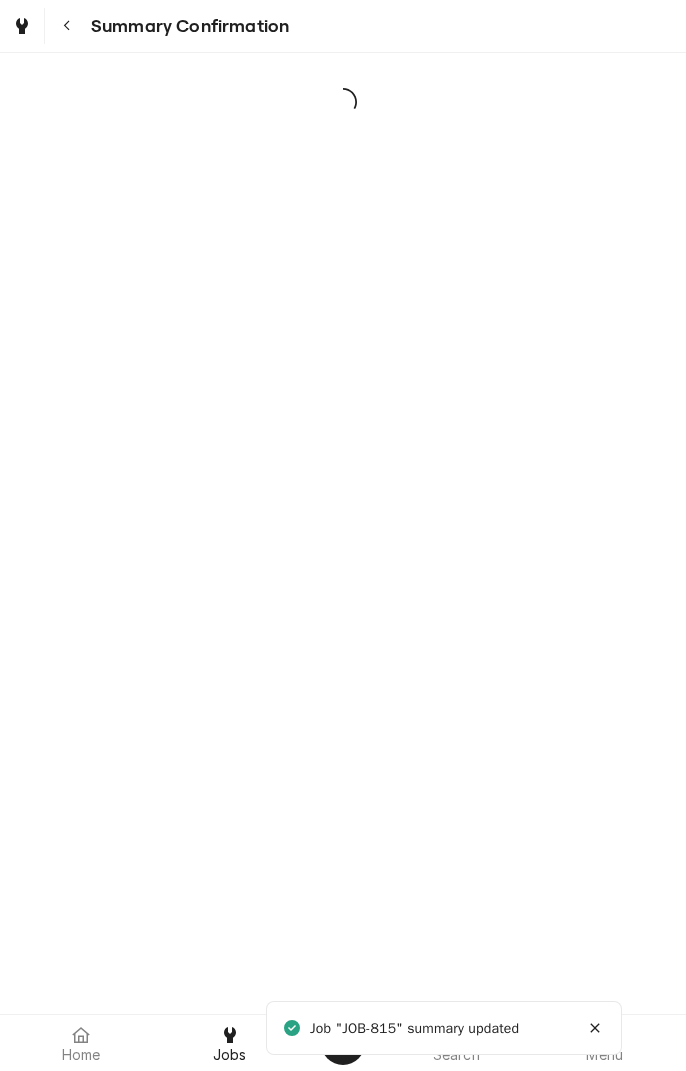 scroll, scrollTop: 0, scrollLeft: 0, axis: both 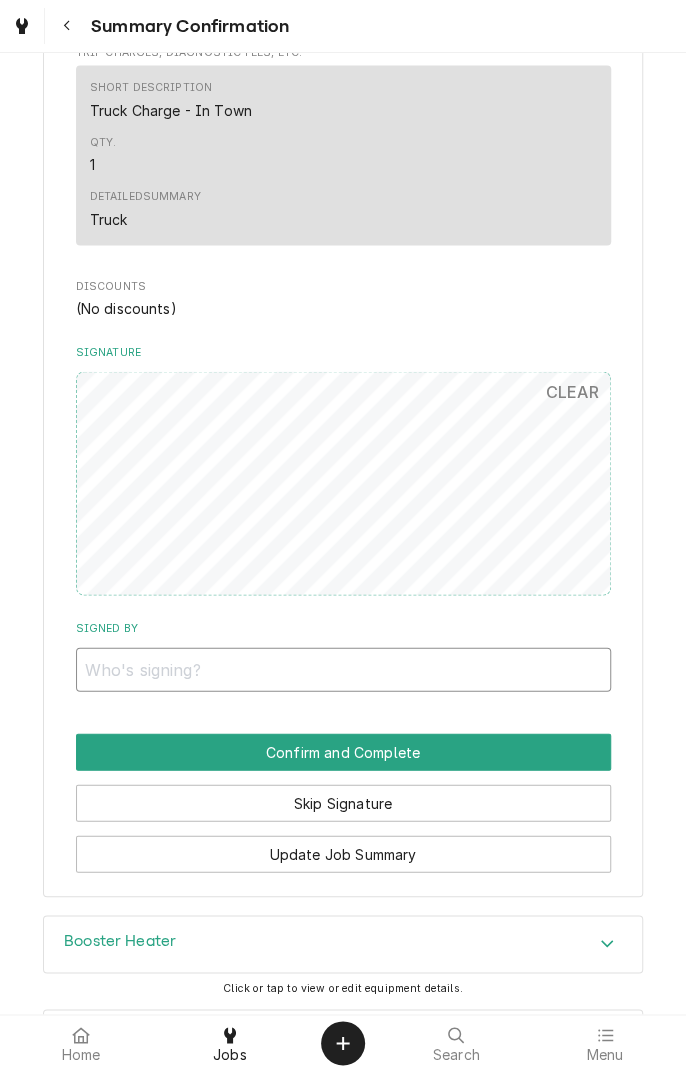 click on "Signed By" at bounding box center [343, 669] 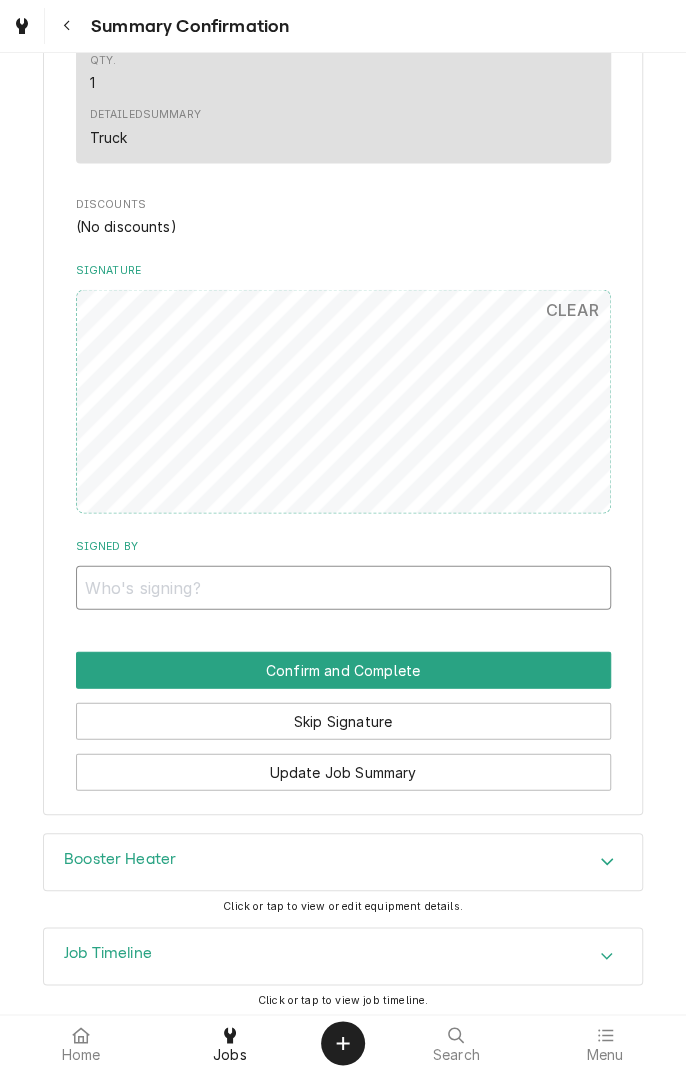 scroll, scrollTop: 997, scrollLeft: 0, axis: vertical 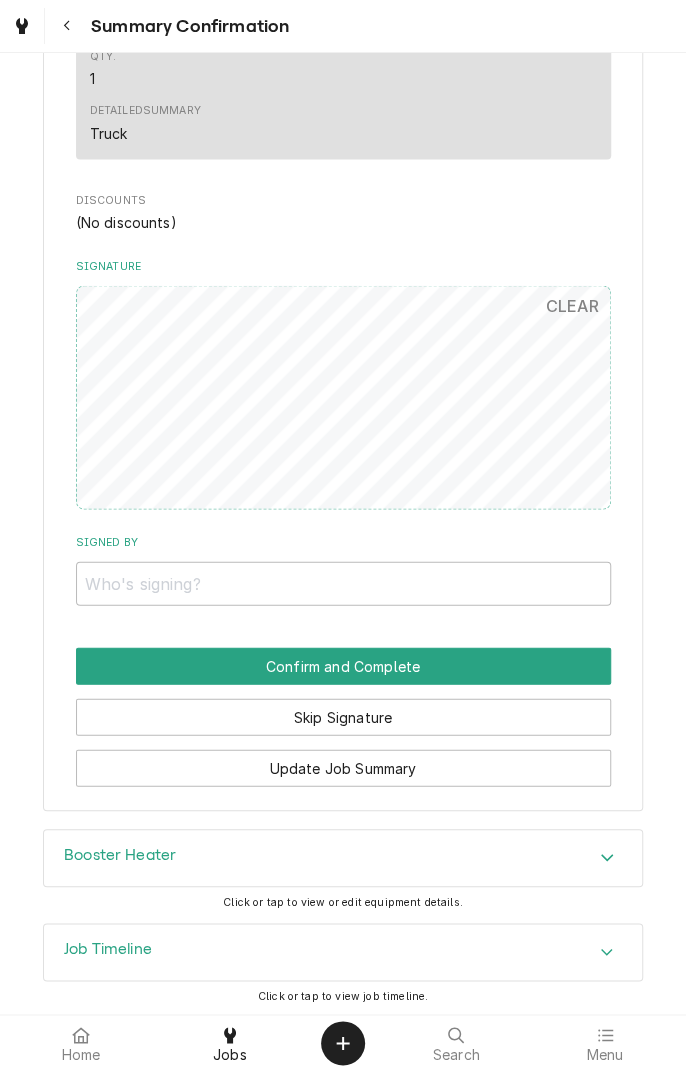 click on "Signed By" at bounding box center (343, 542) 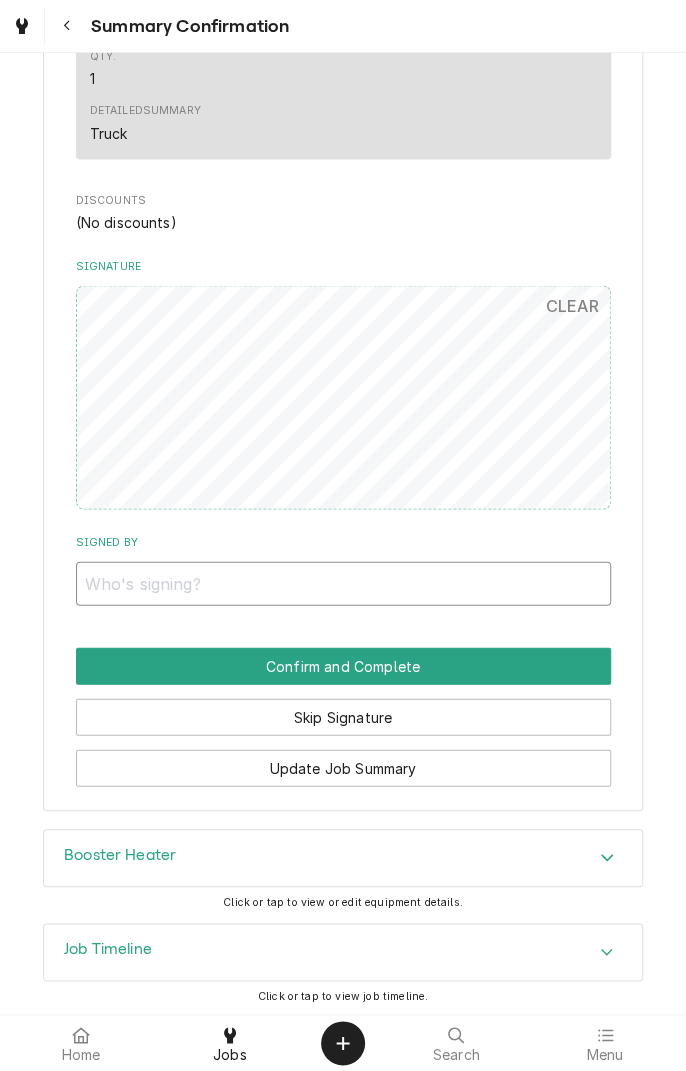 click on "Signed By" at bounding box center [343, 583] 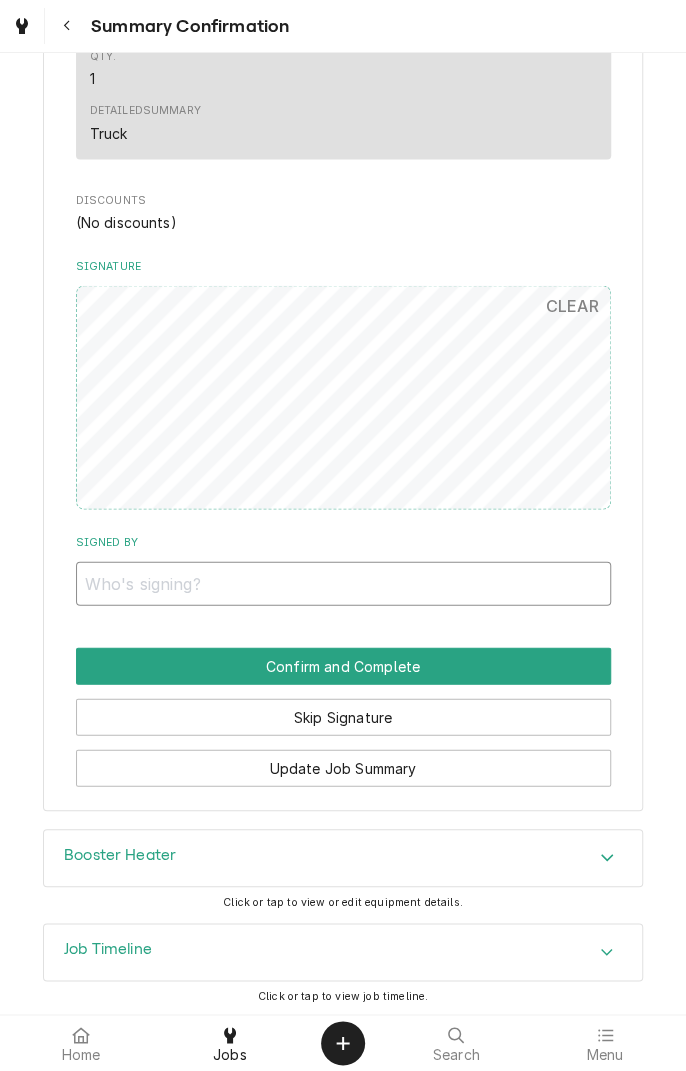 click on "Signed By" at bounding box center [343, 583] 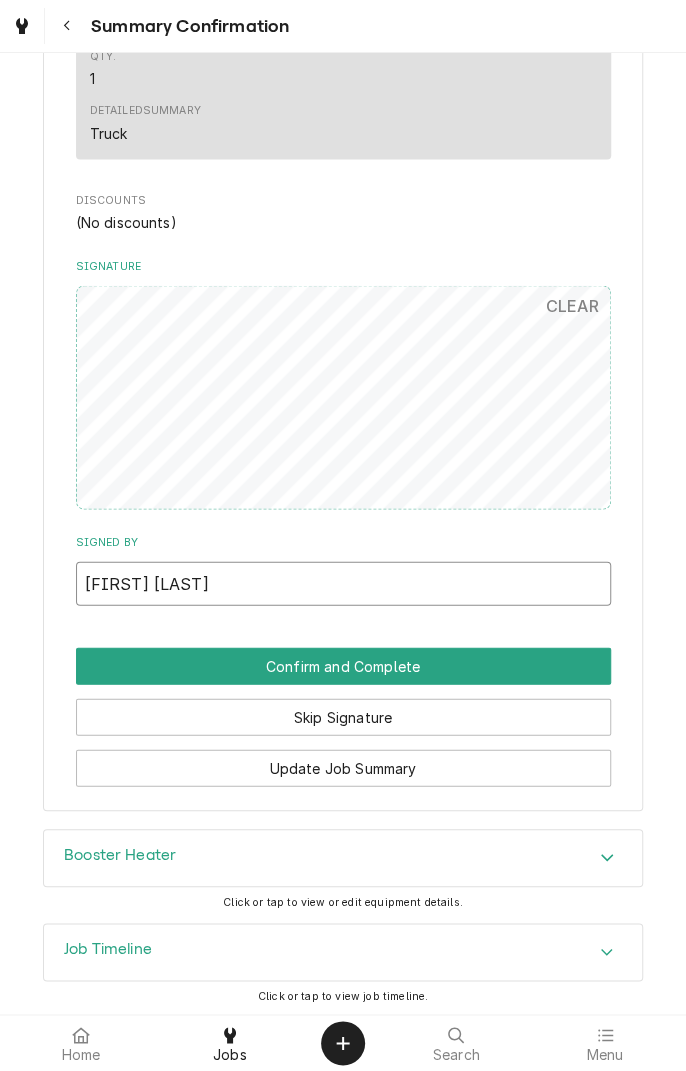 type on "[FIRST] [LAST]" 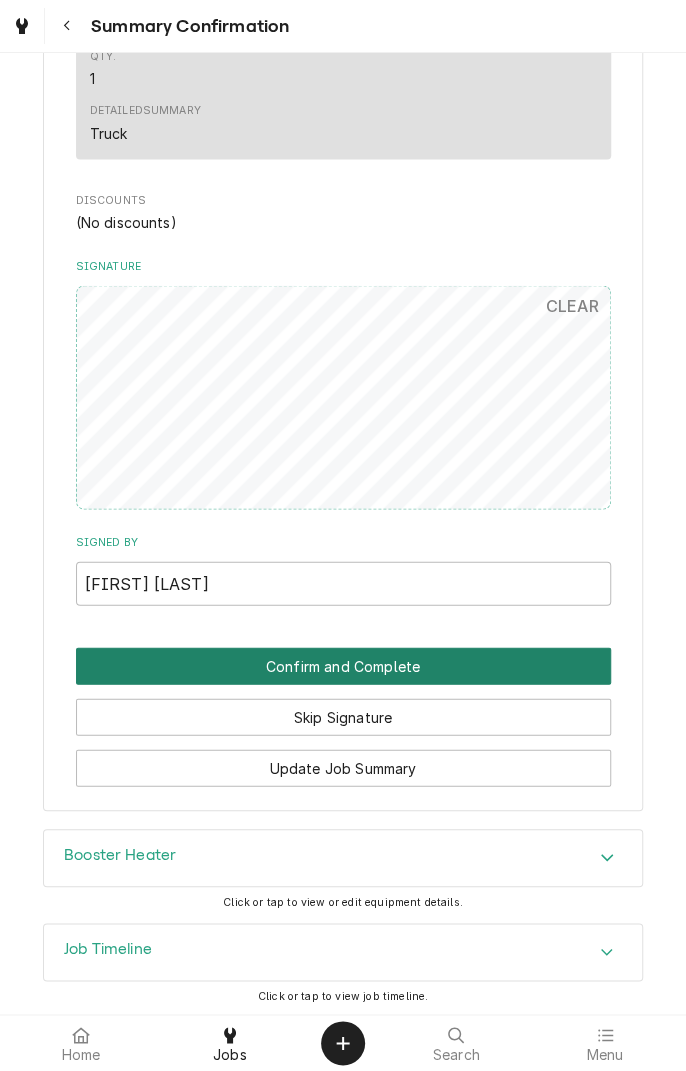 click on "Confirm and Complete" at bounding box center (343, 665) 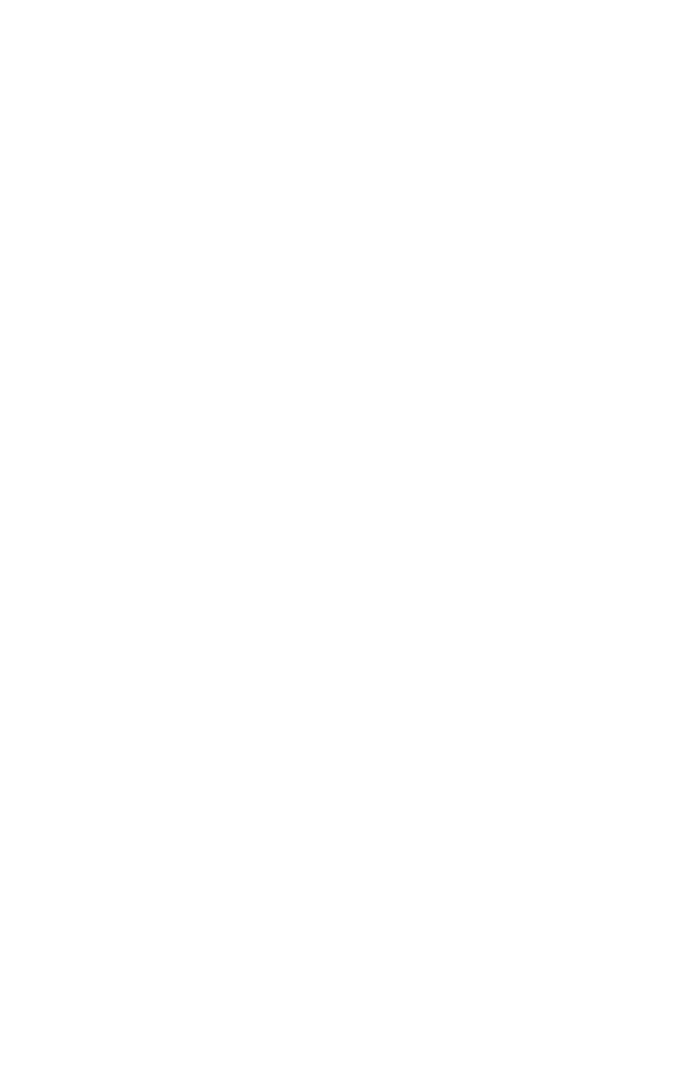 scroll, scrollTop: 0, scrollLeft: 0, axis: both 